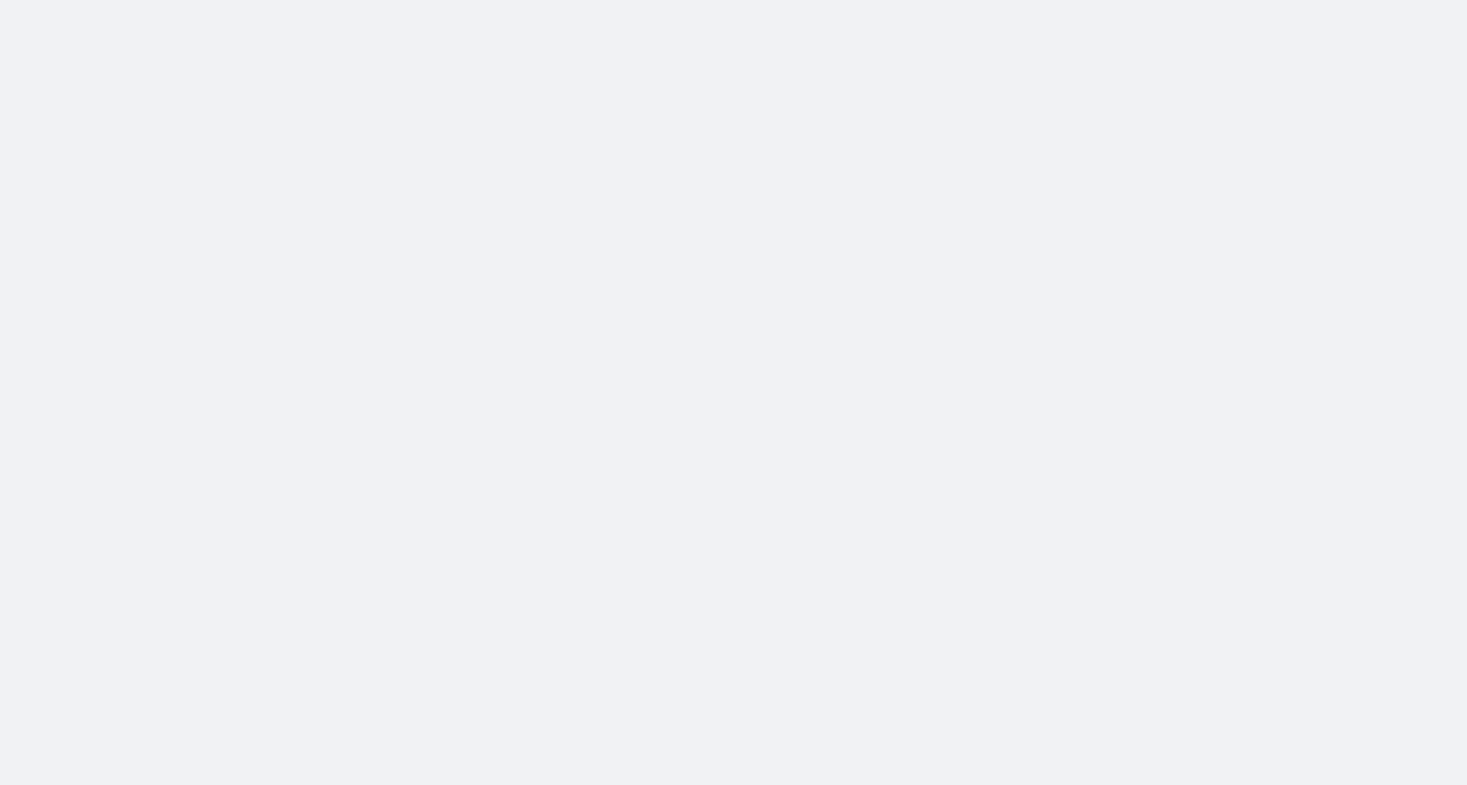 scroll, scrollTop: 0, scrollLeft: 0, axis: both 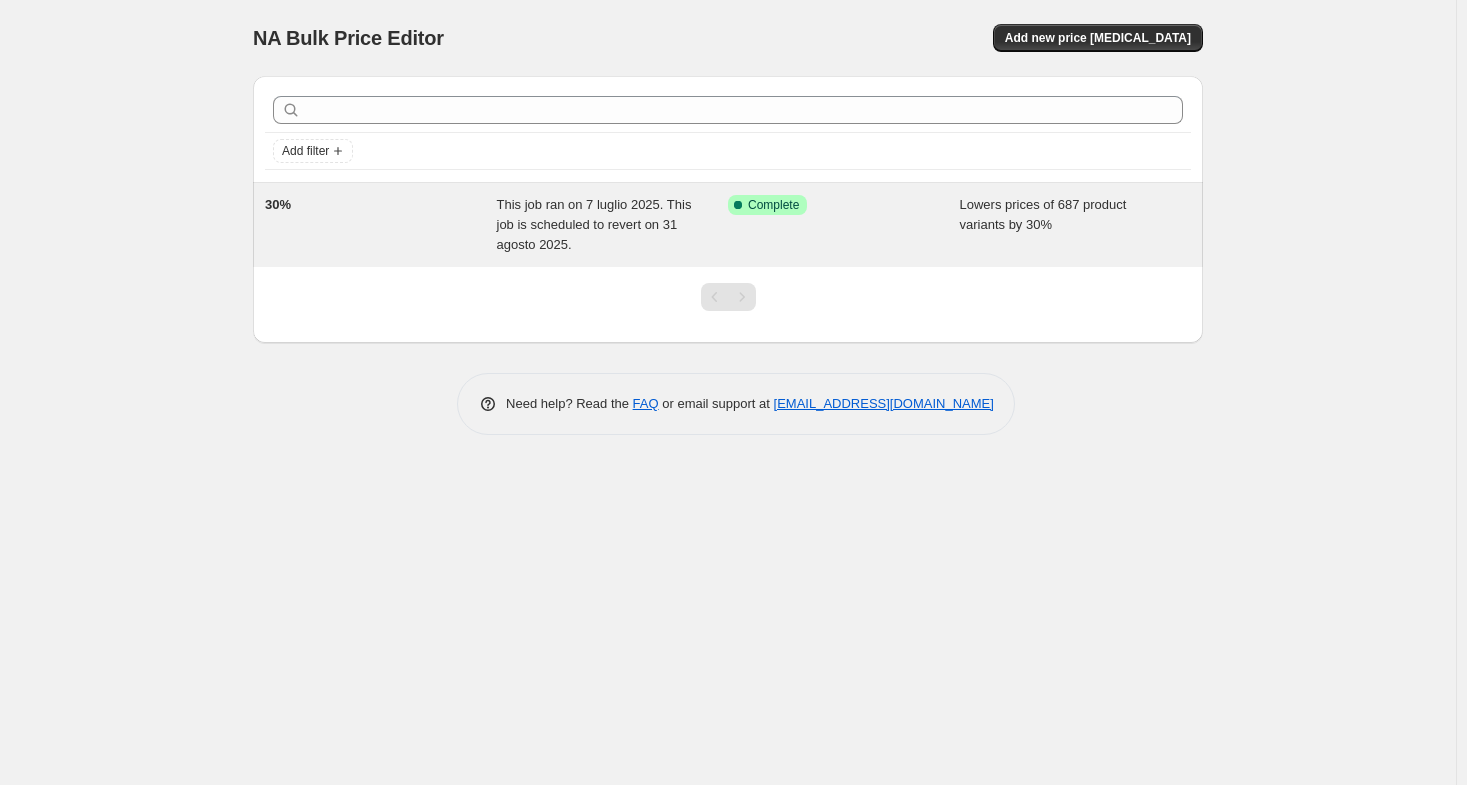 click on "This job ran on 7 luglio 2025. This job is scheduled to revert on 31 agosto 2025." at bounding box center [594, 224] 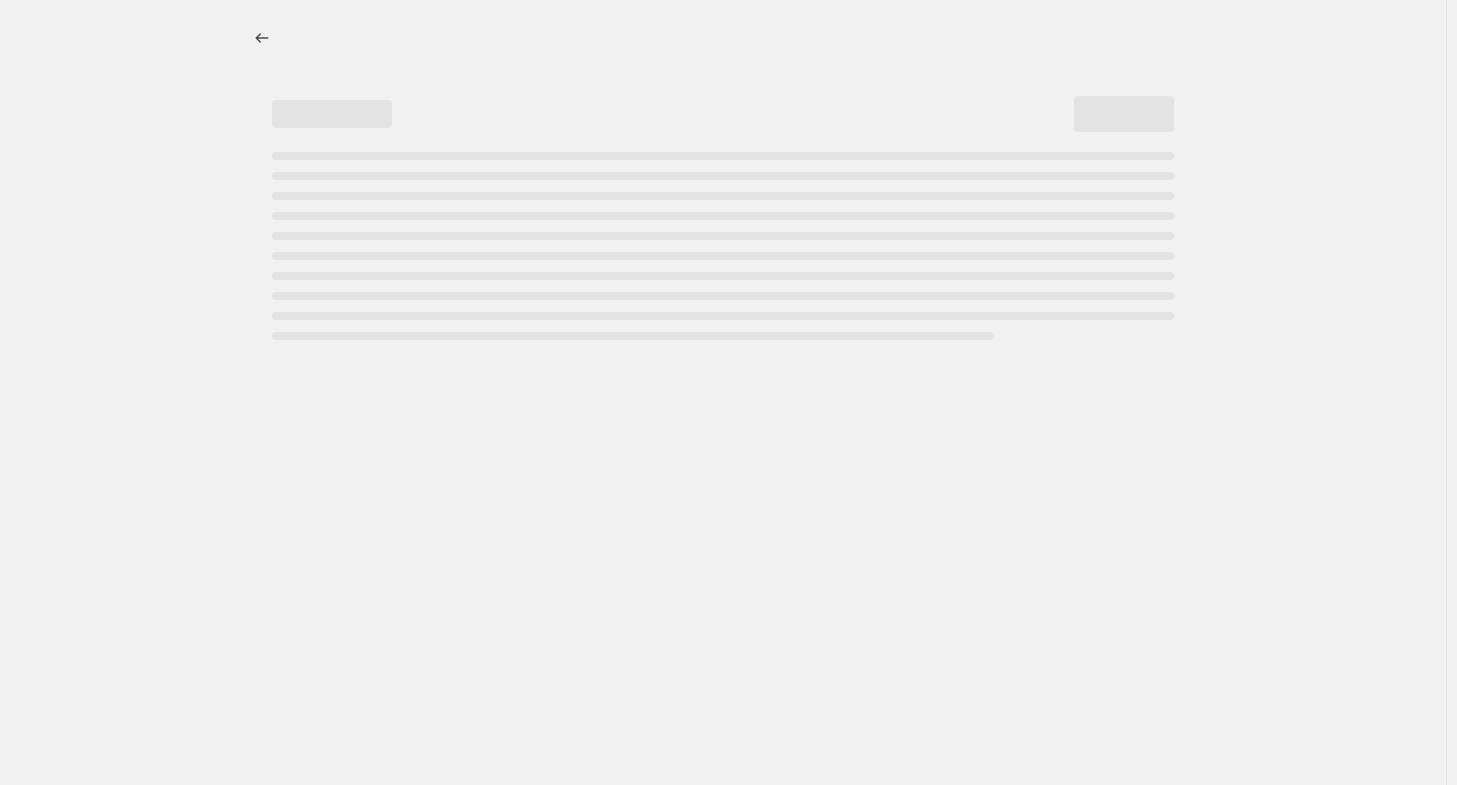 select on "percentage" 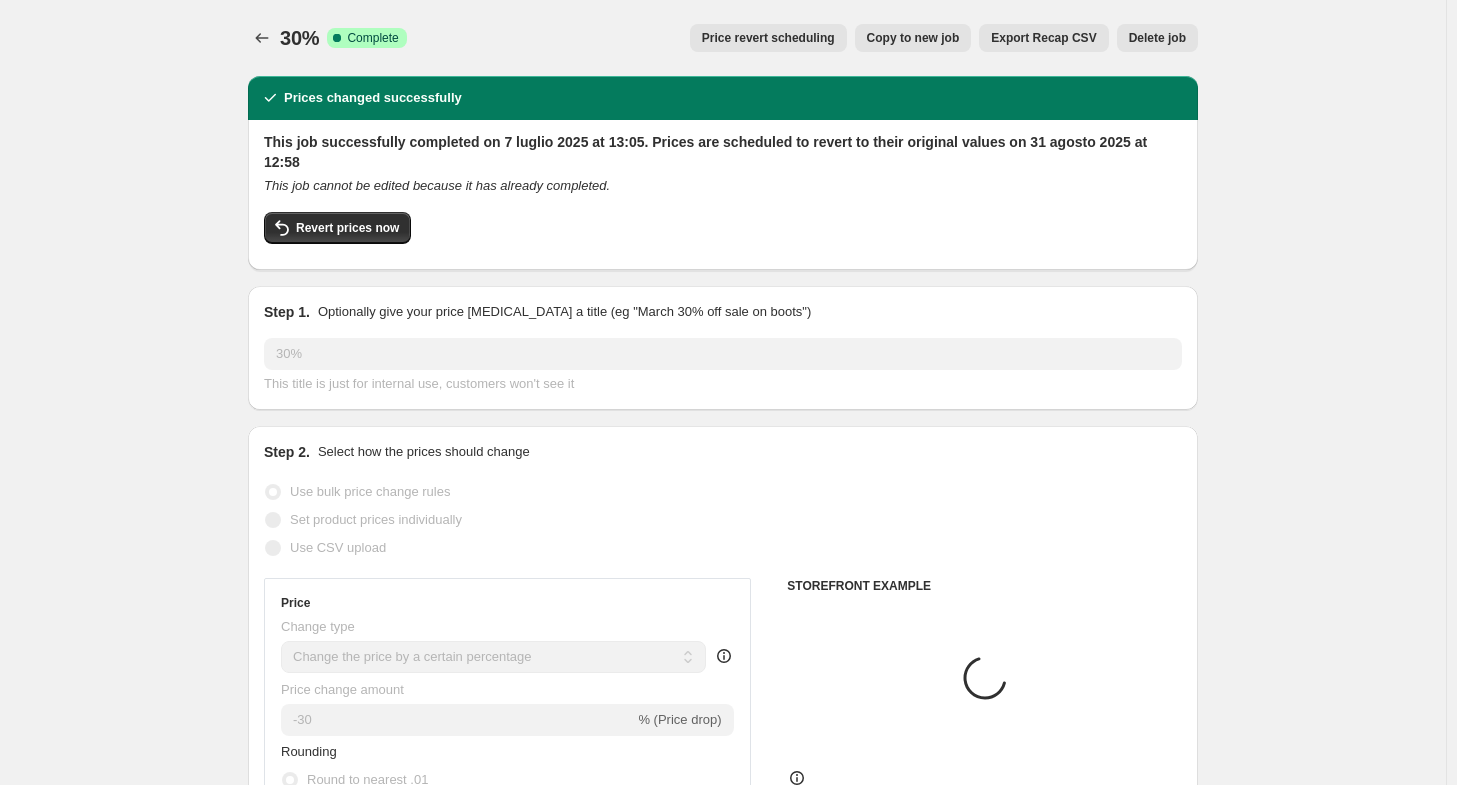 select on "collection" 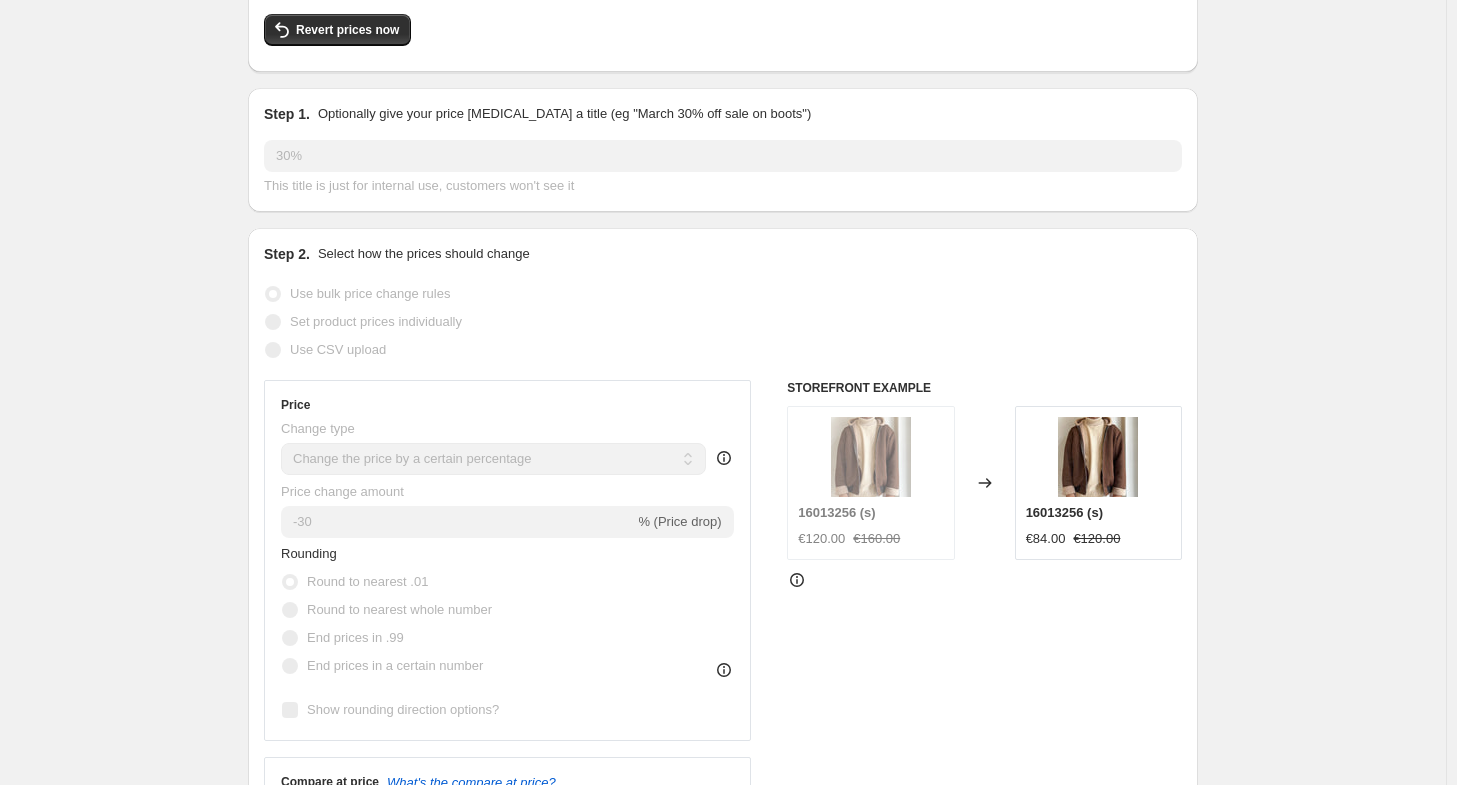 scroll, scrollTop: 200, scrollLeft: 0, axis: vertical 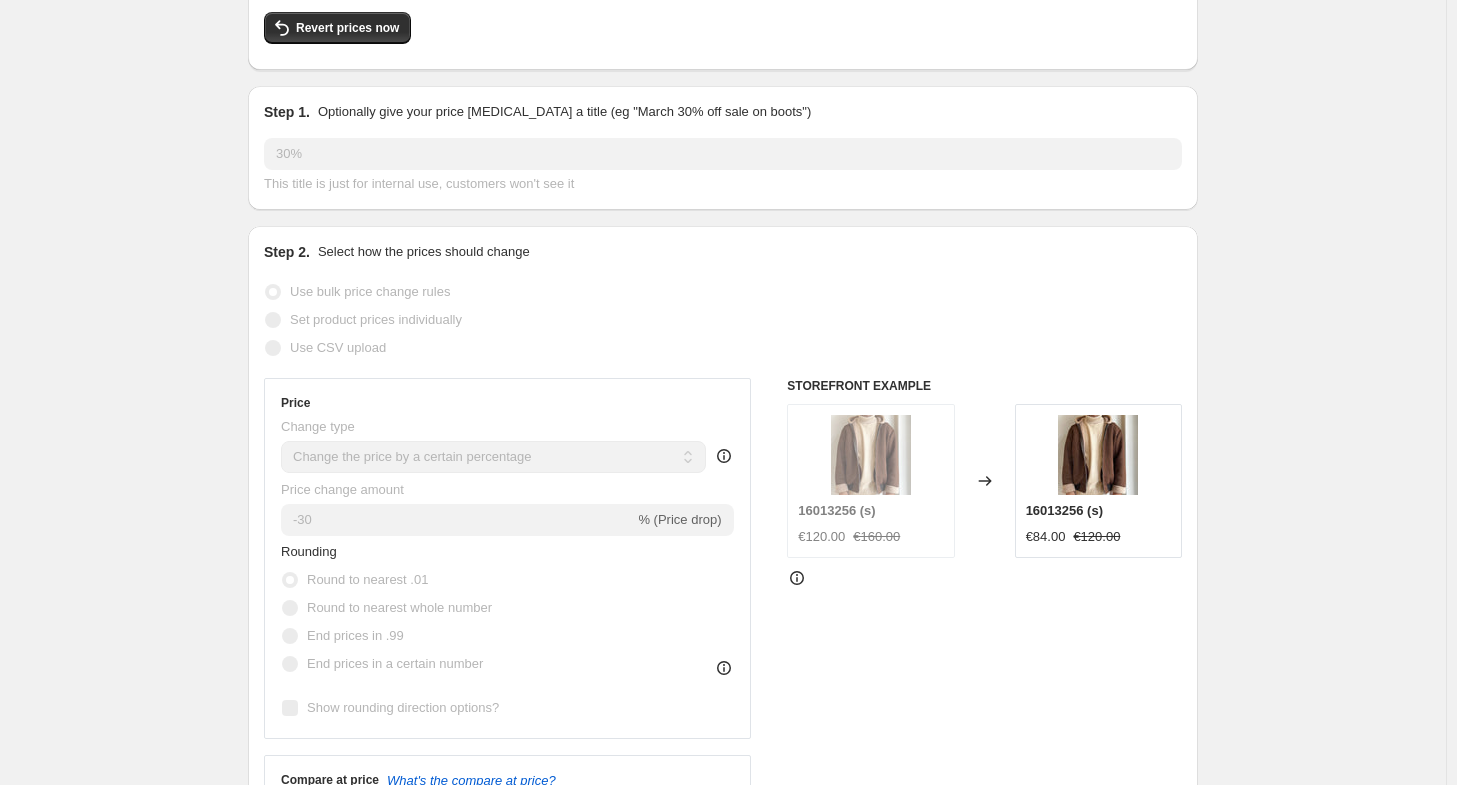 click on "Change type Change the price to a certain amount Change the price by a certain amount Change the price by a certain percentage Change the price to the current compare at price (price before sale) Change the price by a certain amount relative to the compare at price Change the price by a certain percentage relative to the compare at price Don't change the price Change the price by a certain percentage relative to the cost per item Change price to certain cost margin Change the price by a certain percentage" at bounding box center (493, 445) 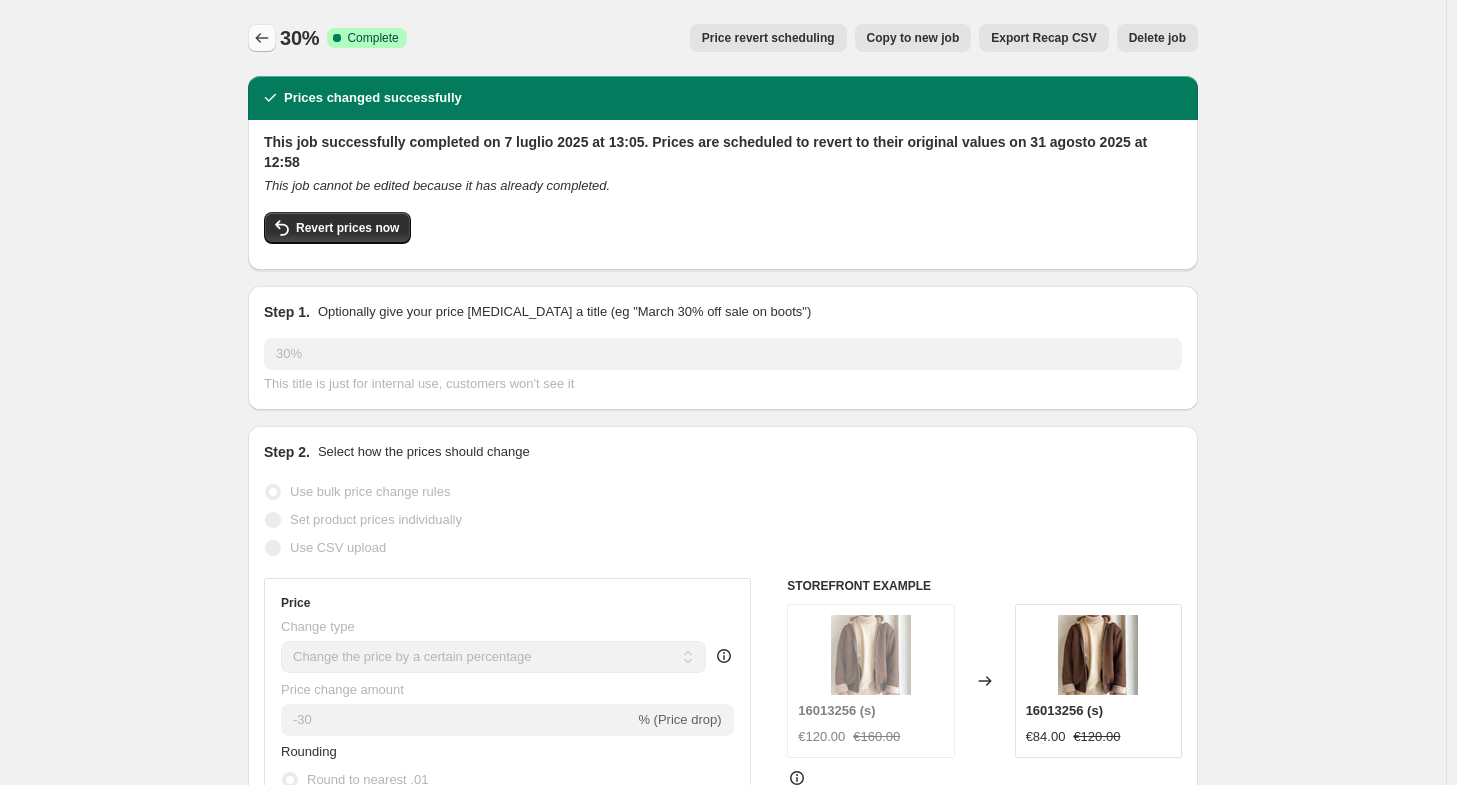 click 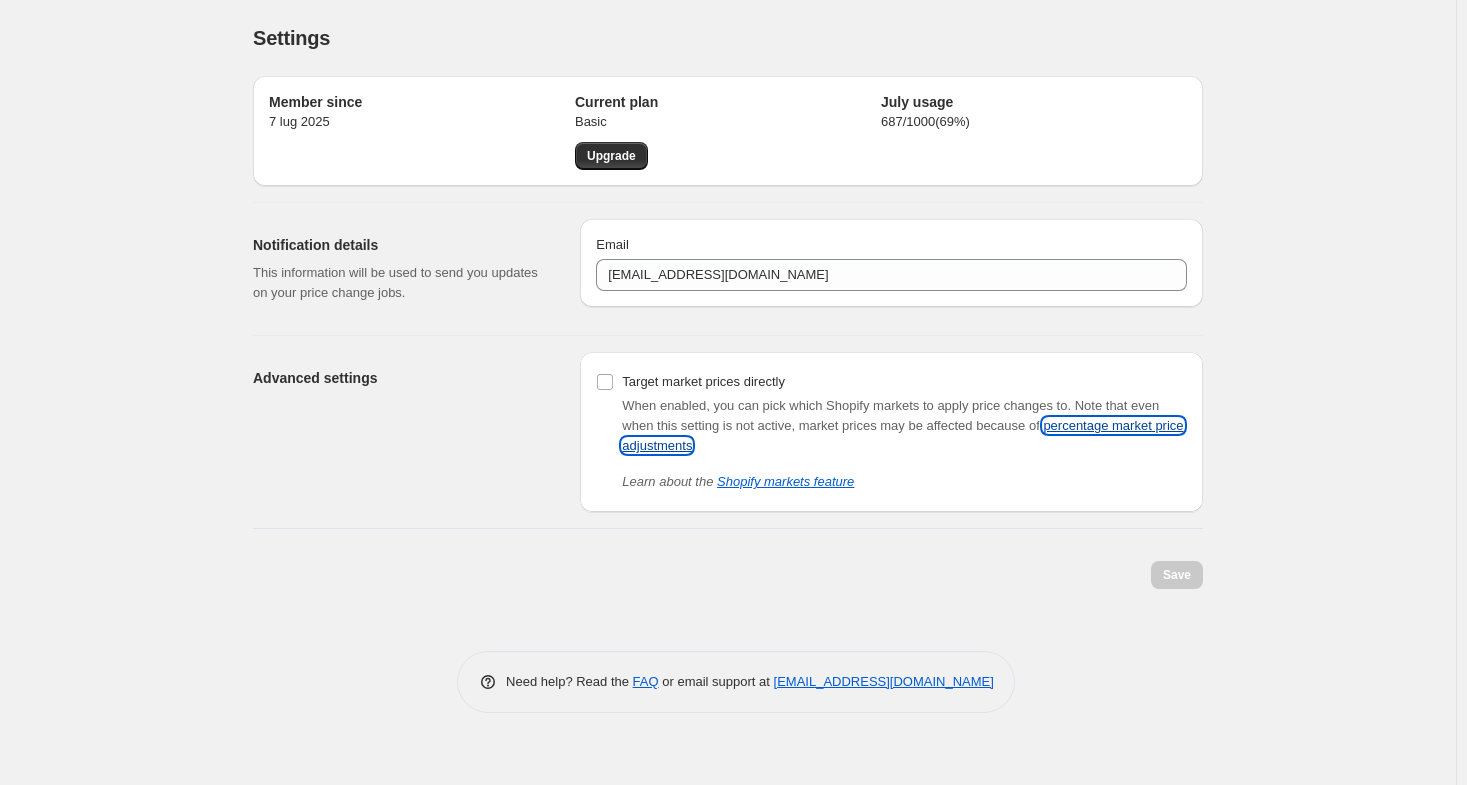 click on "percentage market price adjustments" at bounding box center [902, 435] 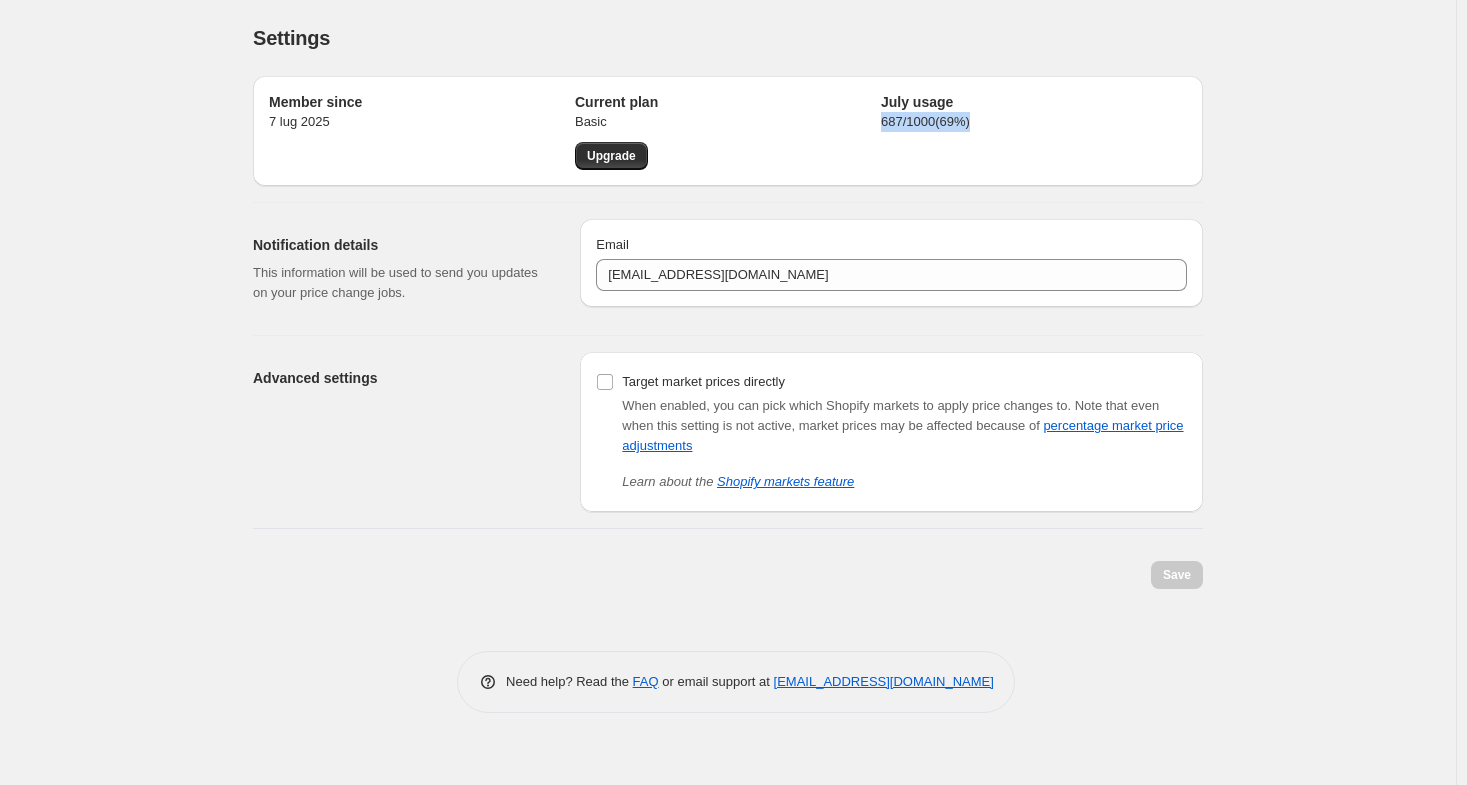 drag, startPoint x: 882, startPoint y: 128, endPoint x: 1022, endPoint y: 113, distance: 140.80128 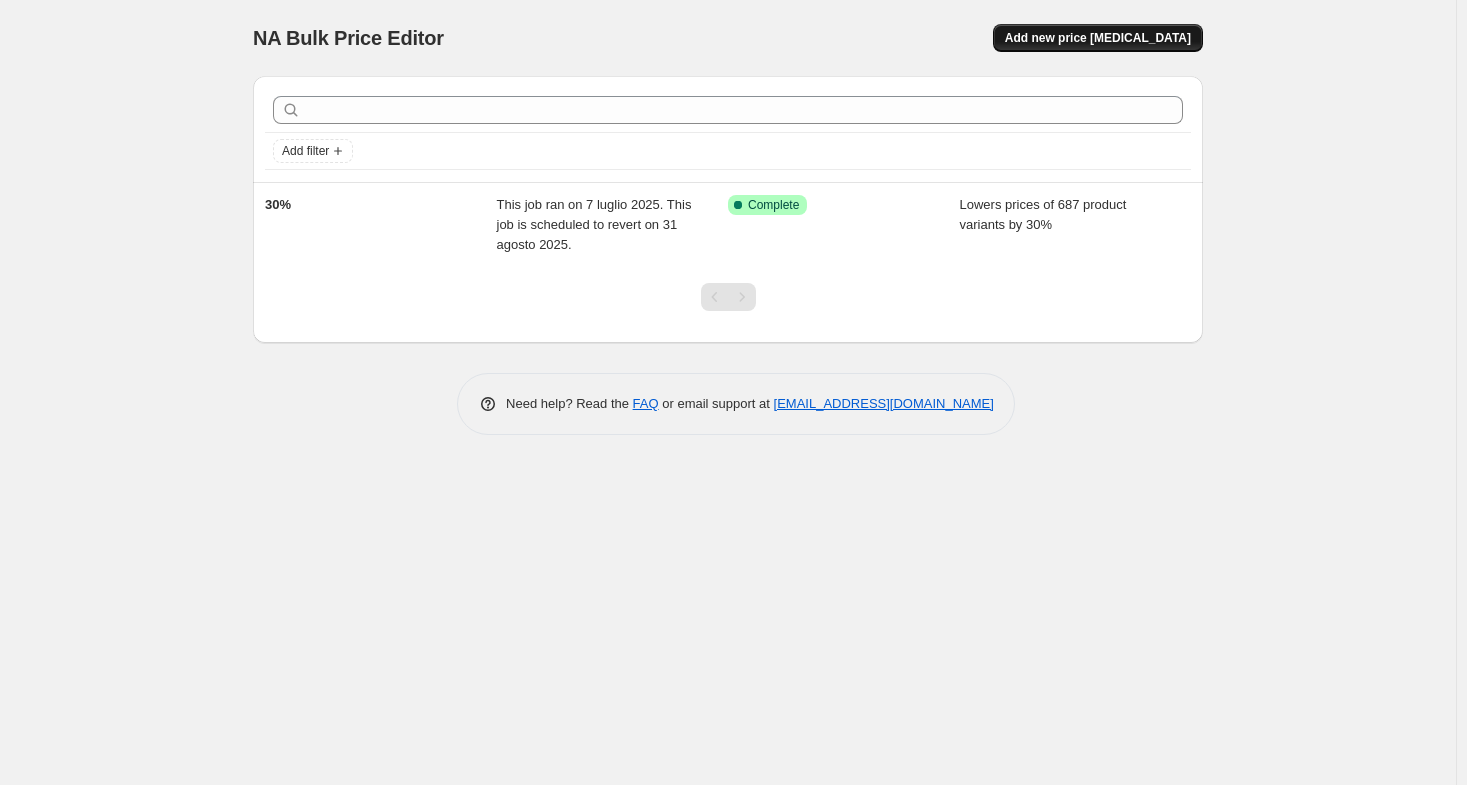 click on "Add new price [MEDICAL_DATA]" at bounding box center (1098, 38) 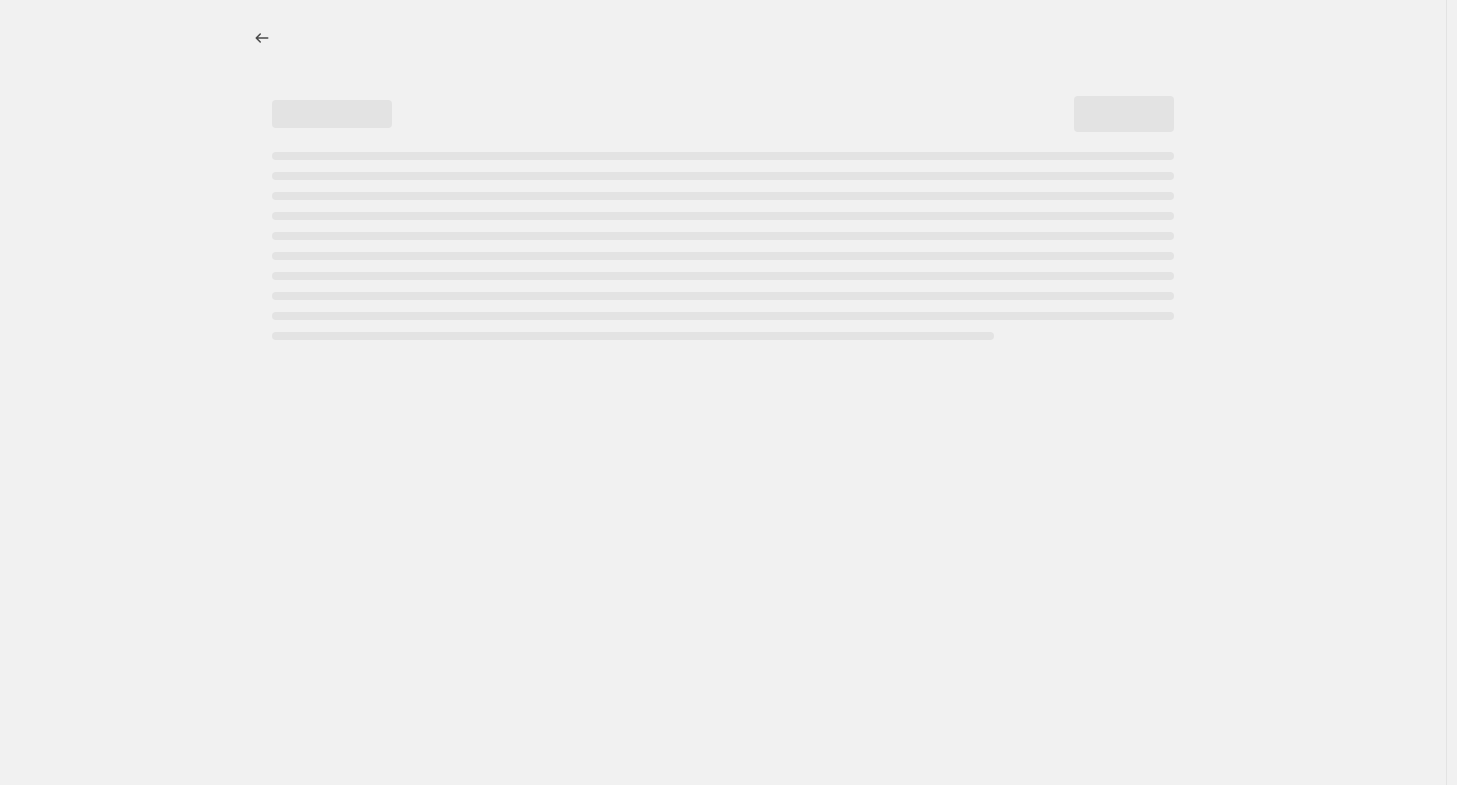 select on "percentage" 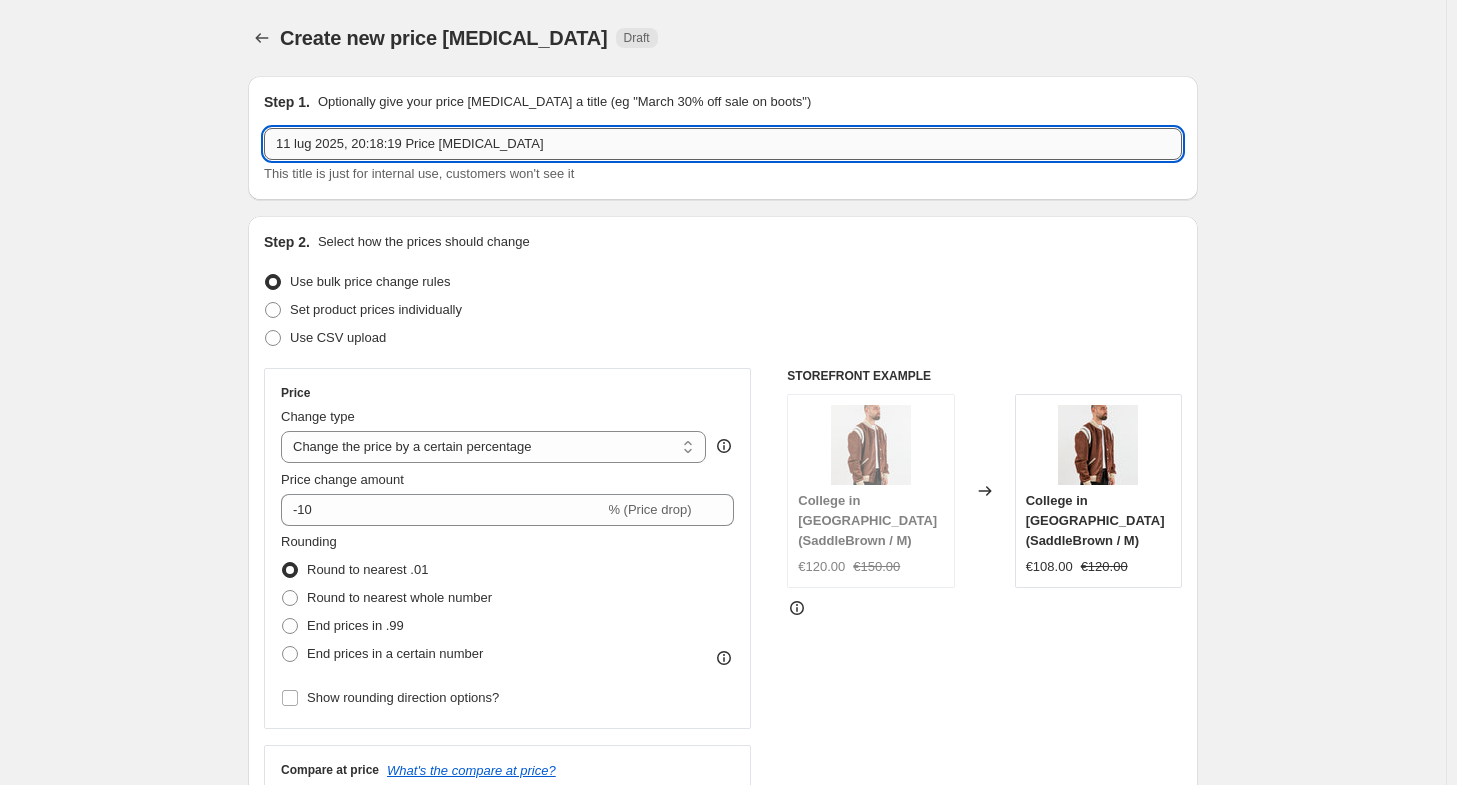 click on "11 lug 2025, 20:18:19 Price change job" at bounding box center (723, 144) 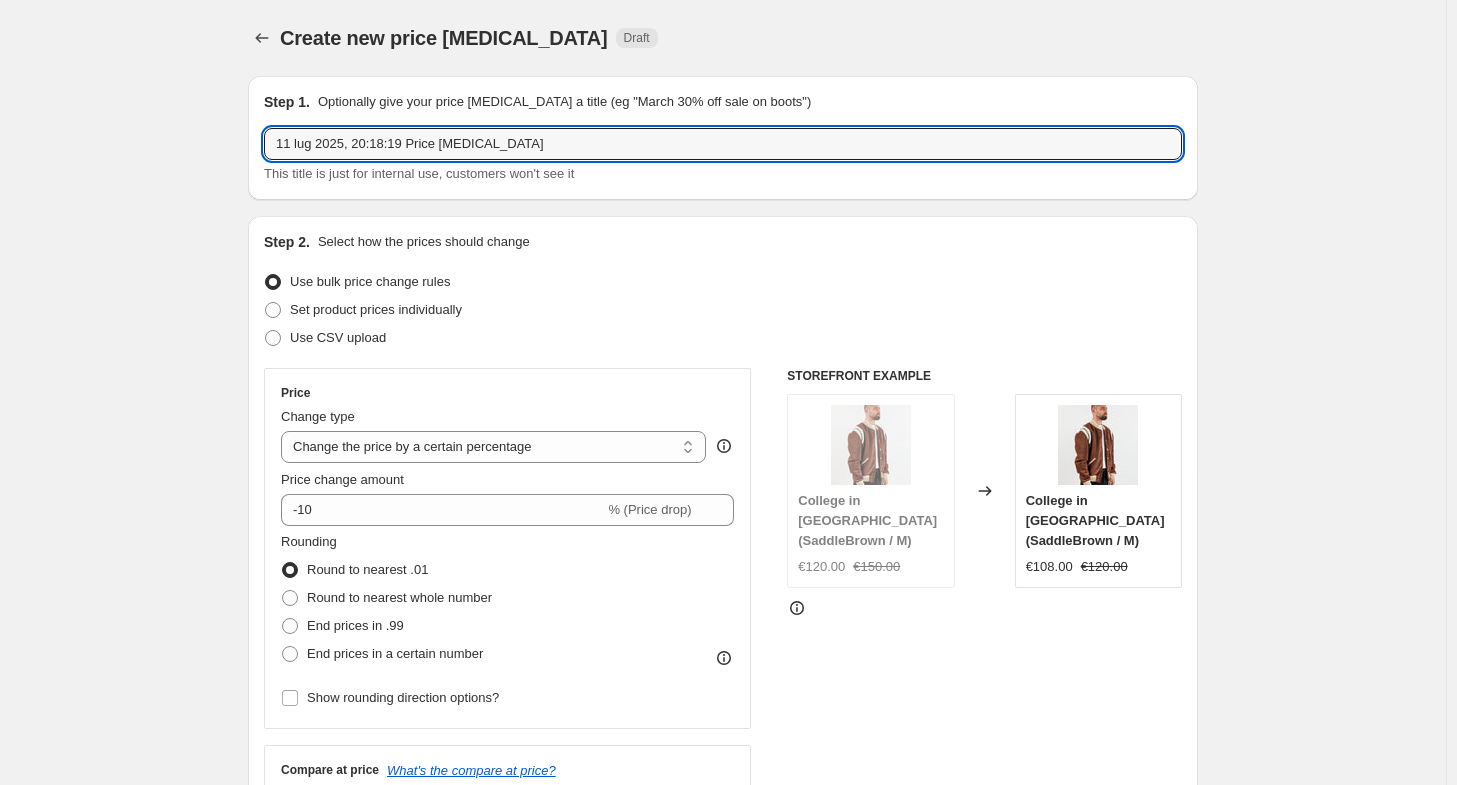 drag, startPoint x: 544, startPoint y: 147, endPoint x: 109, endPoint y: 113, distance: 436.32672 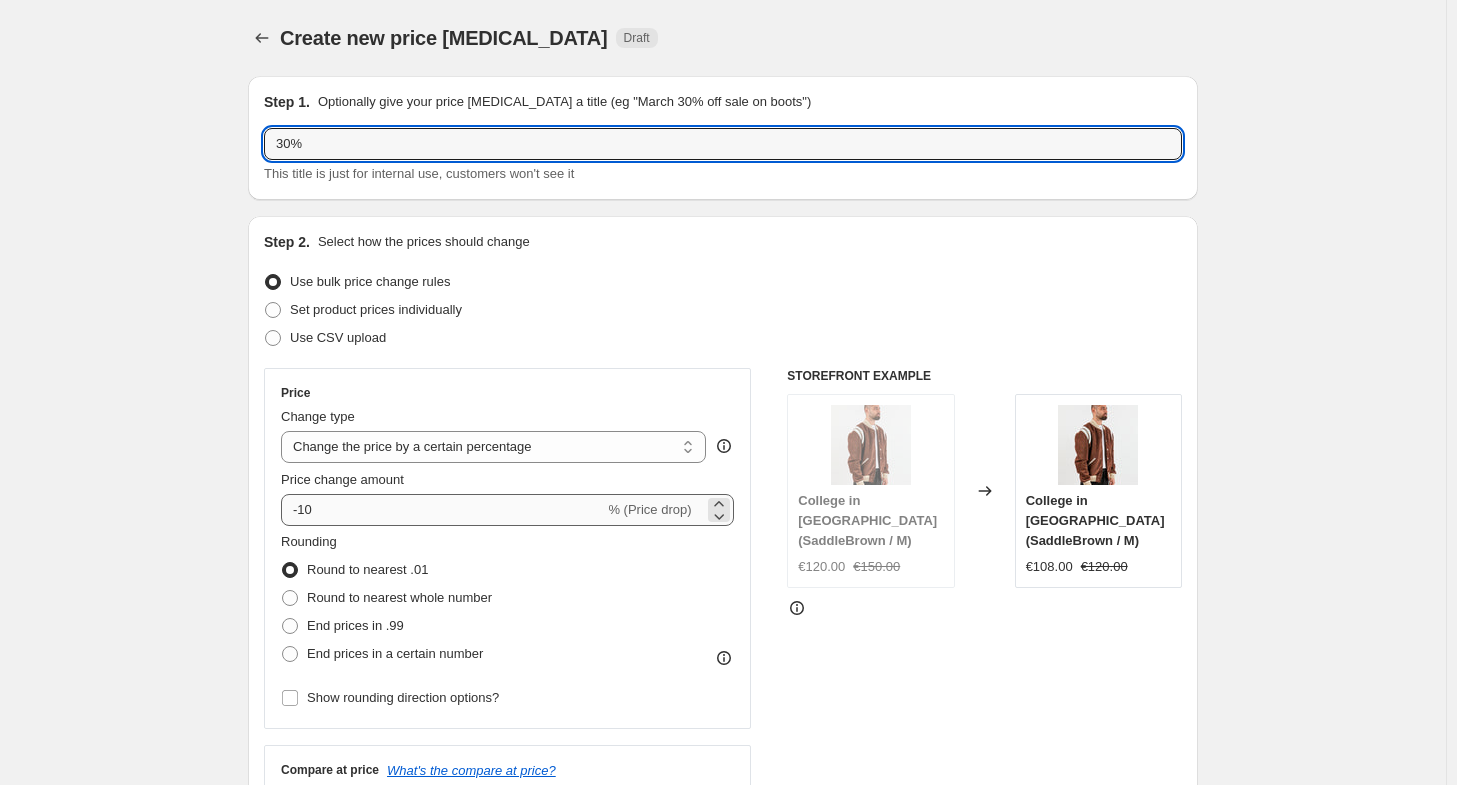 type on "30%" 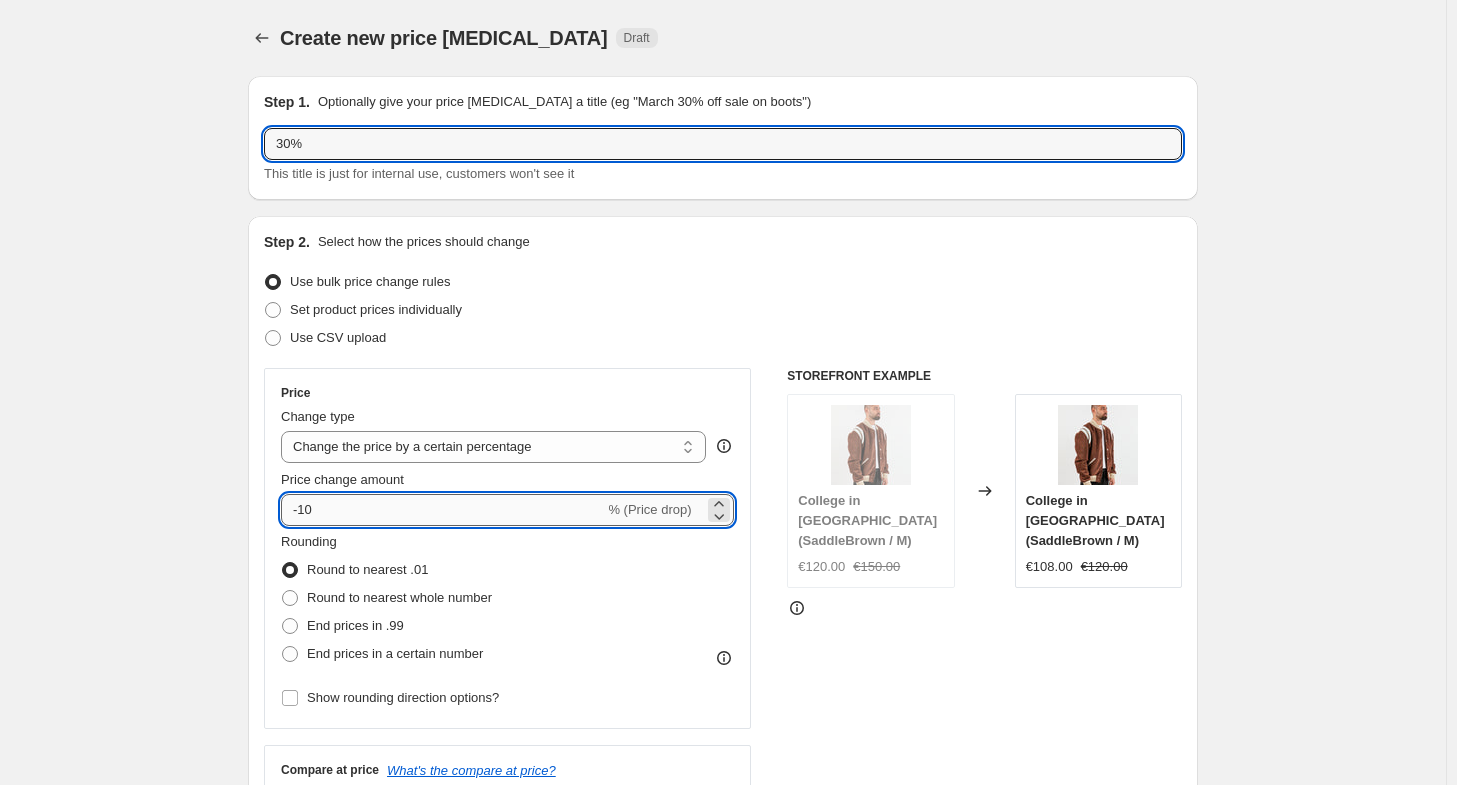 click on "-10" at bounding box center [442, 510] 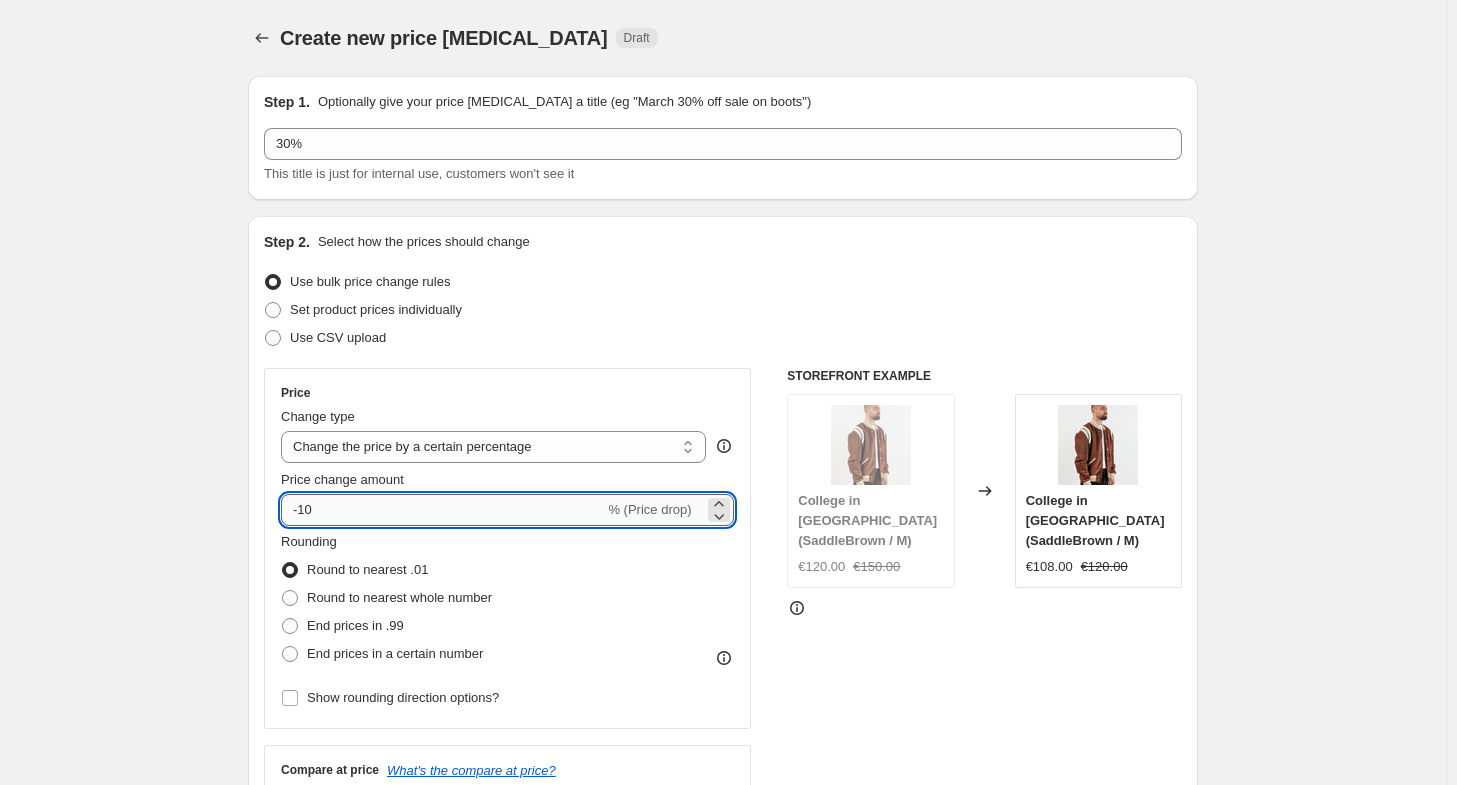 drag, startPoint x: 336, startPoint y: 509, endPoint x: 302, endPoint y: 509, distance: 34 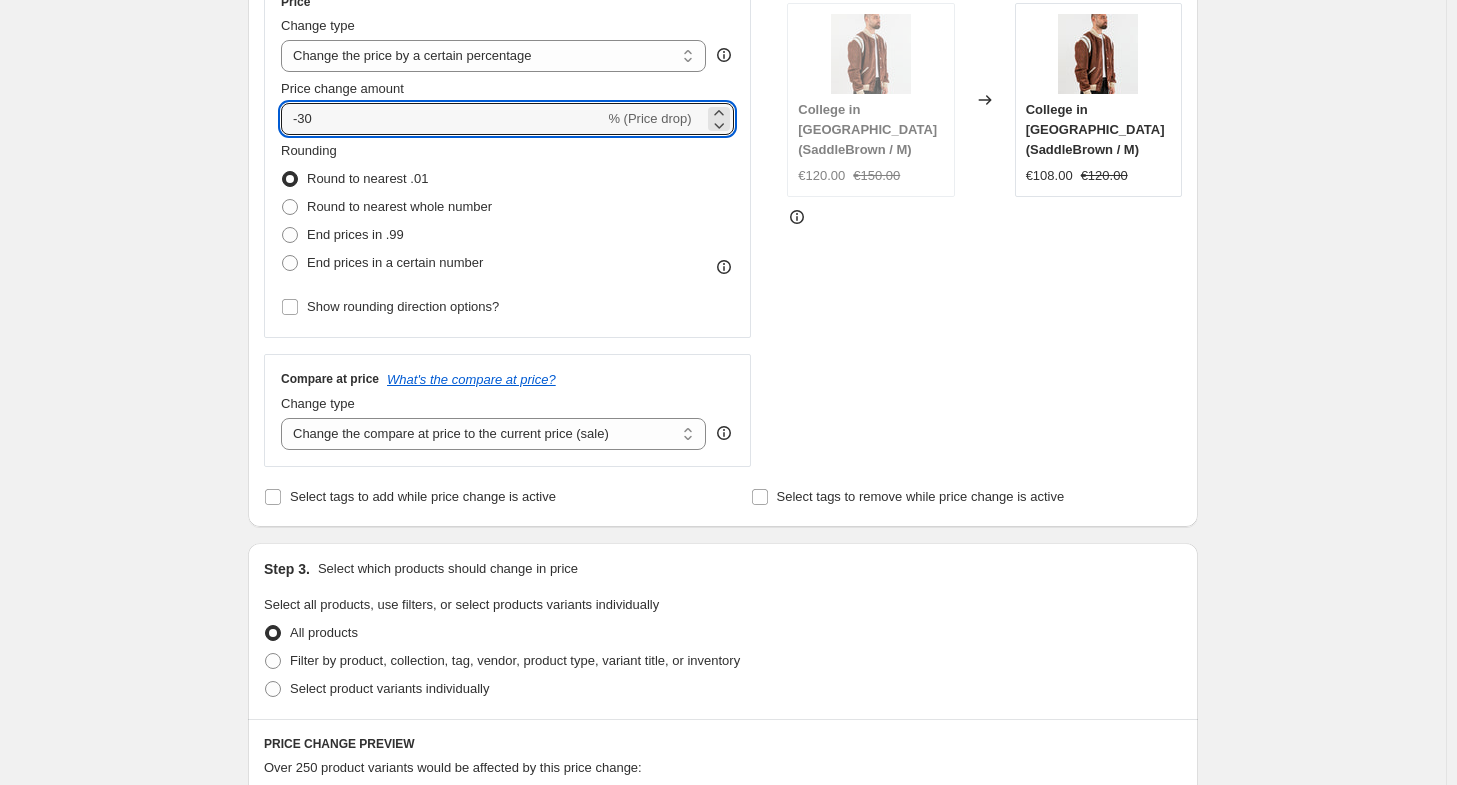 scroll, scrollTop: 400, scrollLeft: 0, axis: vertical 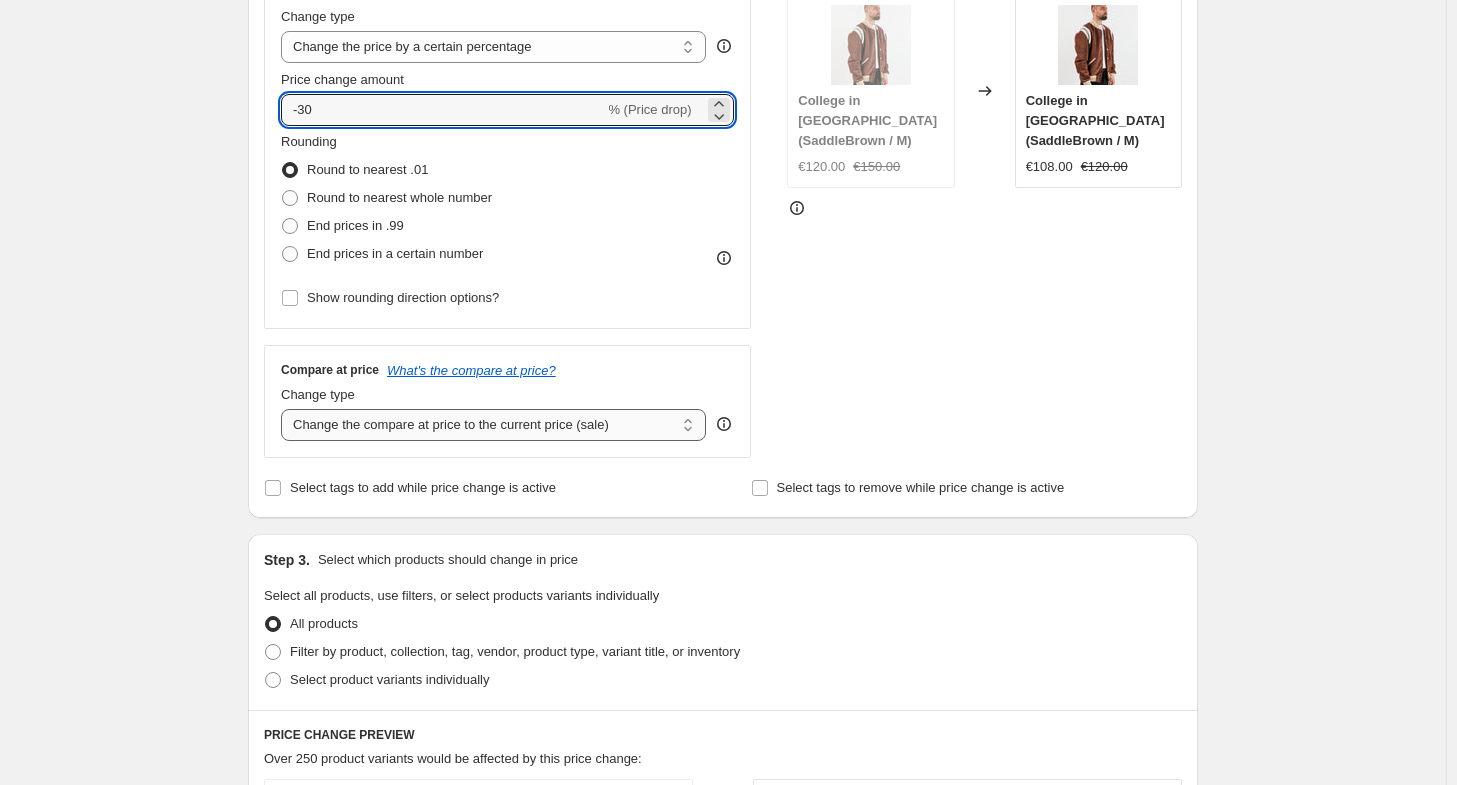 type on "-30" 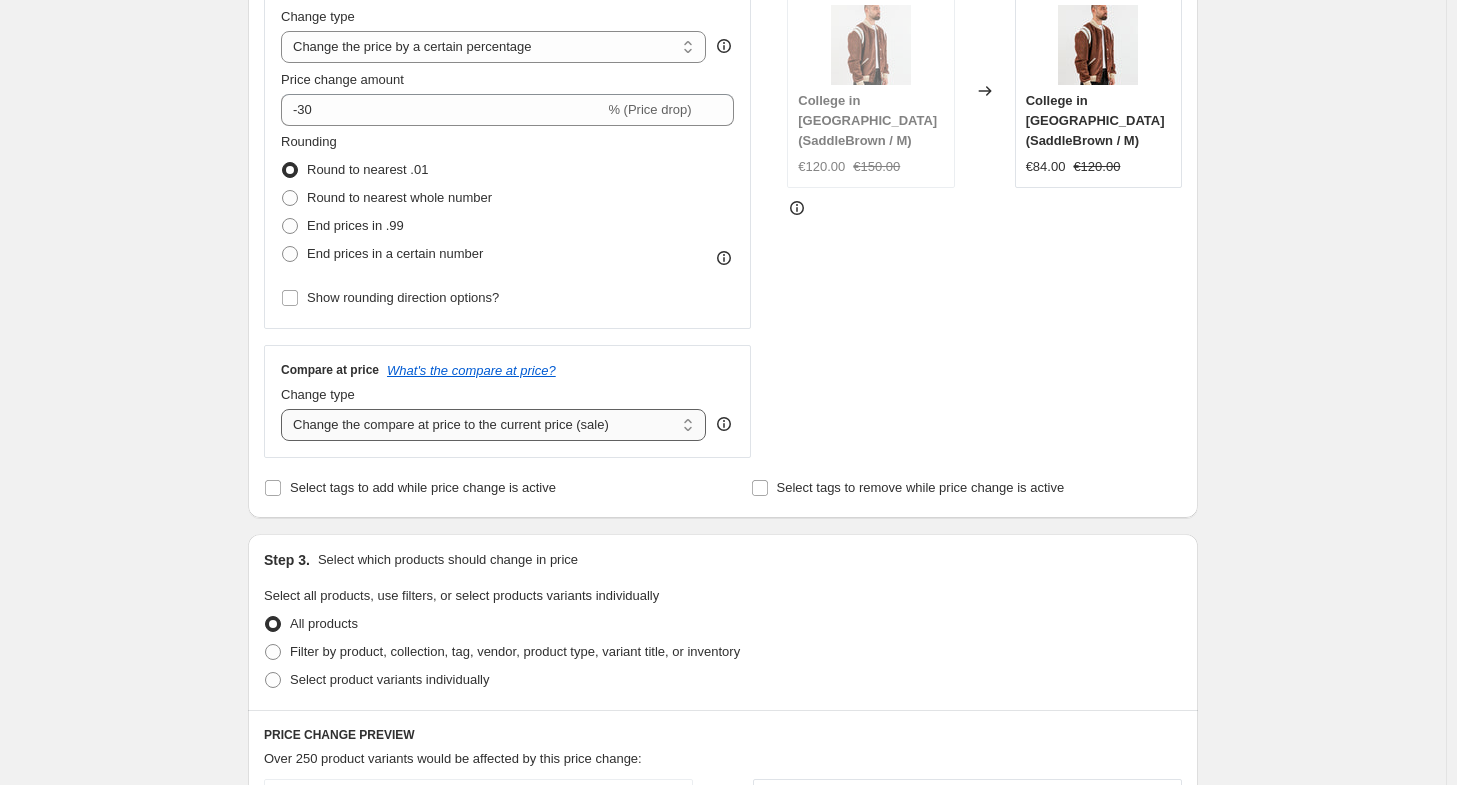 click on "Change the compare at price to the current price (sale) Change the compare at price to a certain amount Change the compare at price by a certain amount Change the compare at price by a certain percentage Change the compare at price by a certain amount relative to the actual price Change the compare at price by a certain percentage relative to the actual price Don't change the compare at price Remove the compare at price" at bounding box center [493, 425] 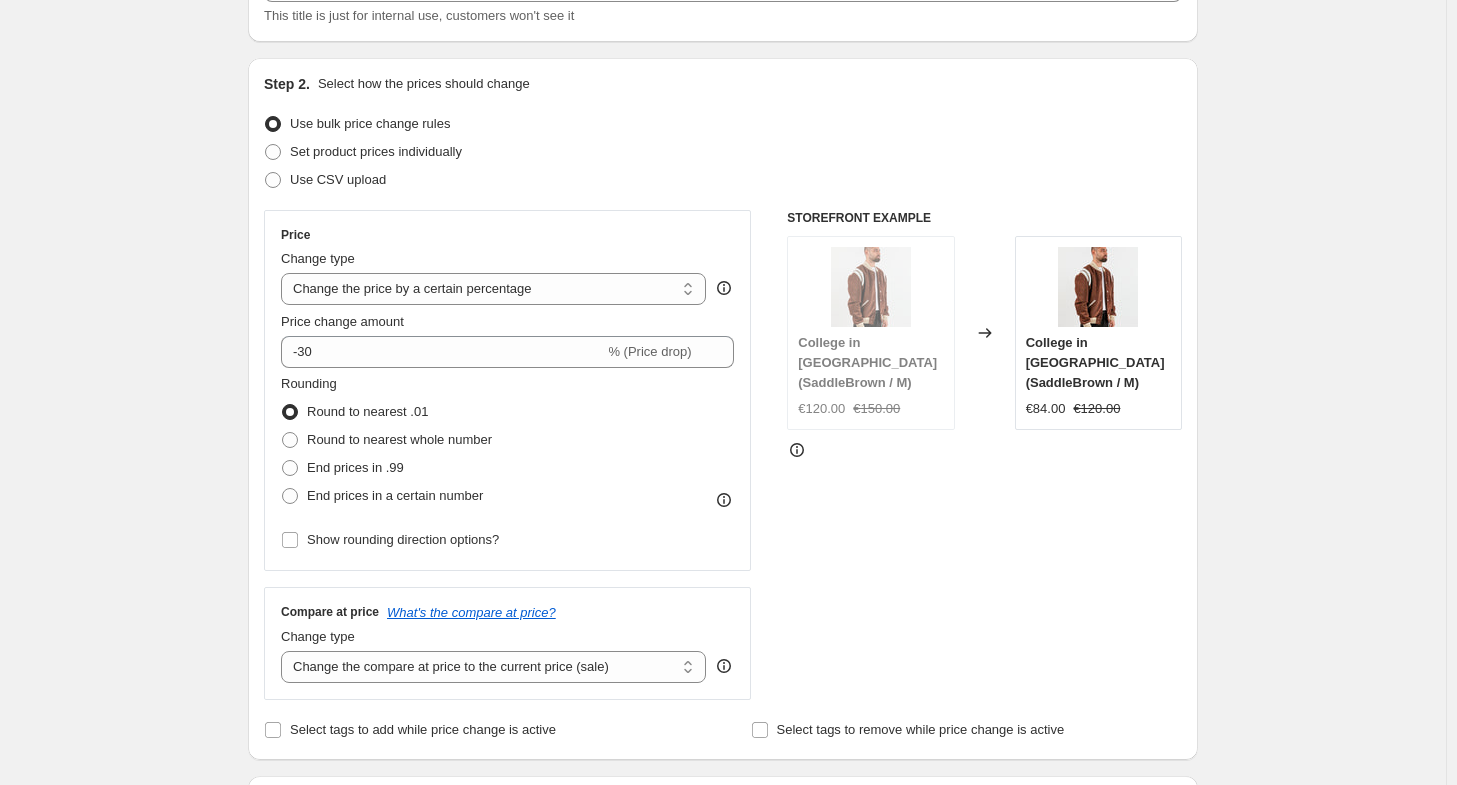 scroll, scrollTop: 0, scrollLeft: 0, axis: both 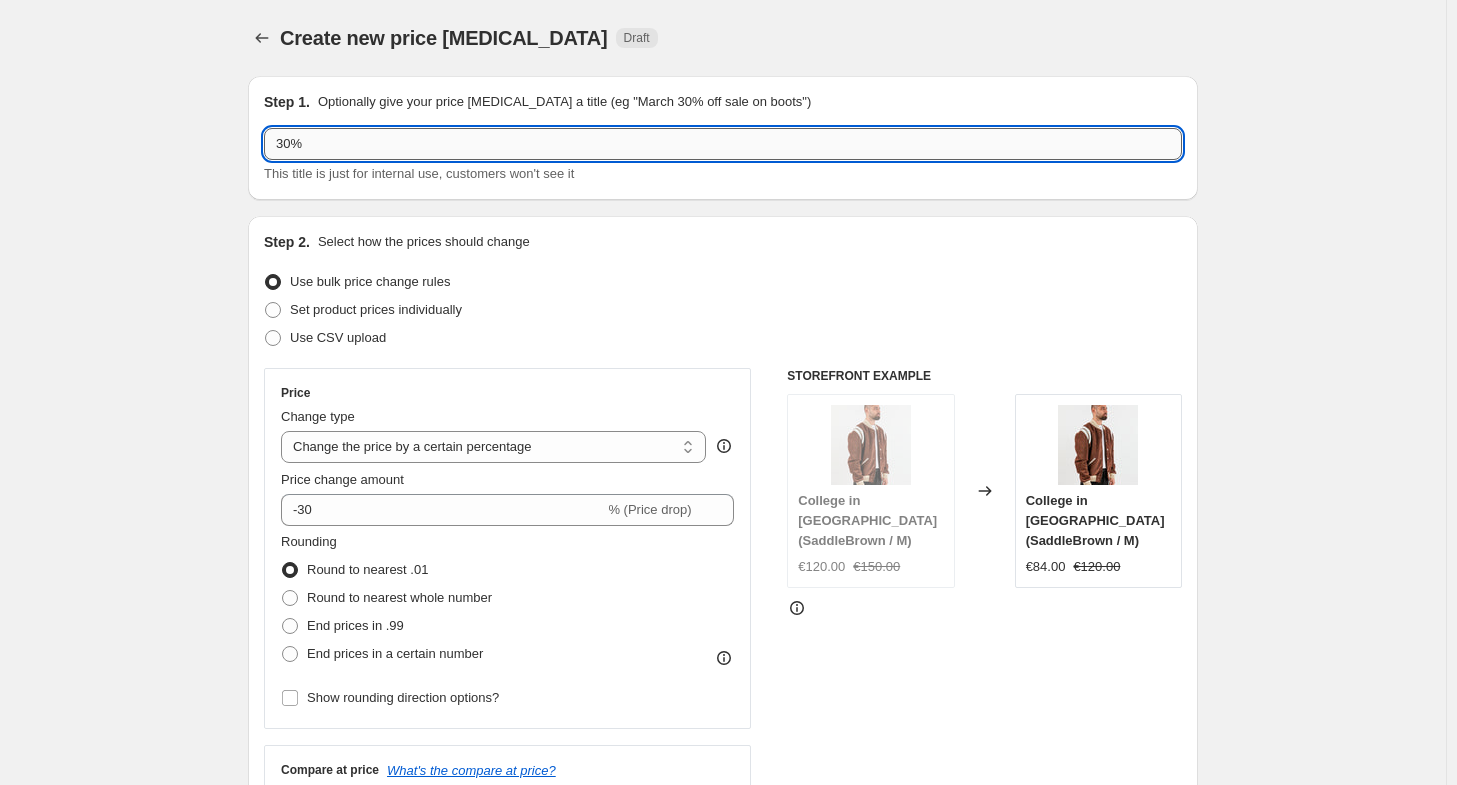click on "30%" at bounding box center (723, 144) 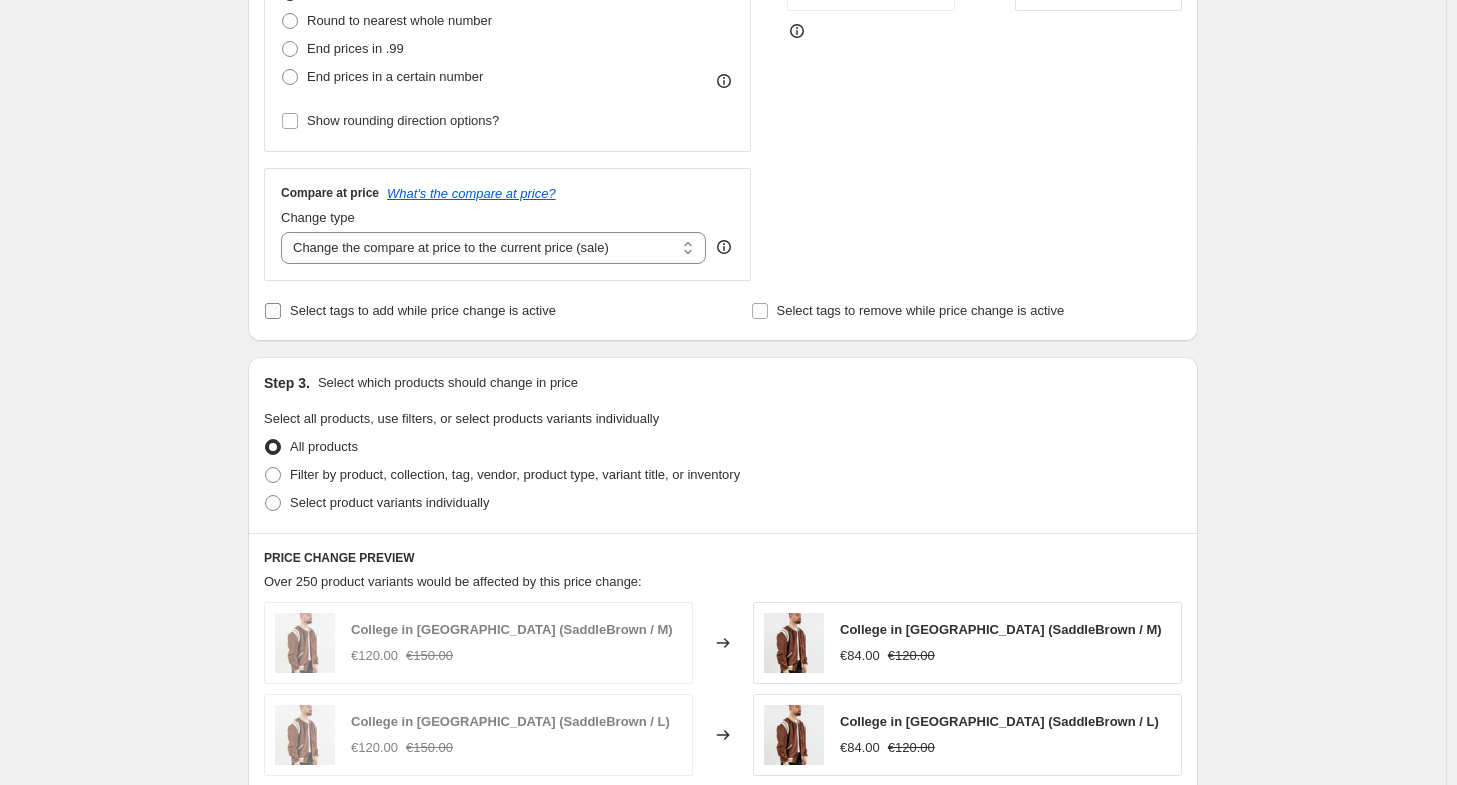 scroll, scrollTop: 600, scrollLeft: 0, axis: vertical 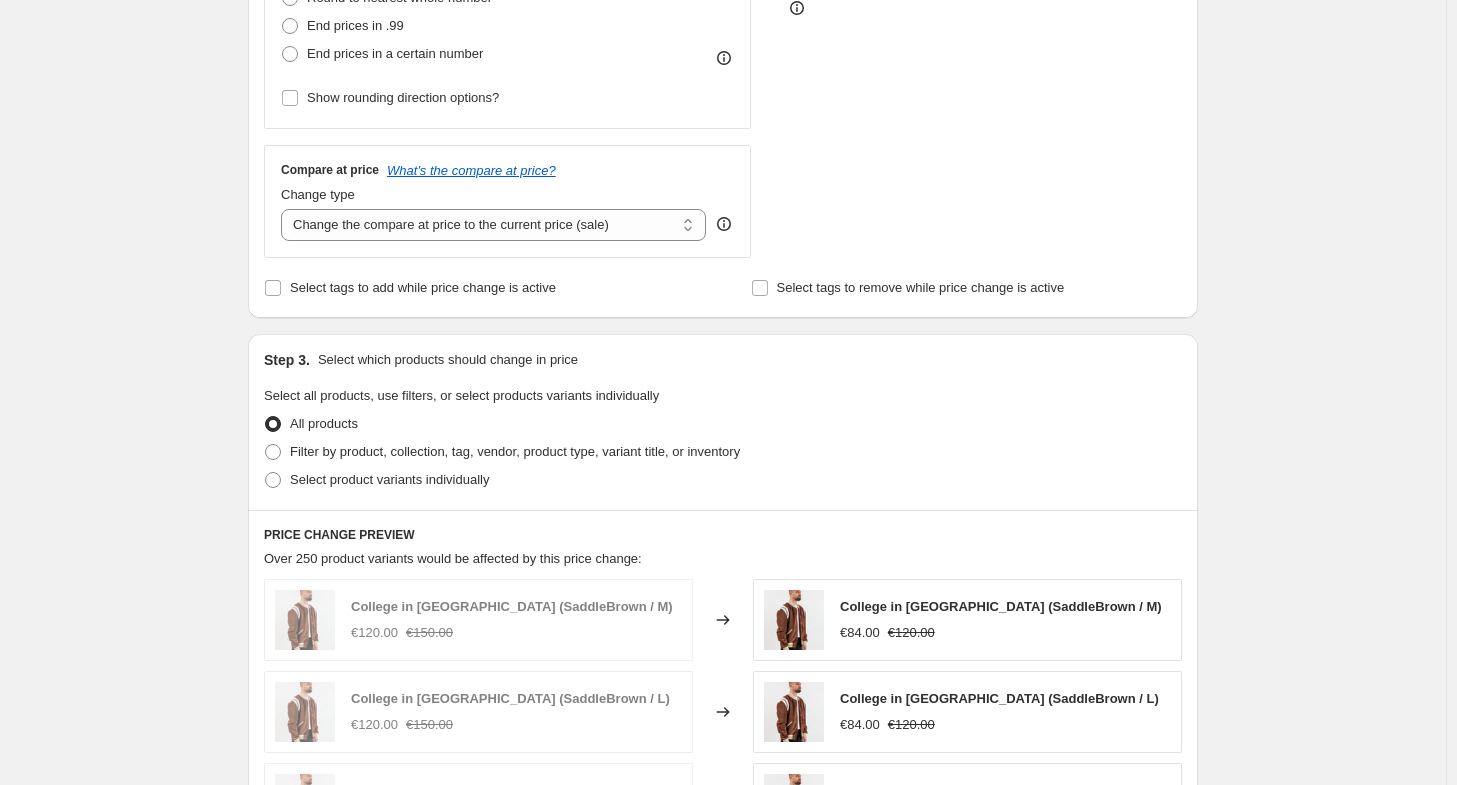 type on "30% NEW" 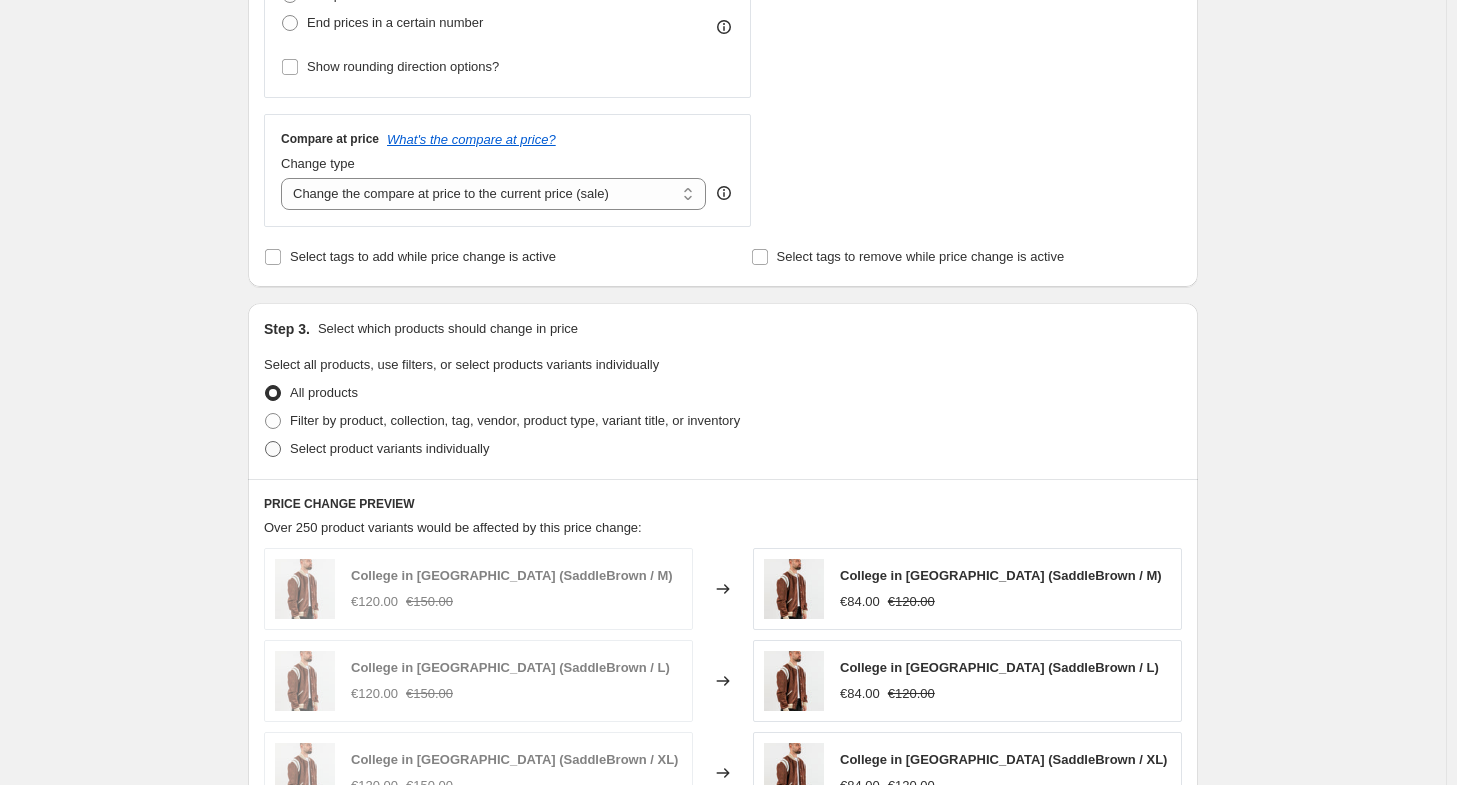 scroll, scrollTop: 700, scrollLeft: 0, axis: vertical 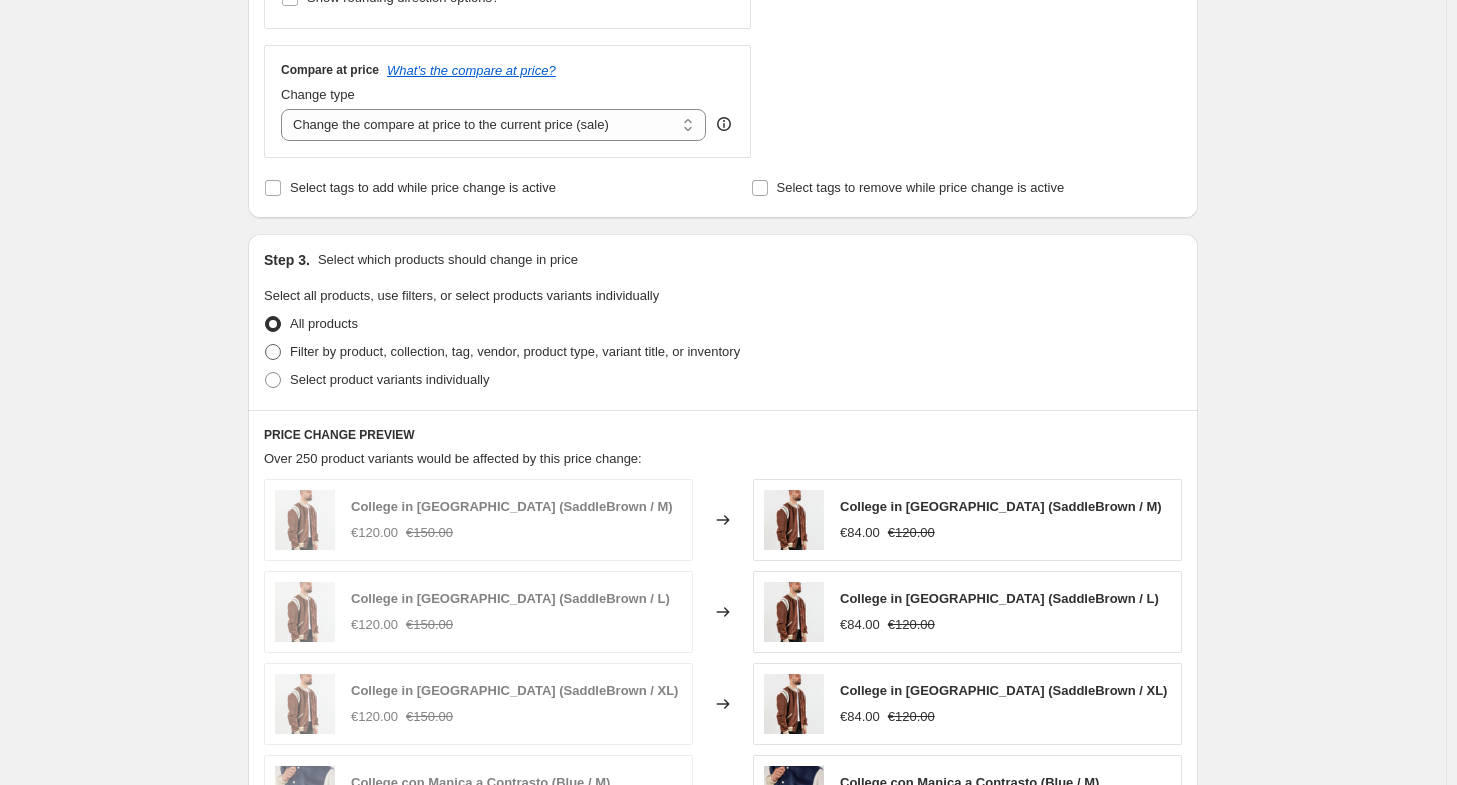 click on "Filter by product, collection, tag, vendor, product type, variant title, or inventory" at bounding box center [502, 352] 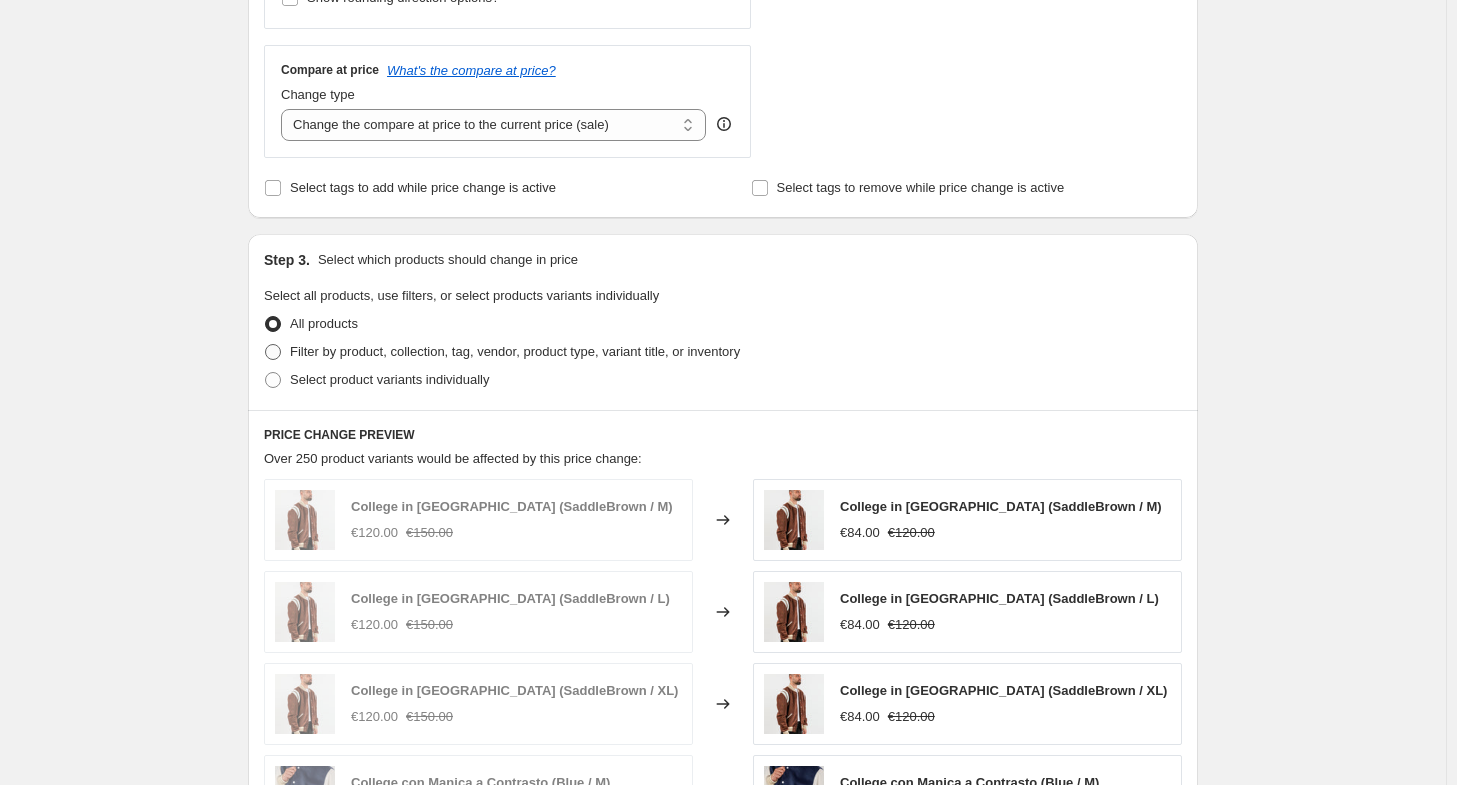 radio on "true" 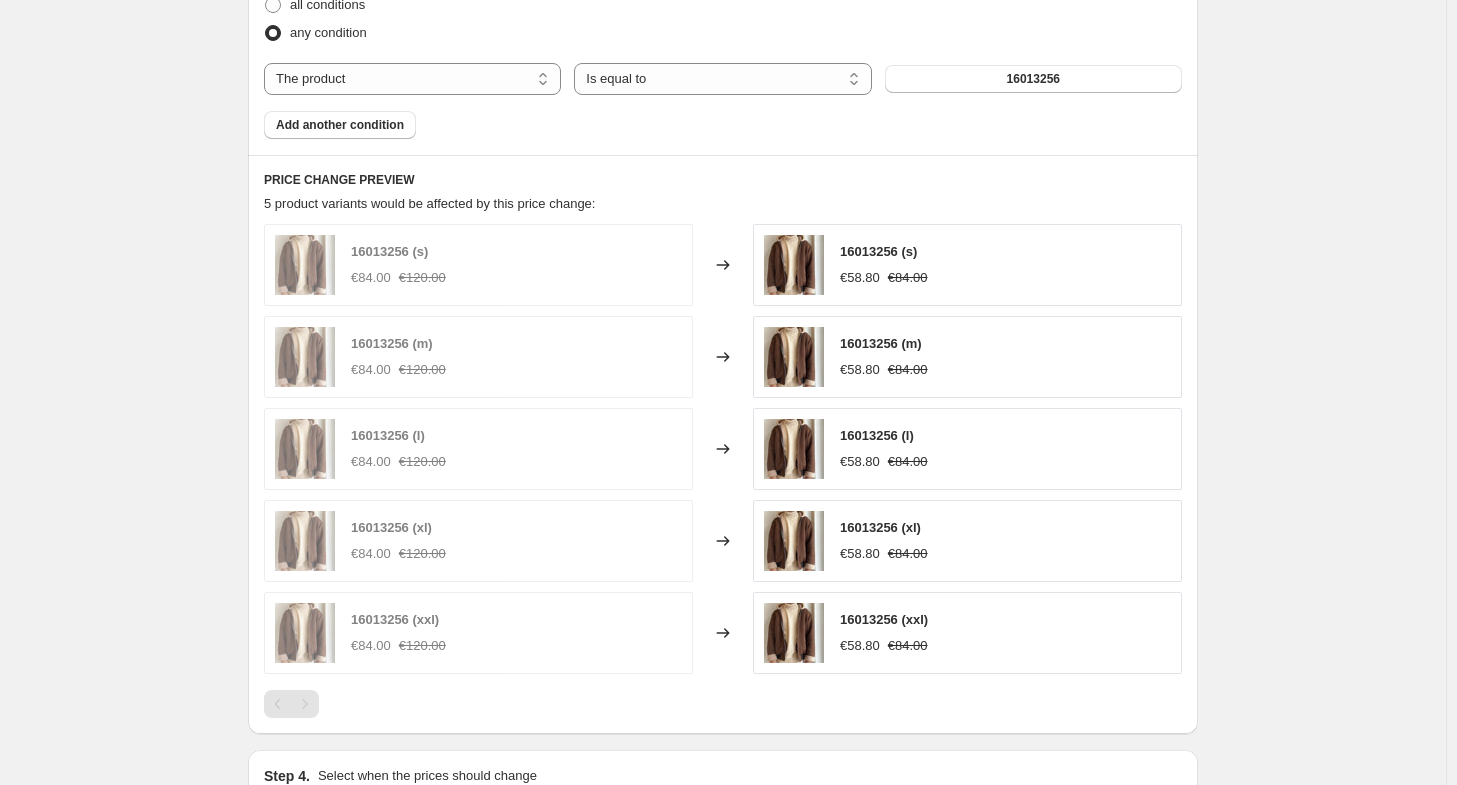 scroll, scrollTop: 1200, scrollLeft: 0, axis: vertical 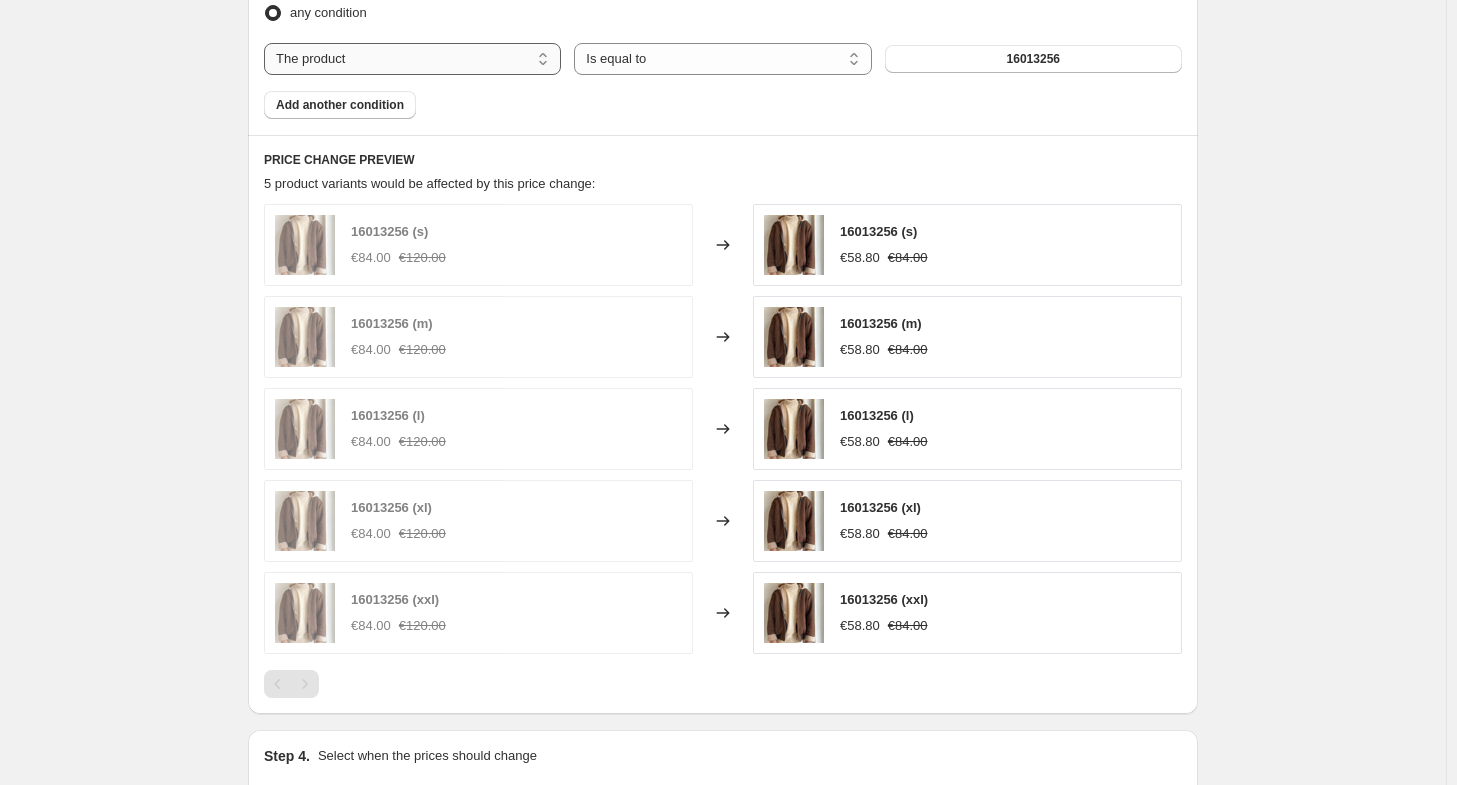 click on "The product The product's collection The product's tag The product's vendor The product's type The product's status The variant's title Inventory quantity" at bounding box center [412, 59] 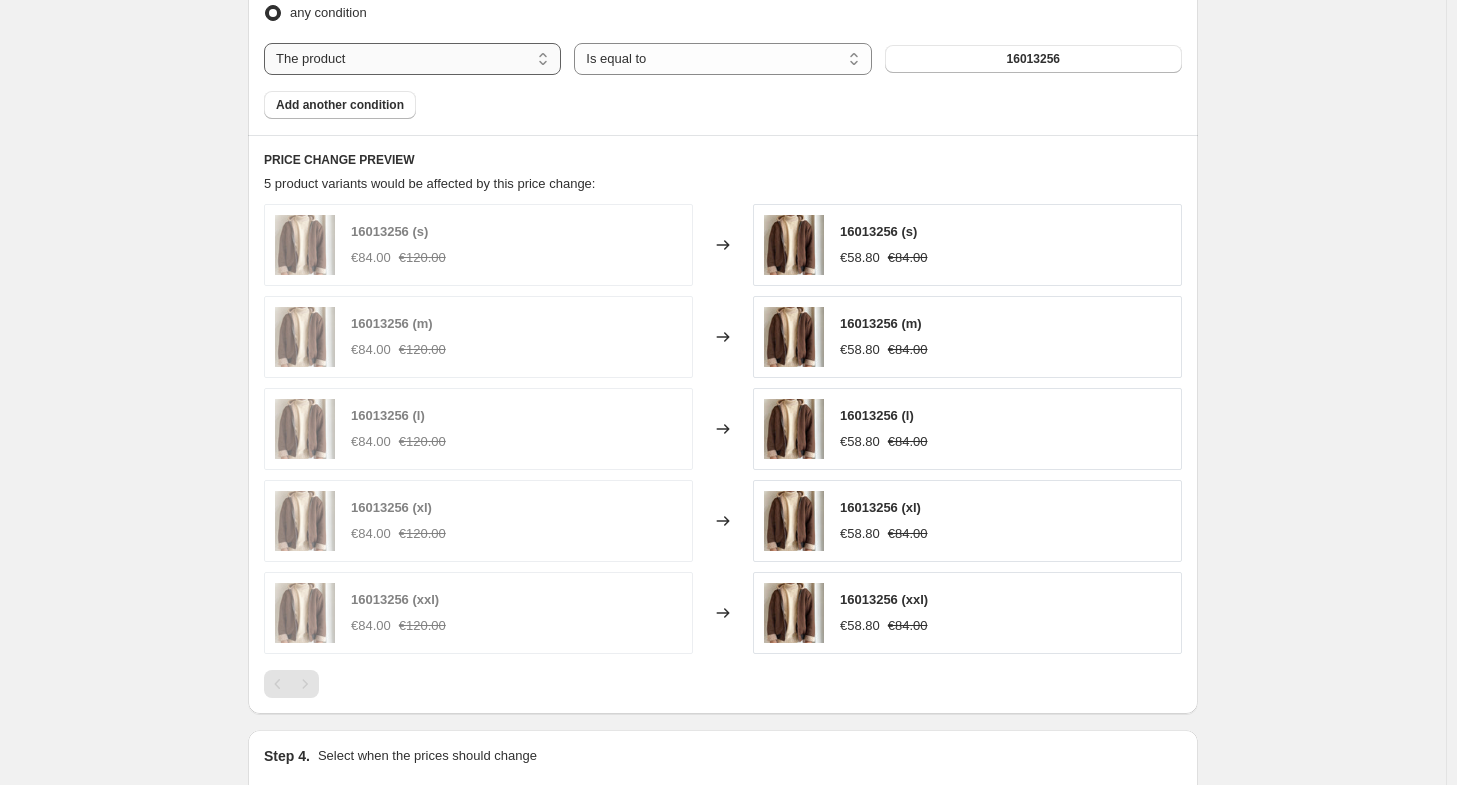 select on "collection" 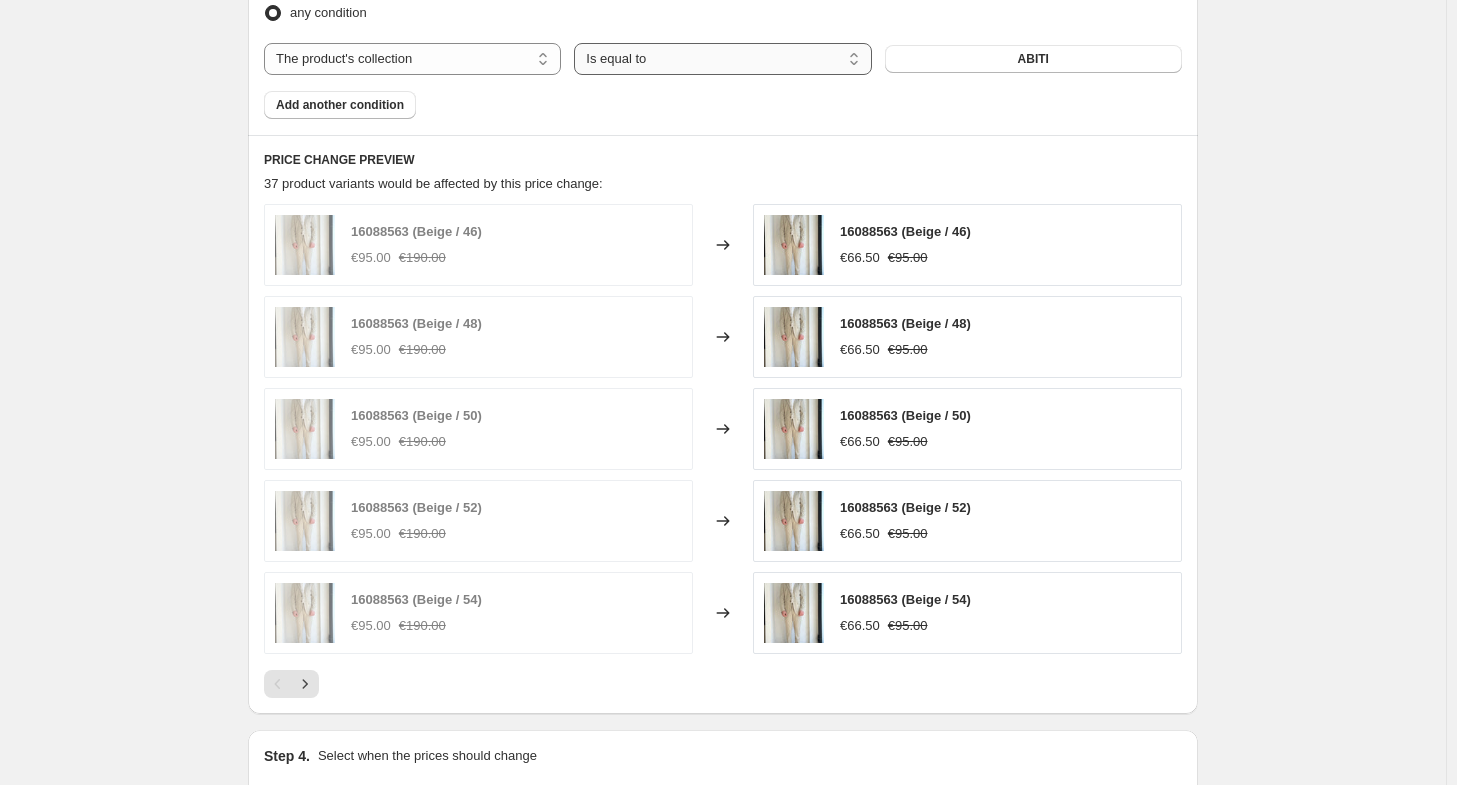 click on "Is equal to Is not equal to" at bounding box center (722, 59) 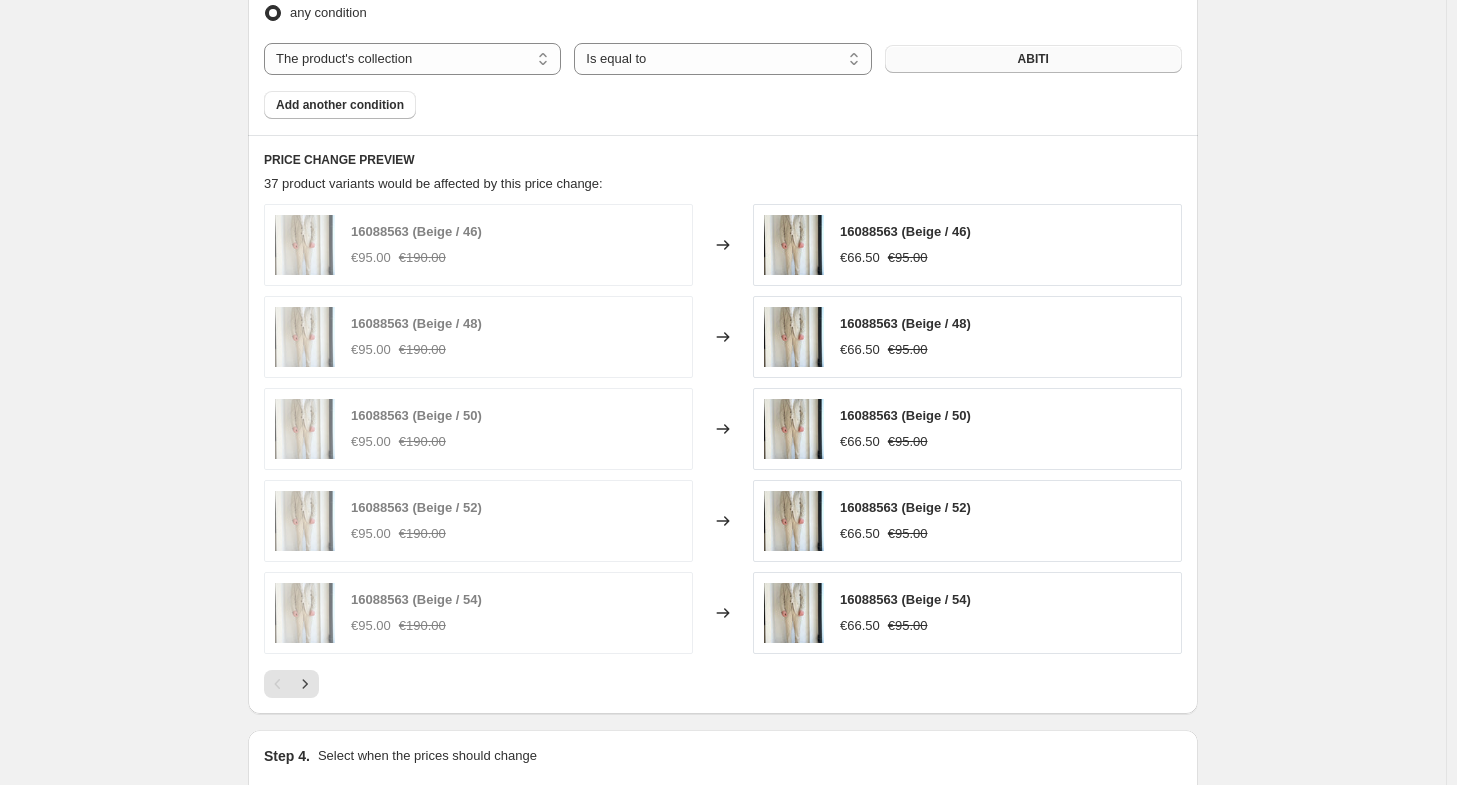 click on "ABITI" at bounding box center [1033, 59] 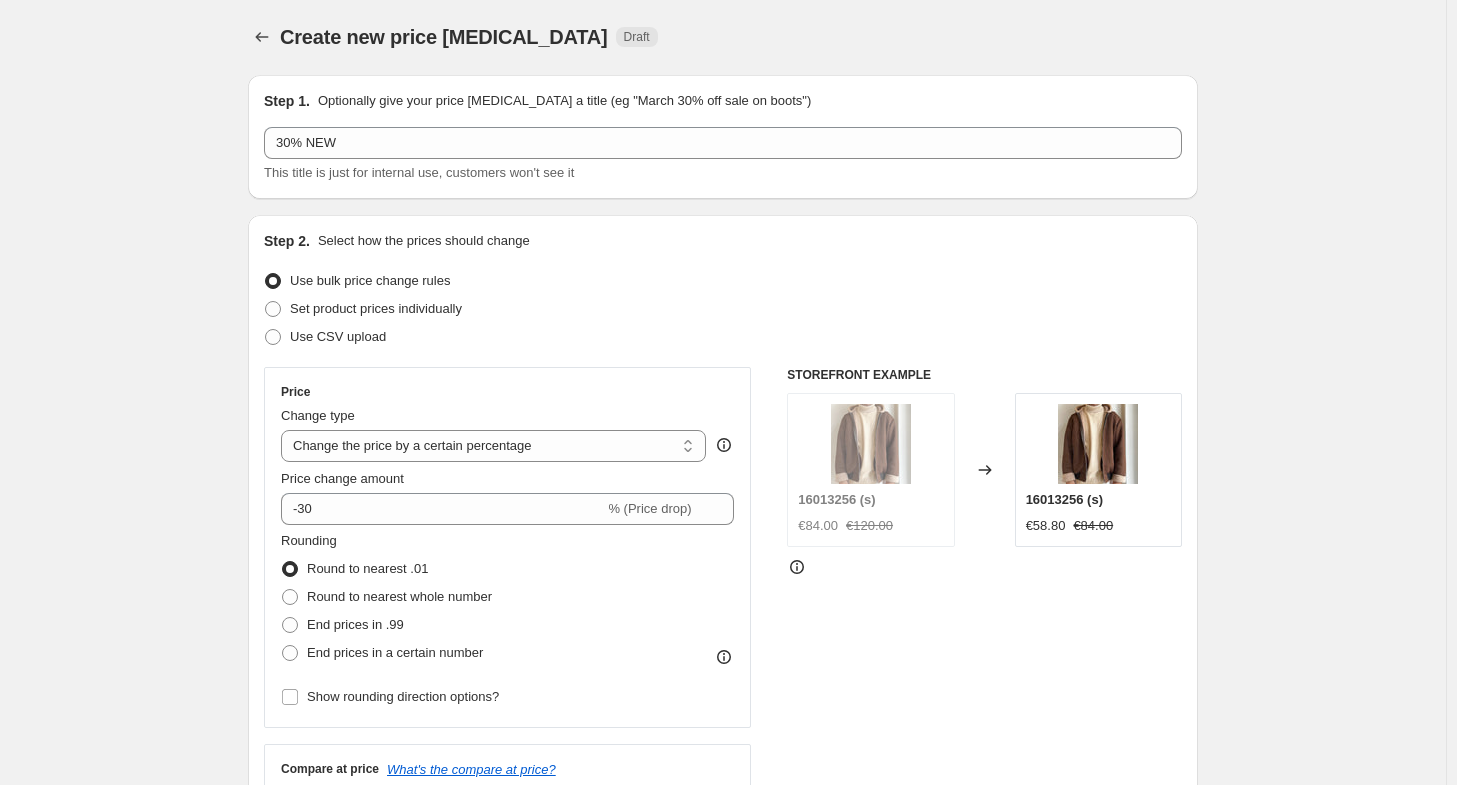 scroll, scrollTop: 0, scrollLeft: 0, axis: both 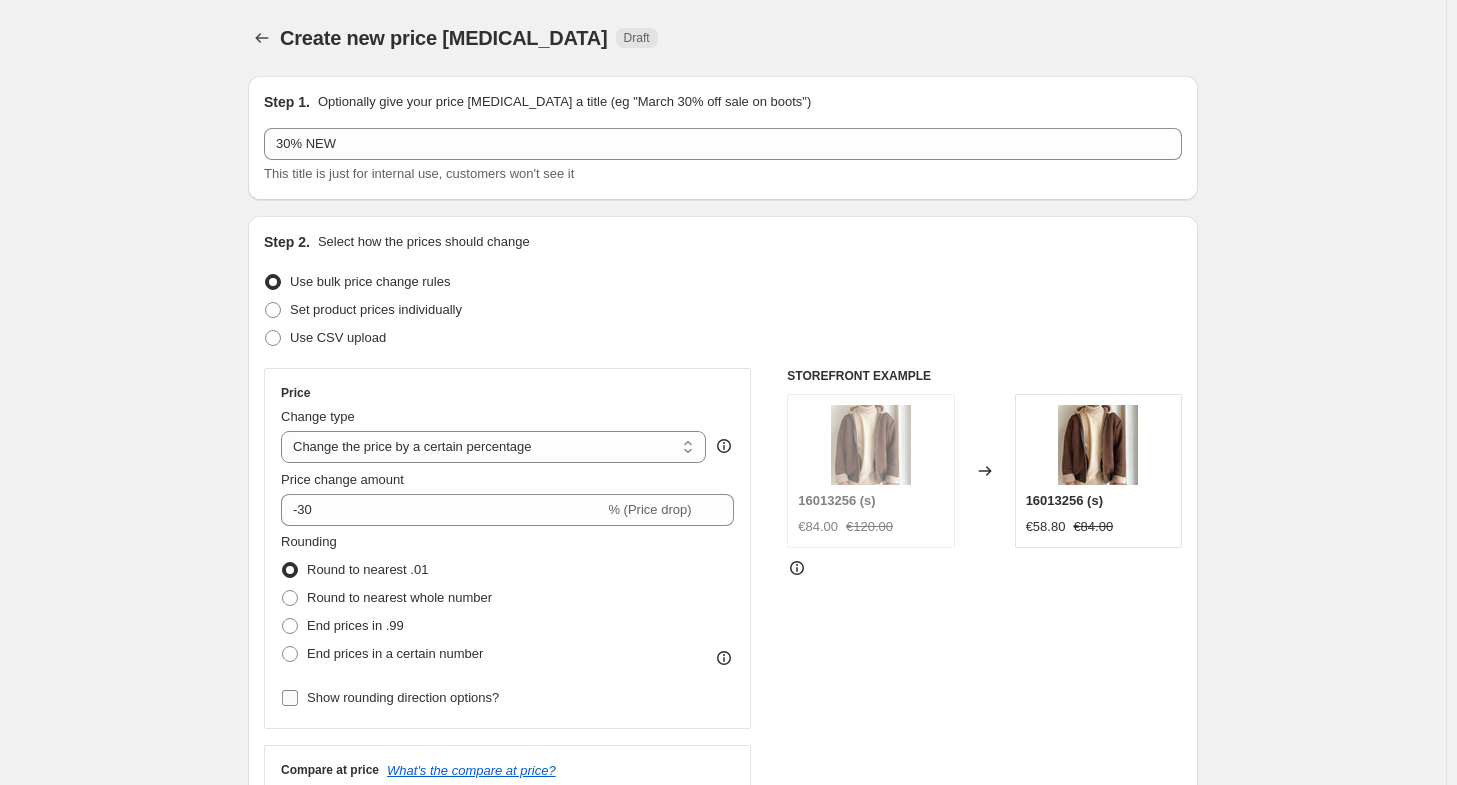 click on "Show rounding direction options?" at bounding box center (290, 698) 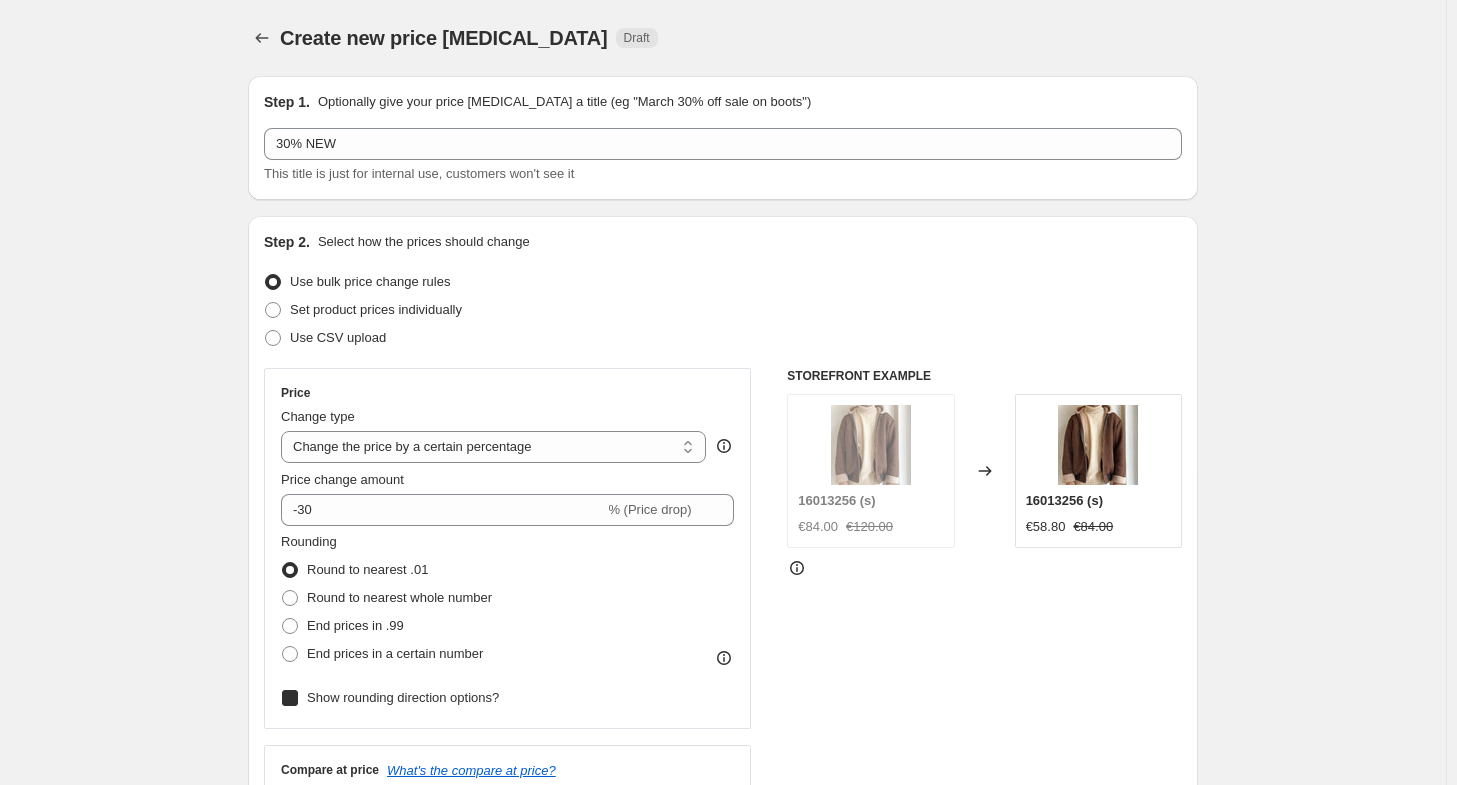 checkbox on "true" 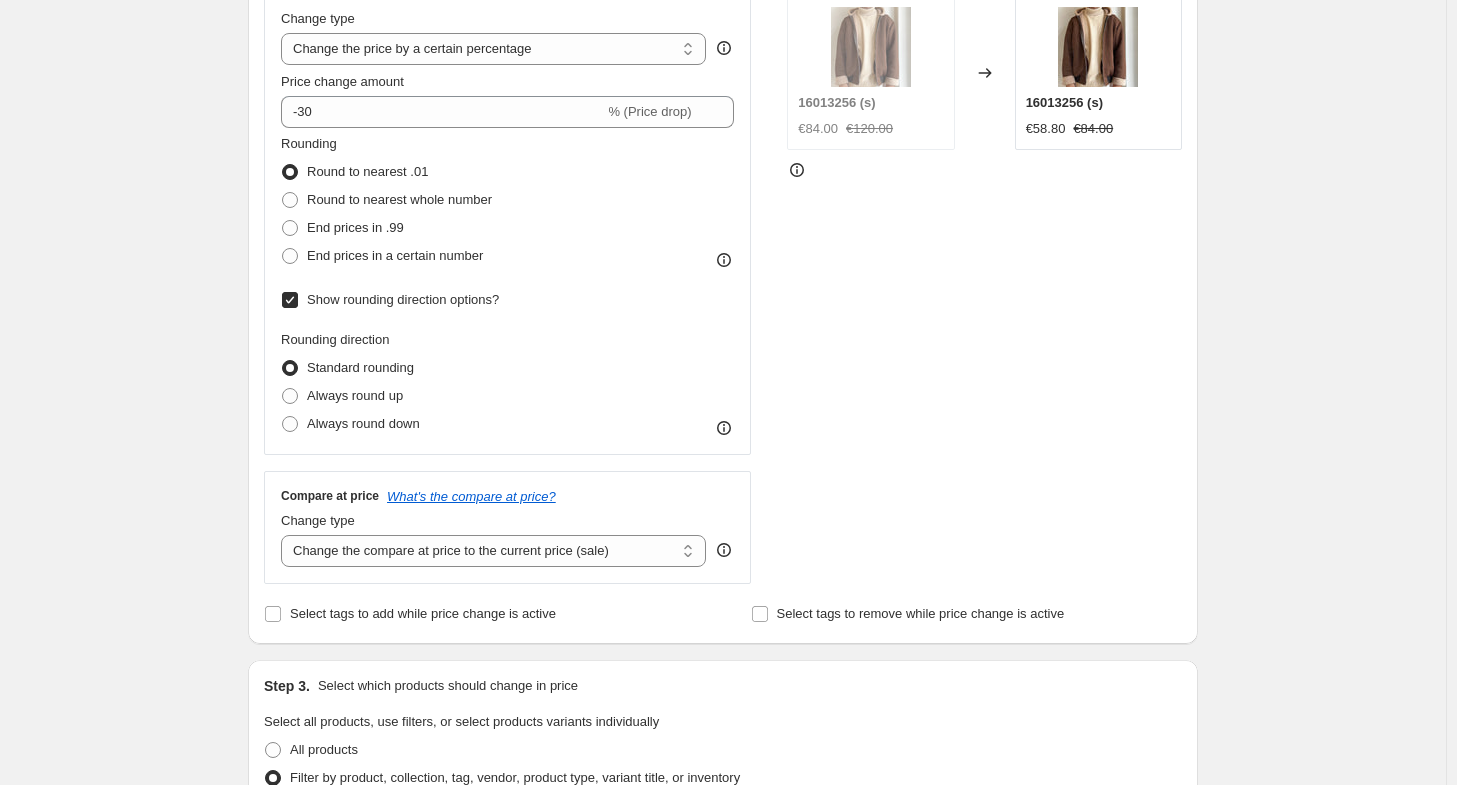 scroll, scrollTop: 300, scrollLeft: 0, axis: vertical 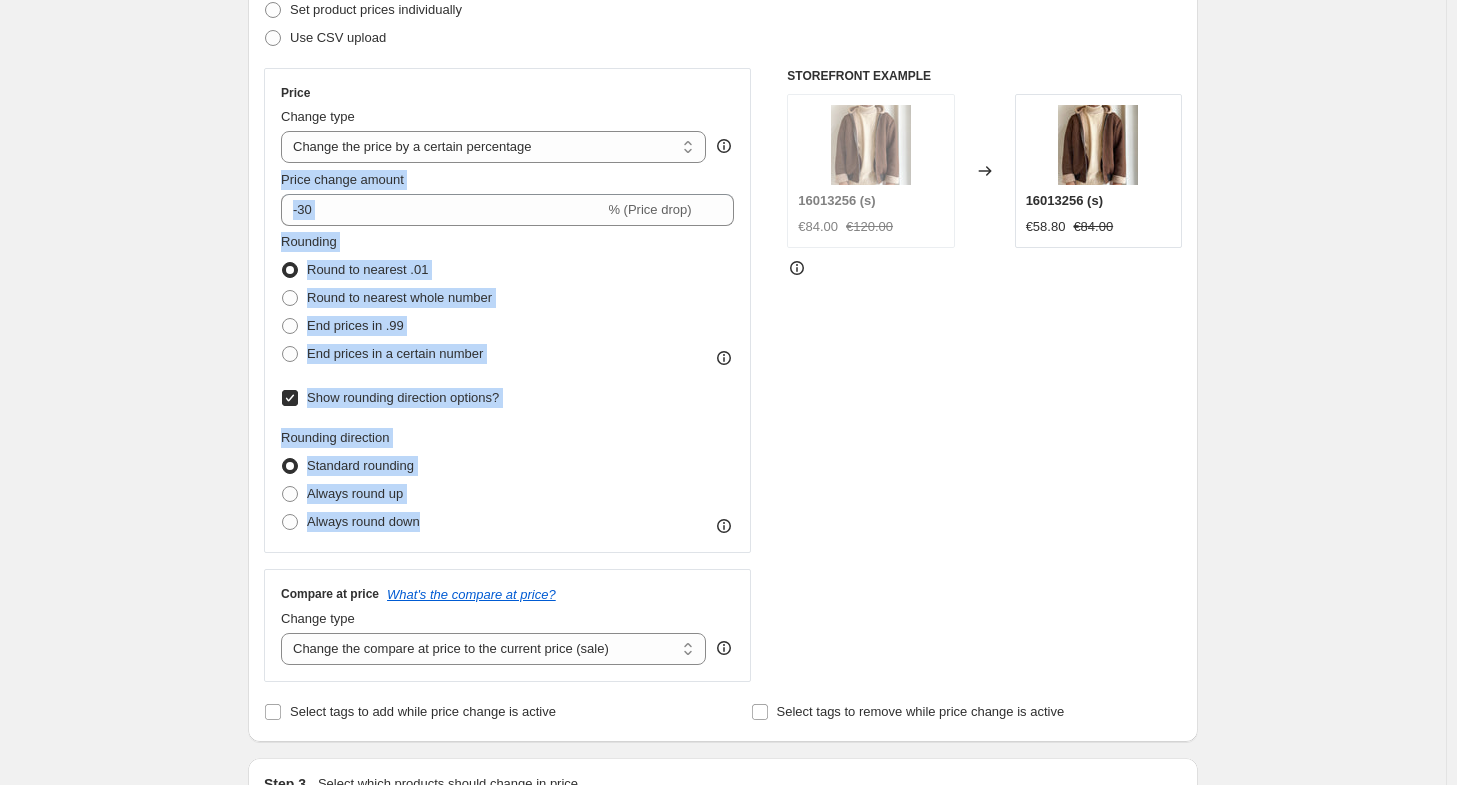 drag, startPoint x: 281, startPoint y: 167, endPoint x: 450, endPoint y: 520, distance: 391.3694 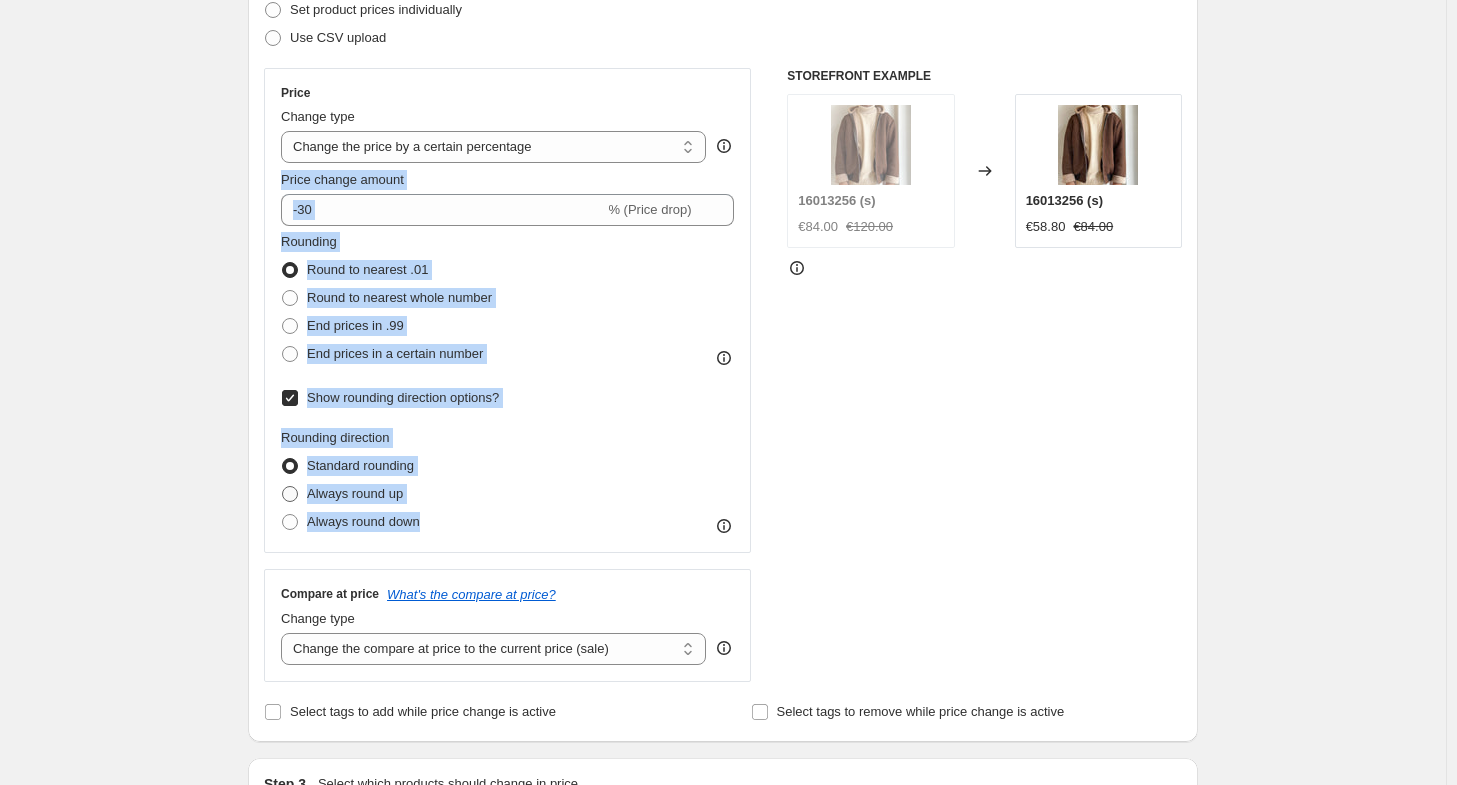copy on "Price change amount % (Price drop) Rounding Round to nearest .01 Round to nearest whole number End prices in .99 End prices in a certain number Show rounding direction options? Rounding direction Standard rounding Always round up Always round down" 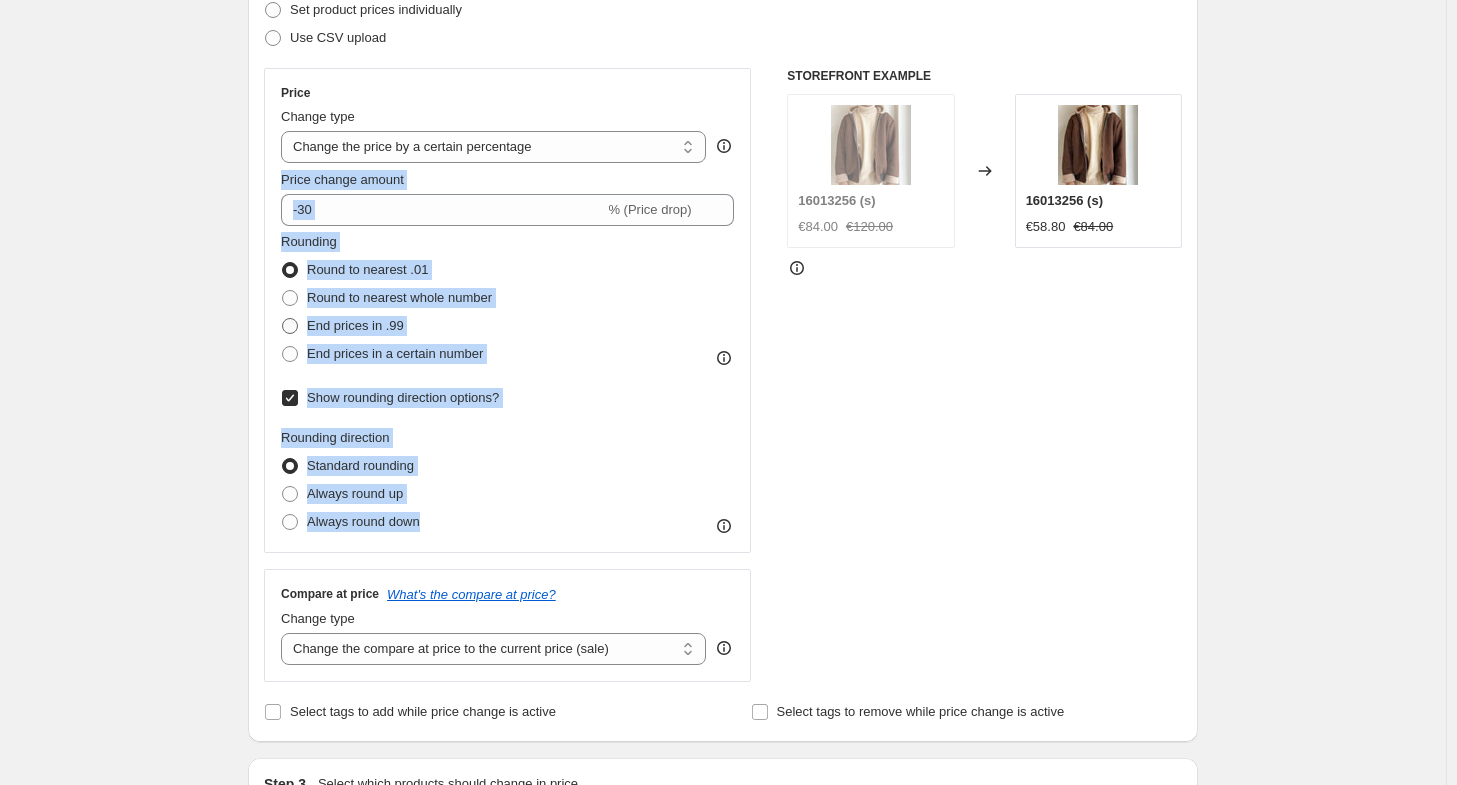 click on "End prices in .99" at bounding box center (355, 325) 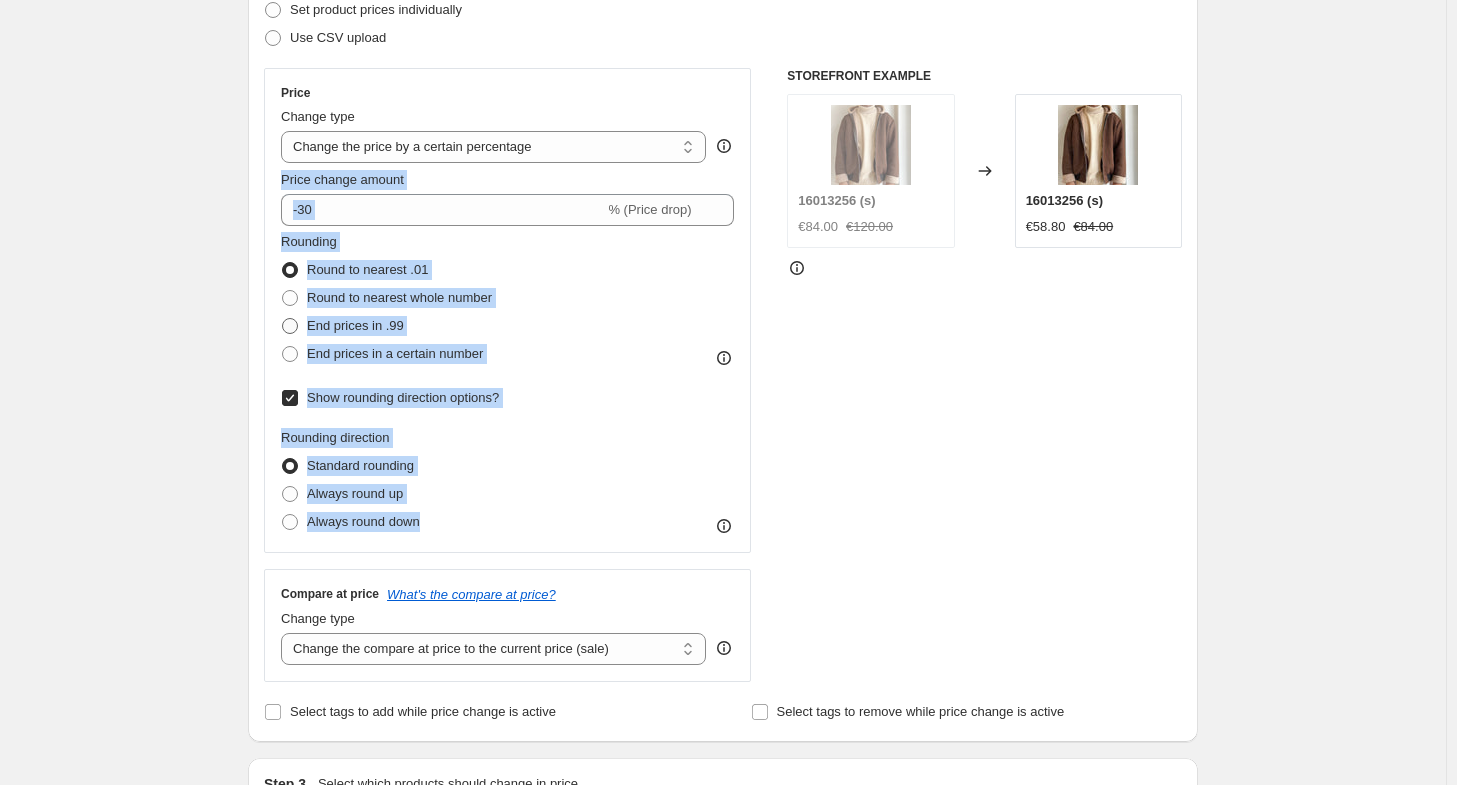 radio on "true" 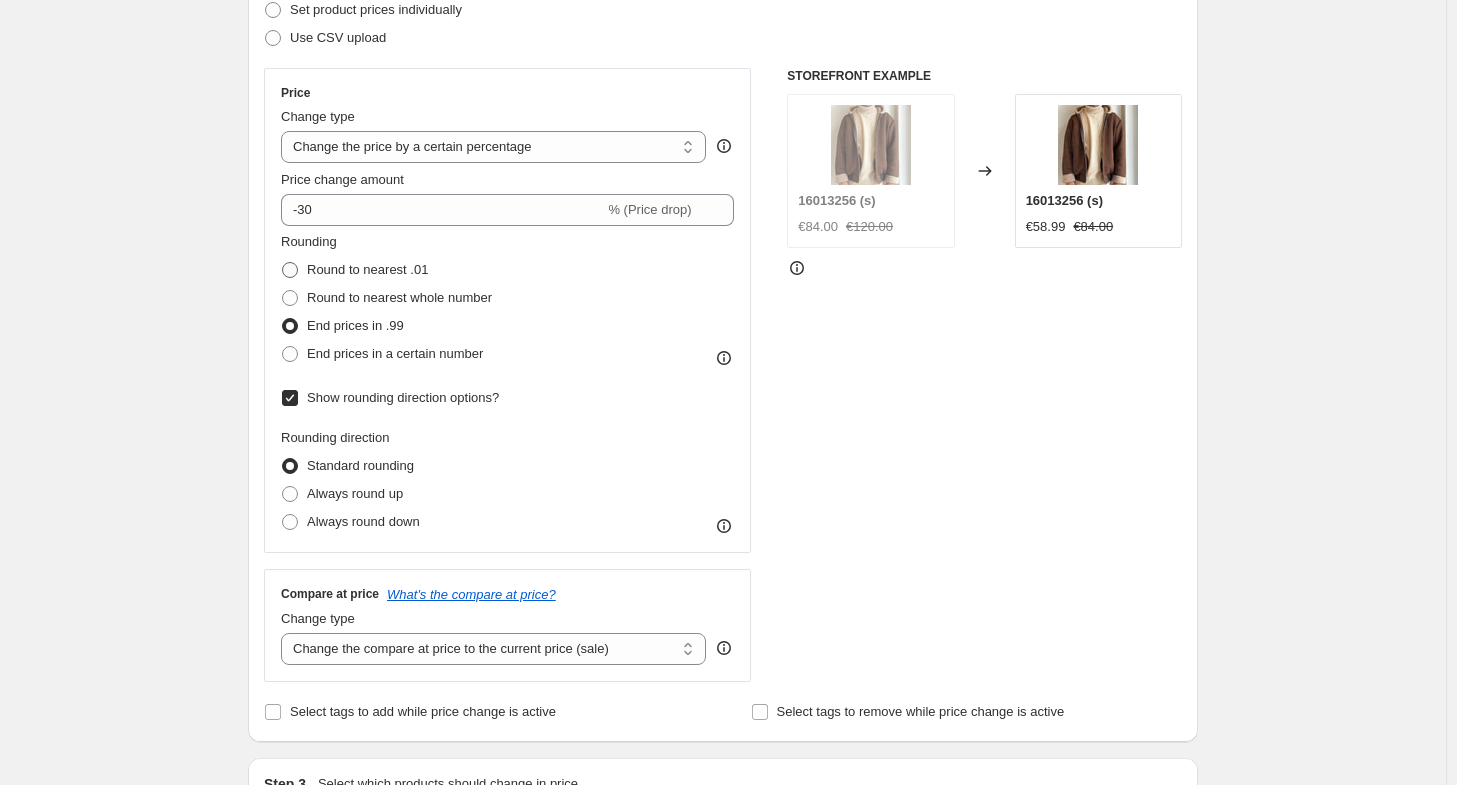 click on "Round to nearest .01" at bounding box center (367, 269) 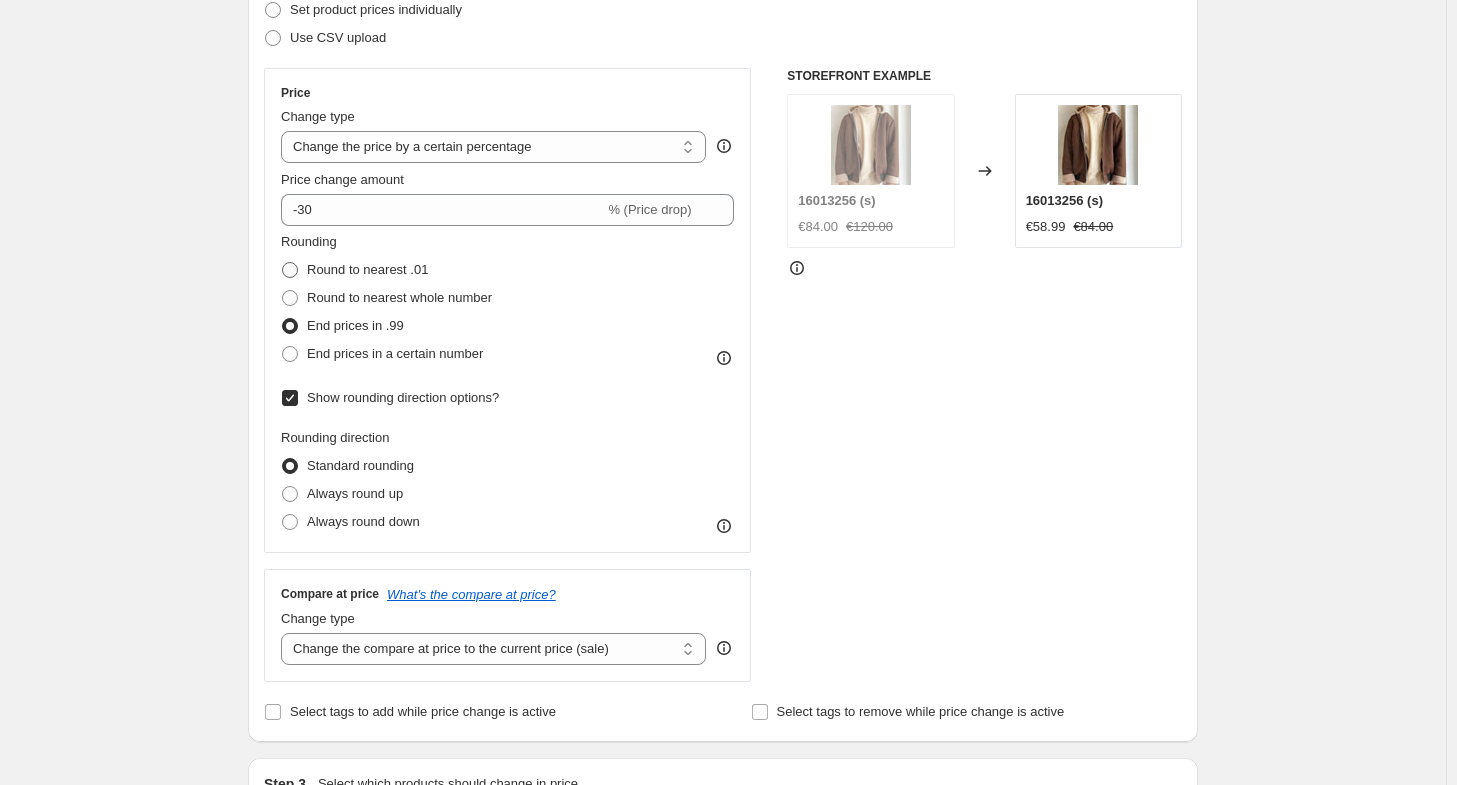 radio on "true" 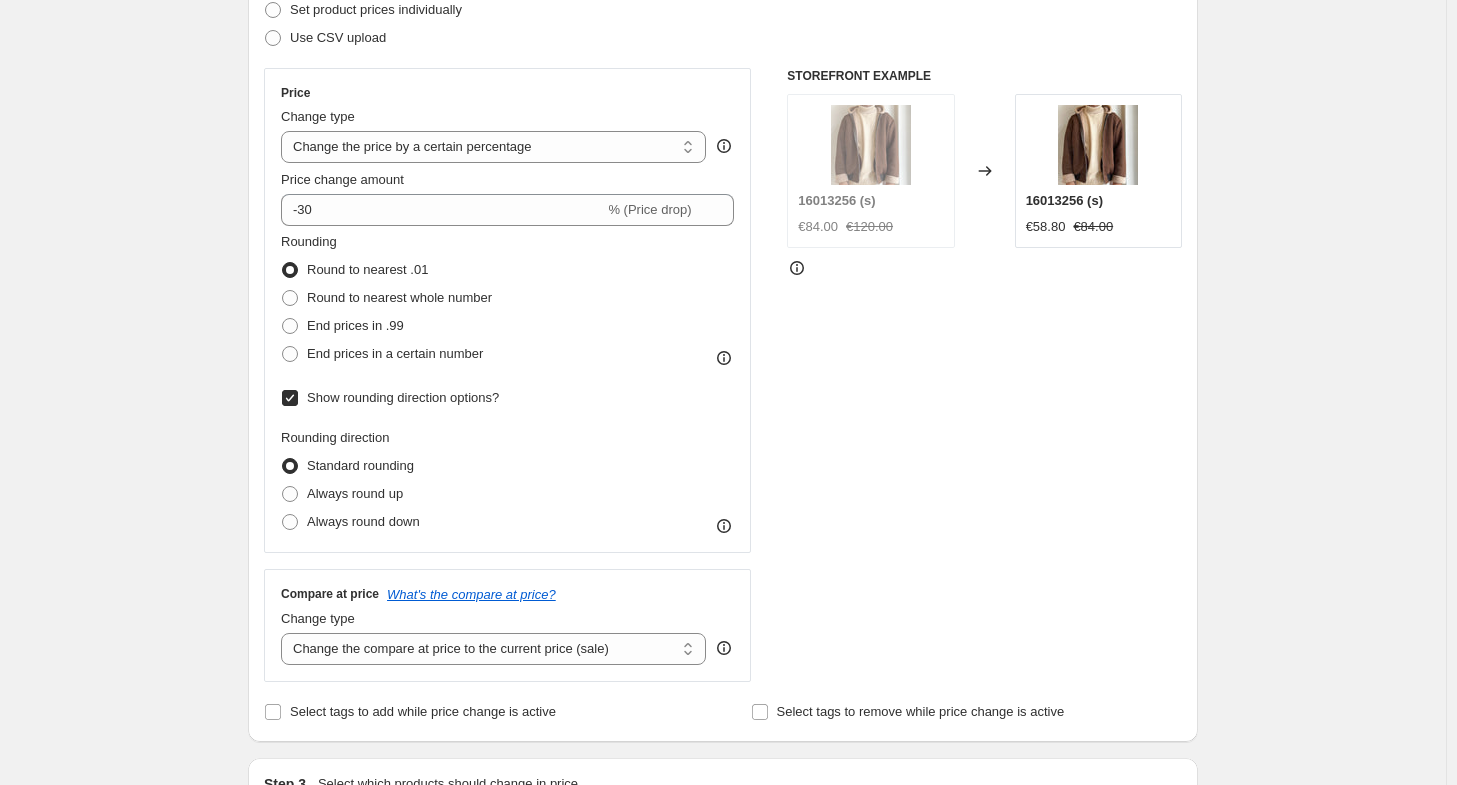 click 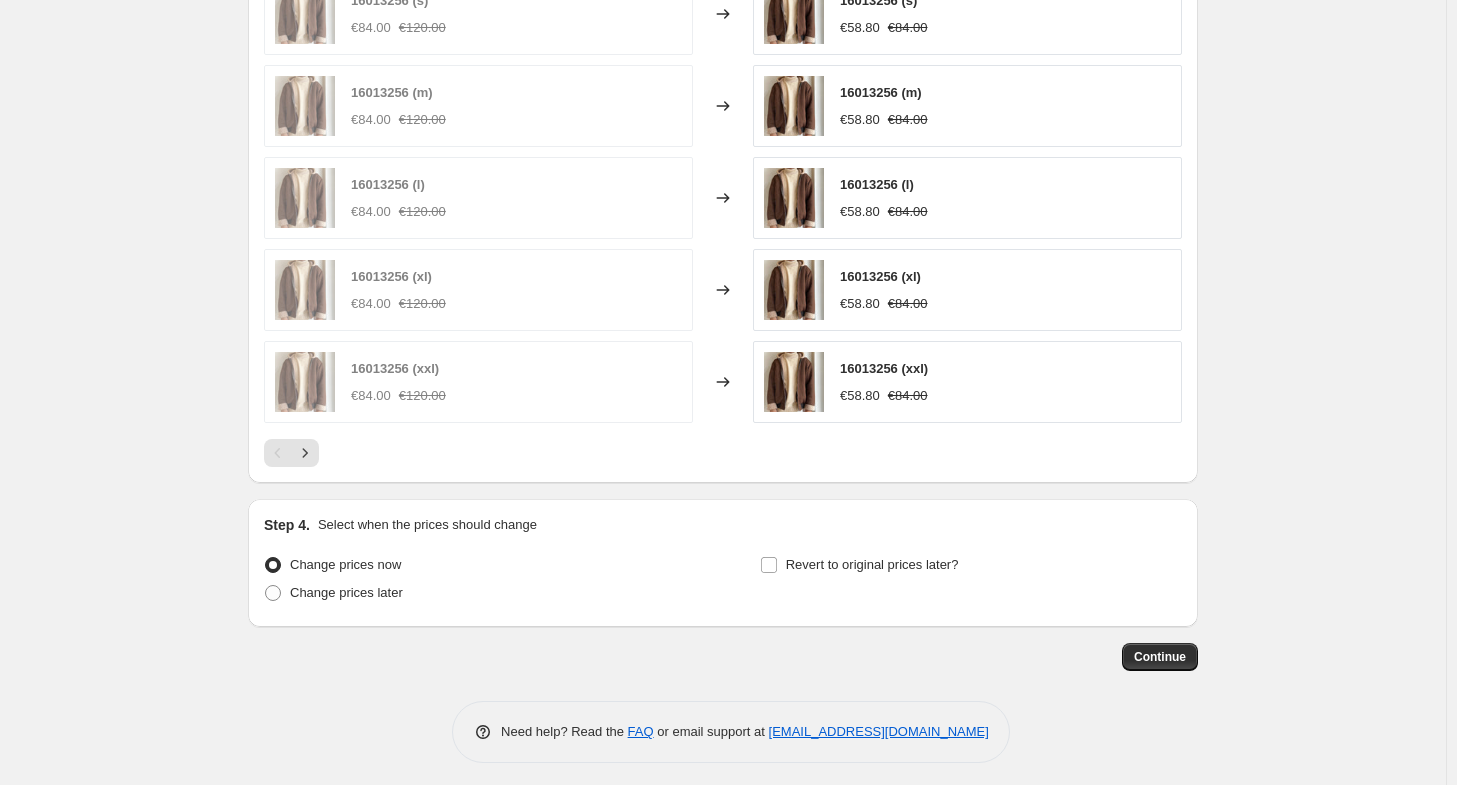 scroll, scrollTop: 1624, scrollLeft: 0, axis: vertical 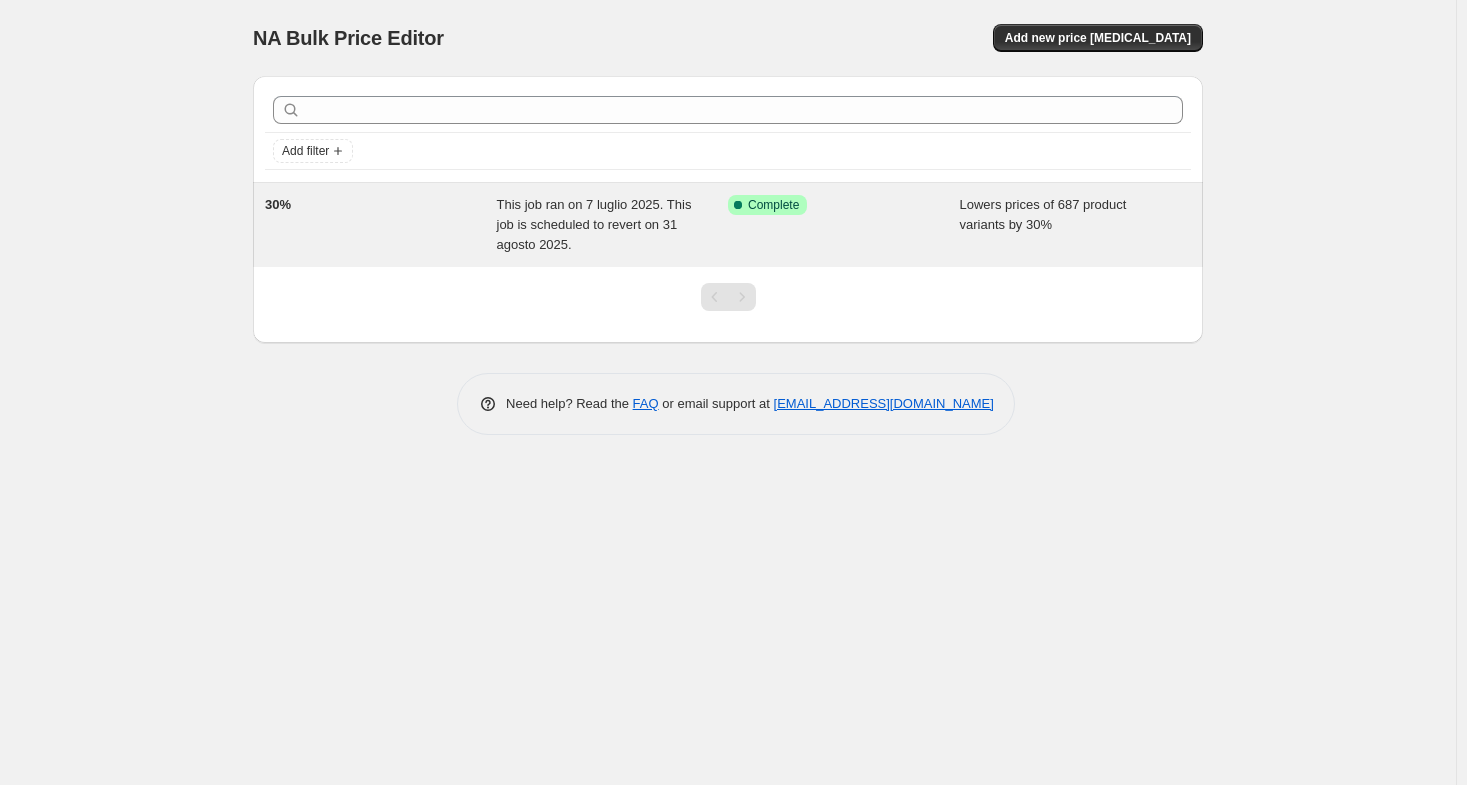 click on "30% This job ran on 7 luglio 2025. This job is scheduled to revert on 31 agosto 2025. Success Complete Complete Lowers prices of 687 product variants by 30%" at bounding box center (728, 225) 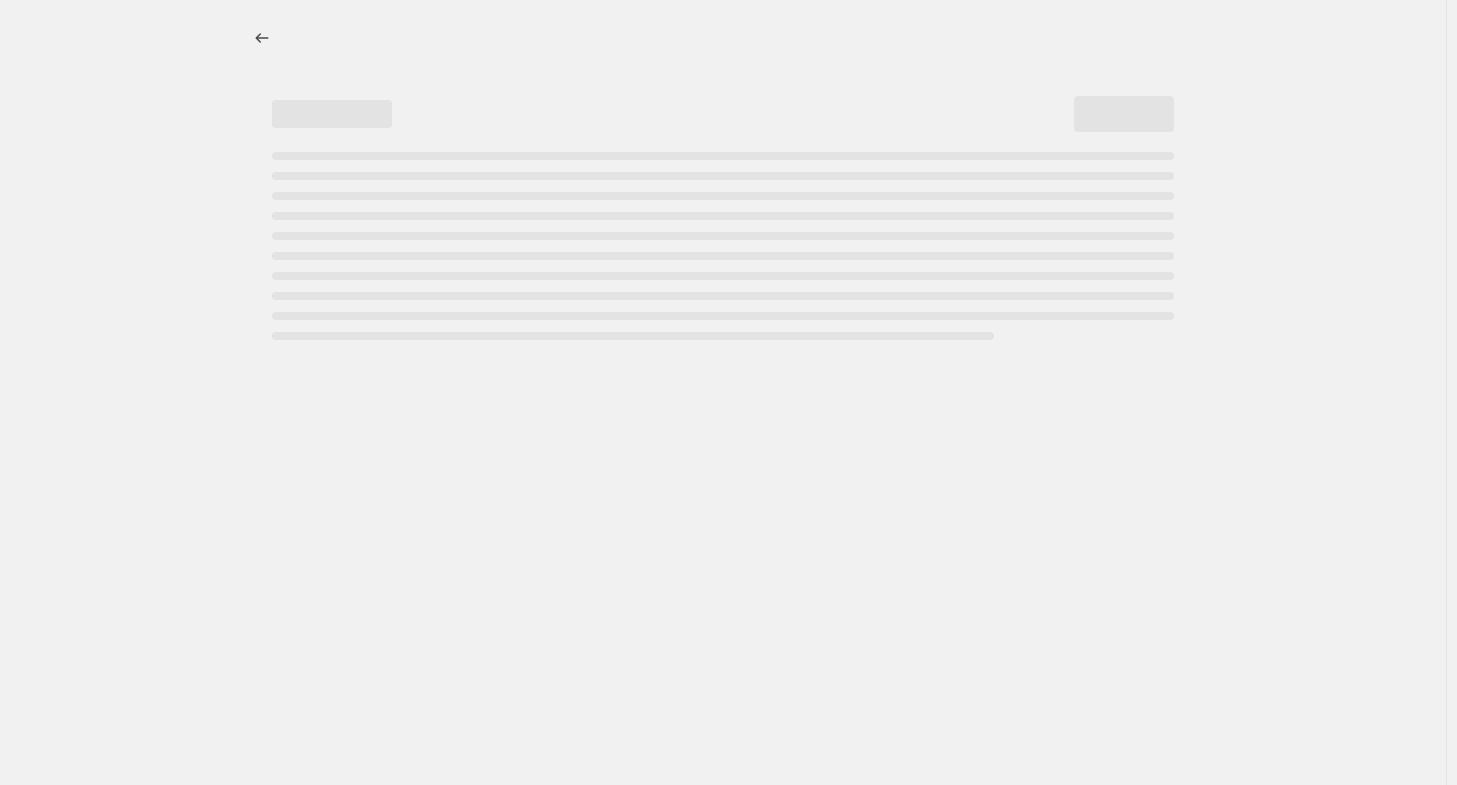 select on "percentage" 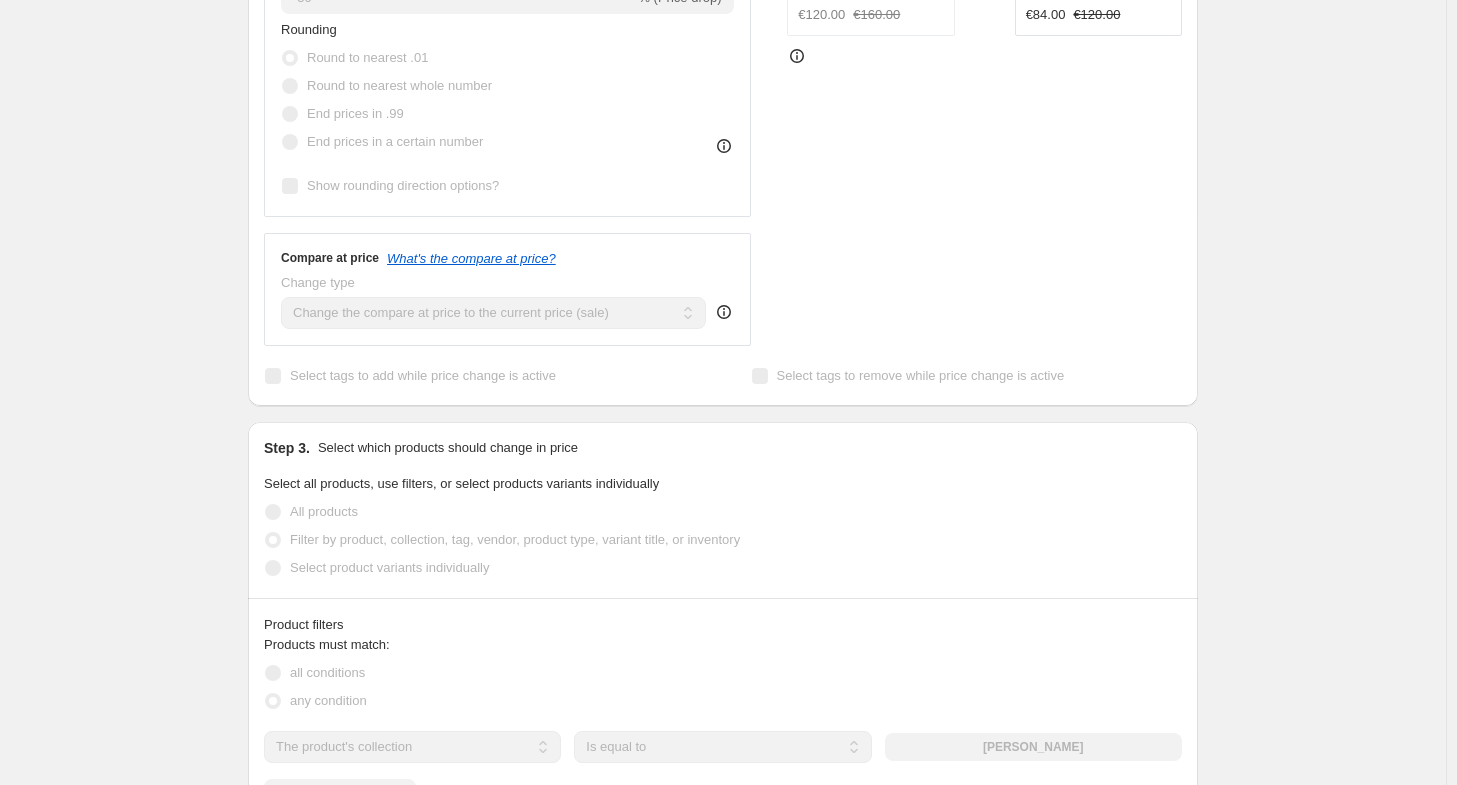 scroll, scrollTop: 800, scrollLeft: 0, axis: vertical 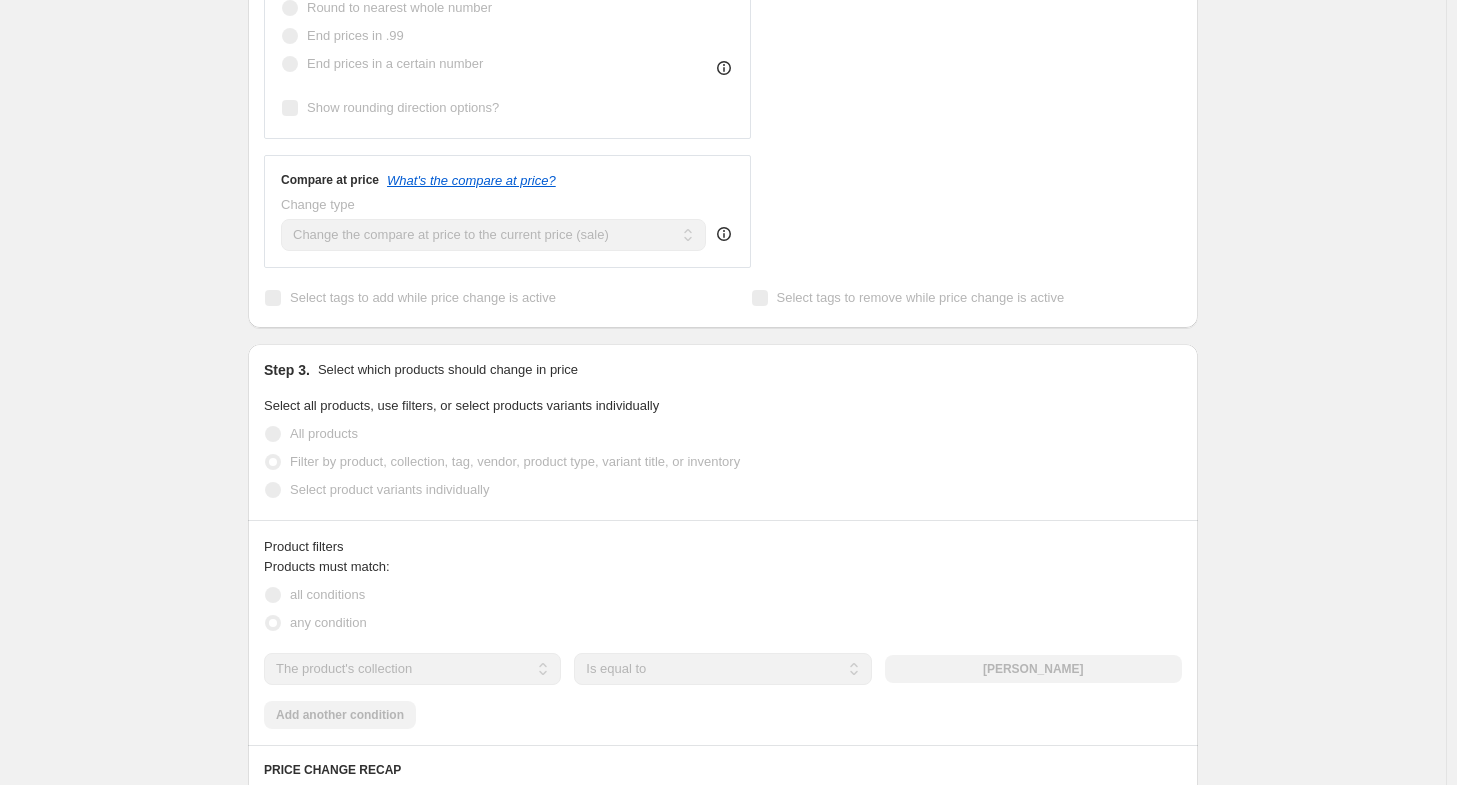 click on "Filter by product, collection, tag, vendor, product type, variant title, or inventory" at bounding box center [515, 461] 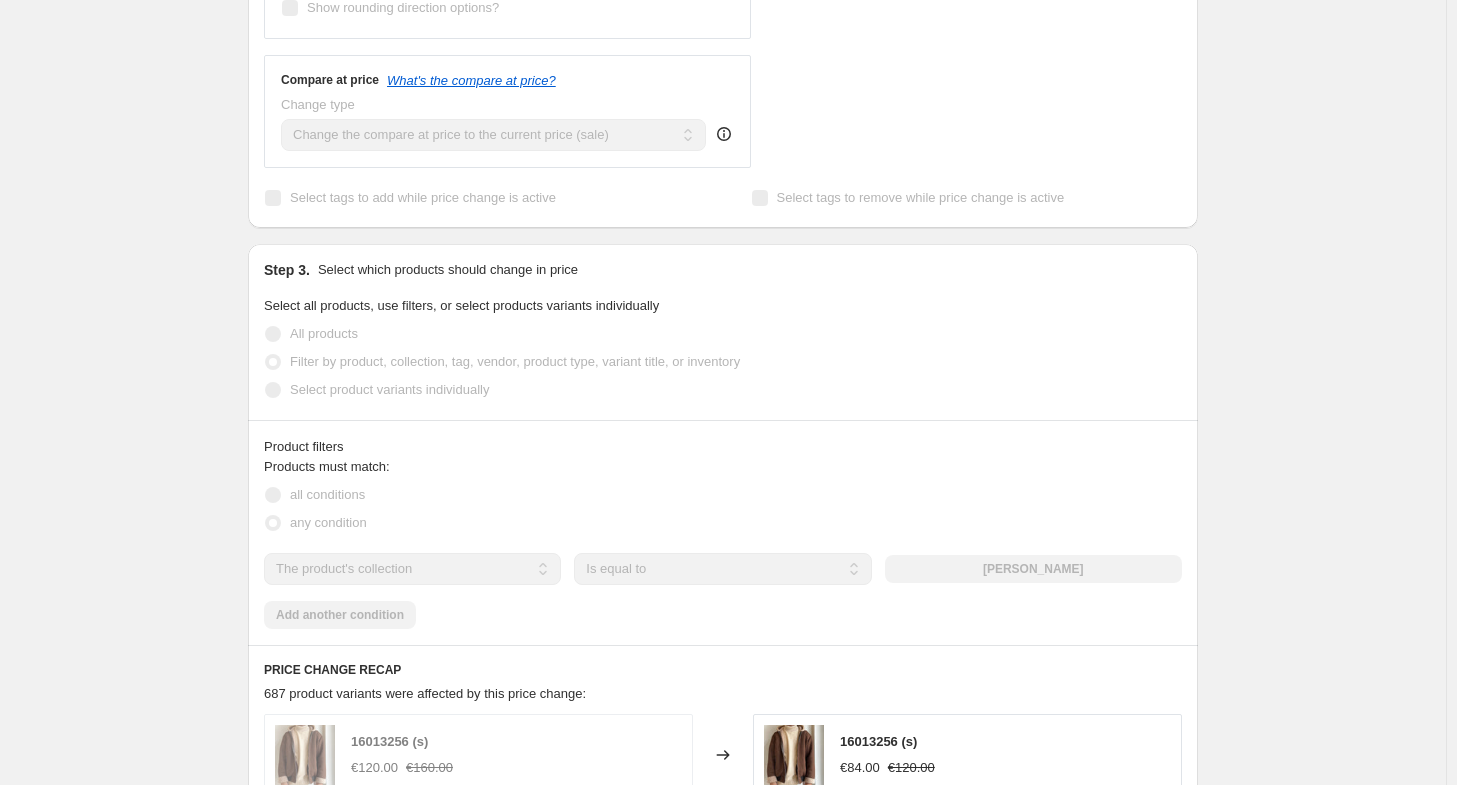 scroll, scrollTop: 1000, scrollLeft: 0, axis: vertical 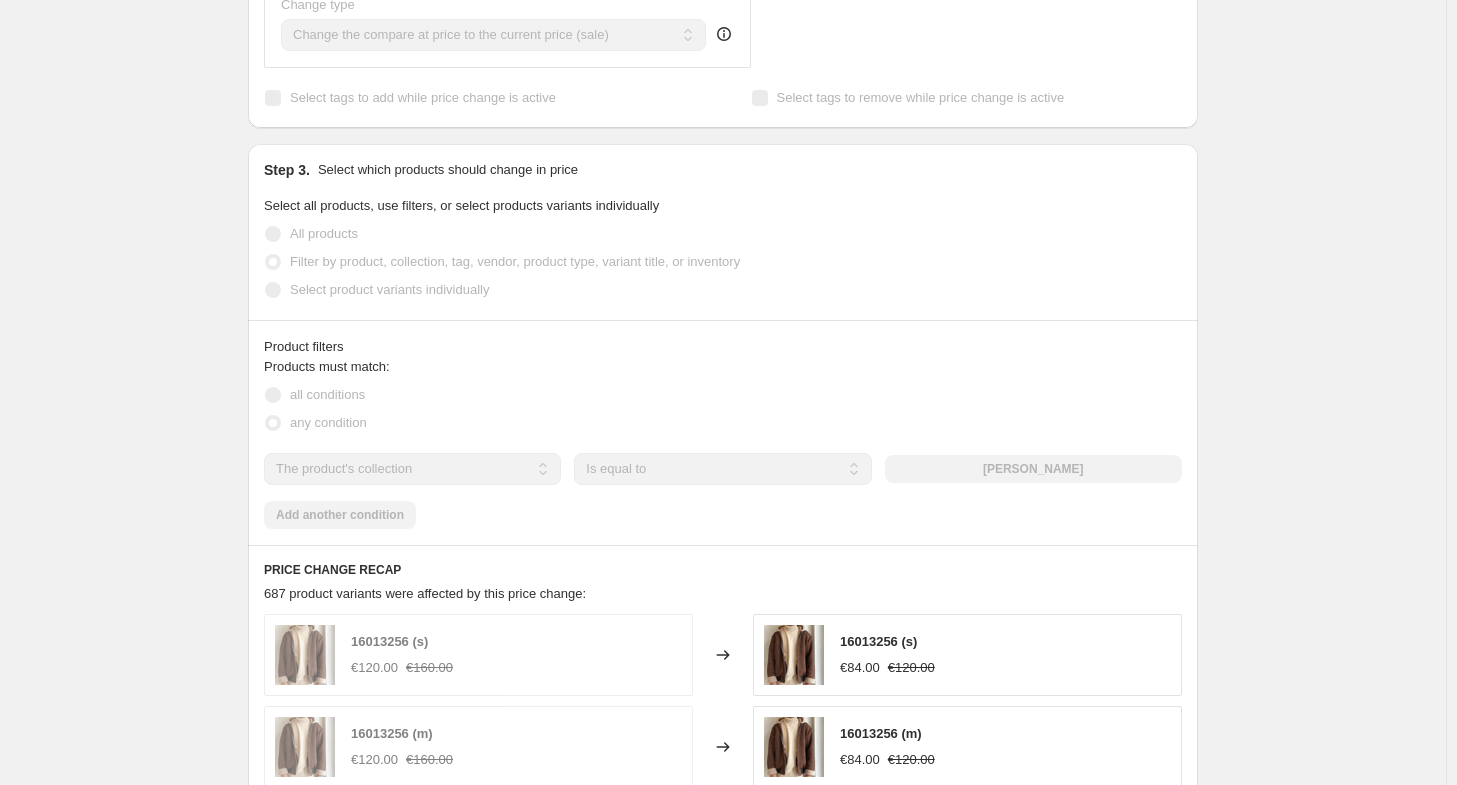 click on "Products must match: all conditions any condition The product The product's collection The product's tag The product's vendor The product's type The product's status The variant's title Inventory quantity The product's collection Is equal to Is not equal to Is equal to [PERSON_NAME] Add another condition" at bounding box center [723, 443] 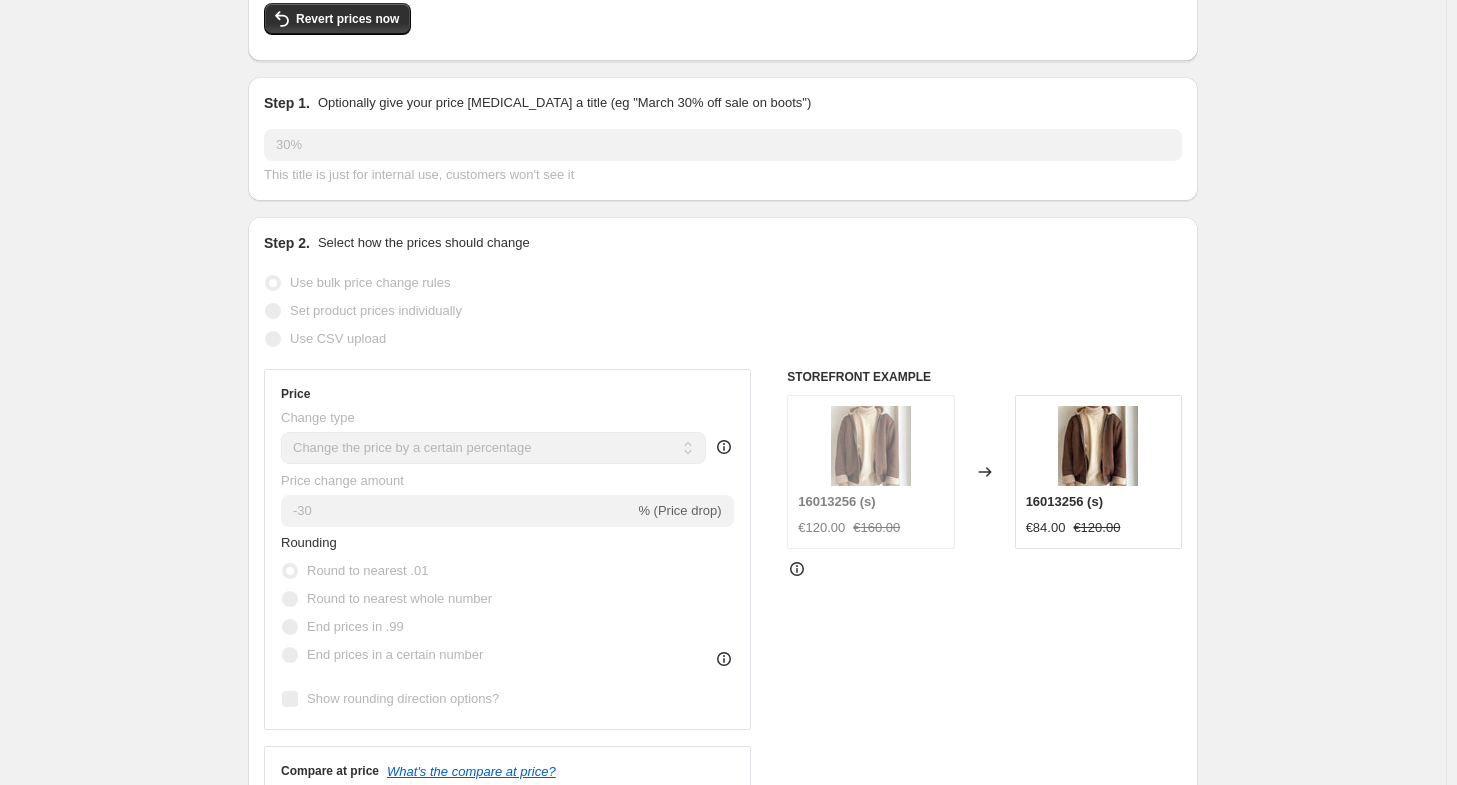 scroll, scrollTop: 0, scrollLeft: 0, axis: both 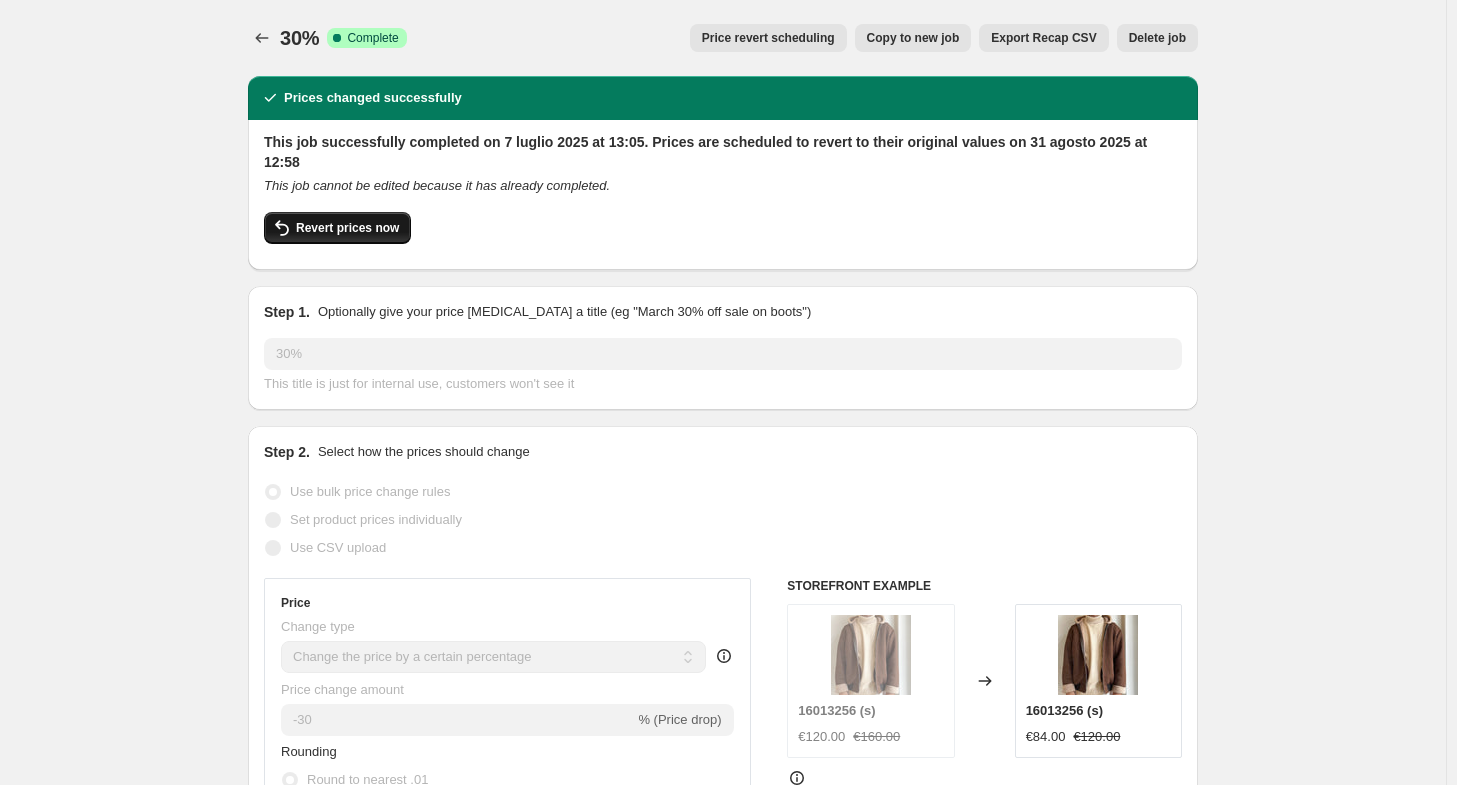 click on "Revert prices now" at bounding box center [337, 228] 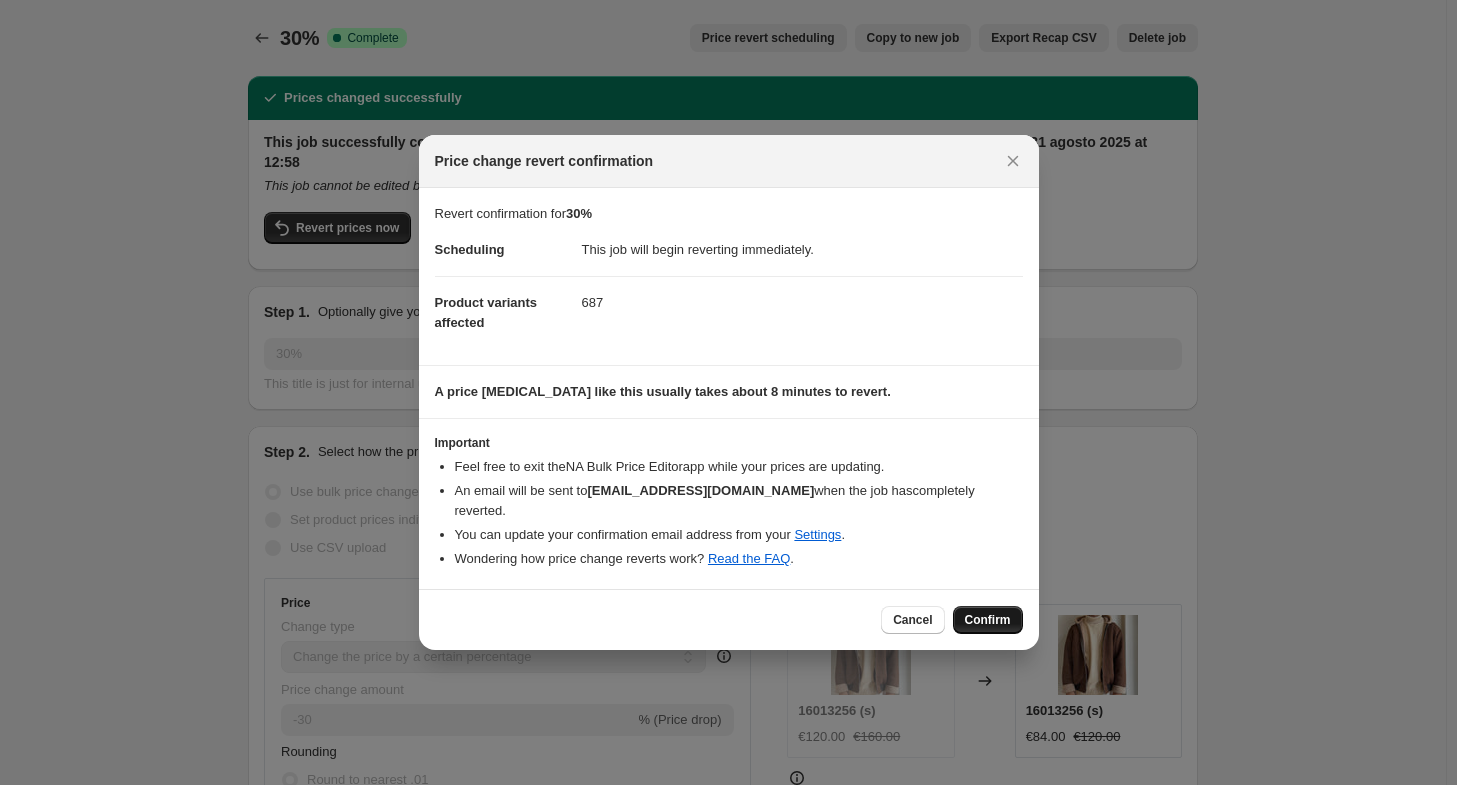 click on "Confirm" at bounding box center [988, 620] 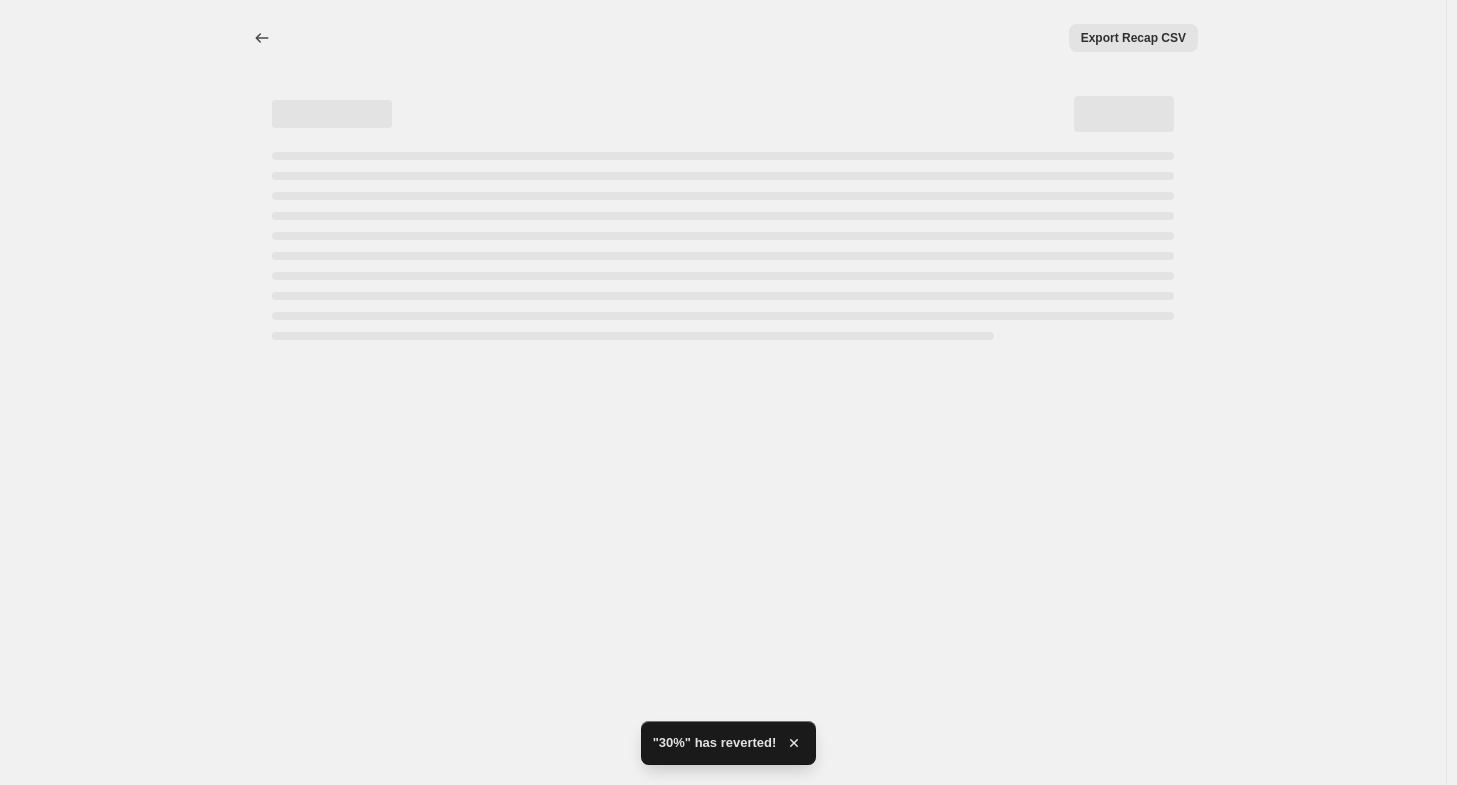 select on "percentage" 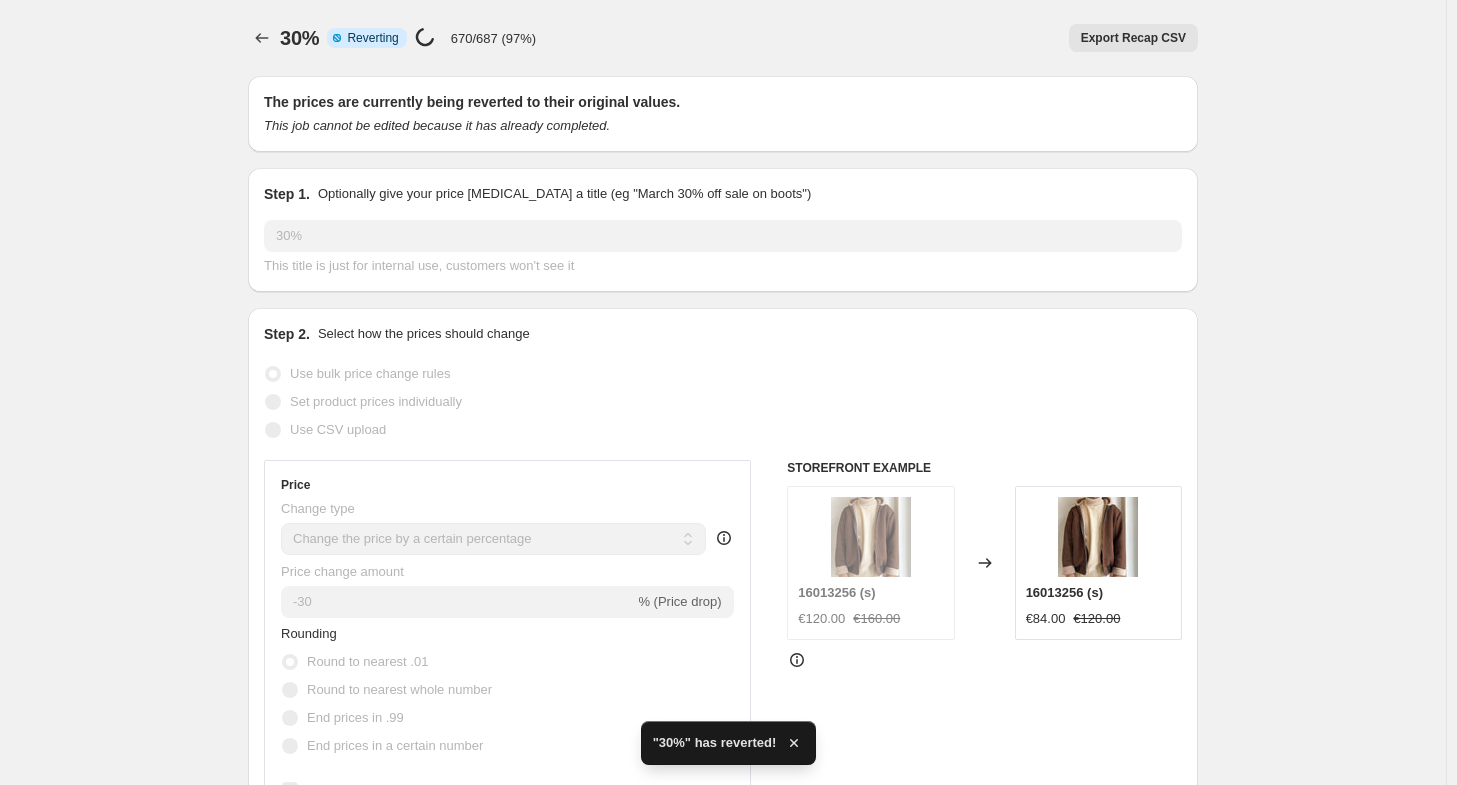 checkbox on "true" 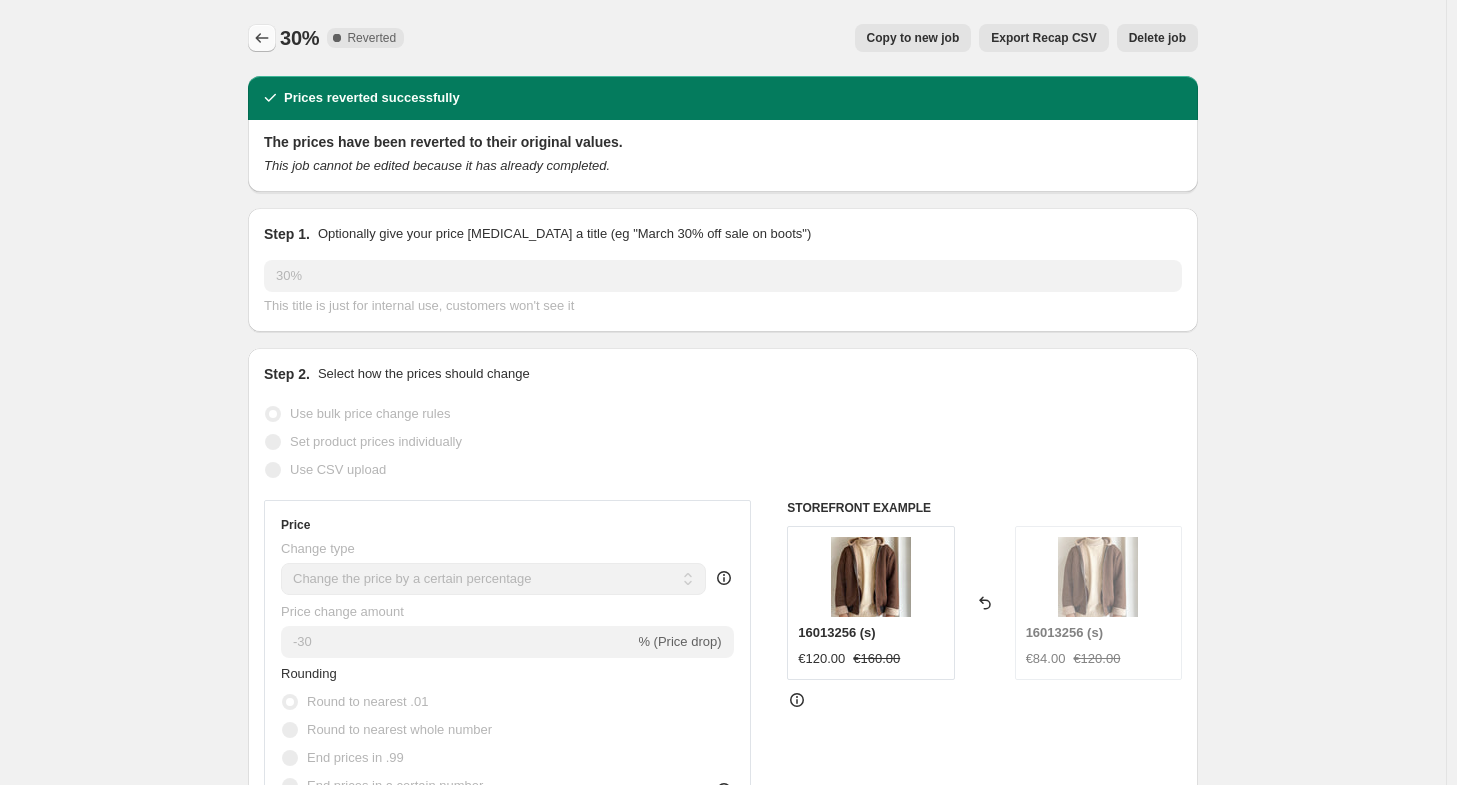 click 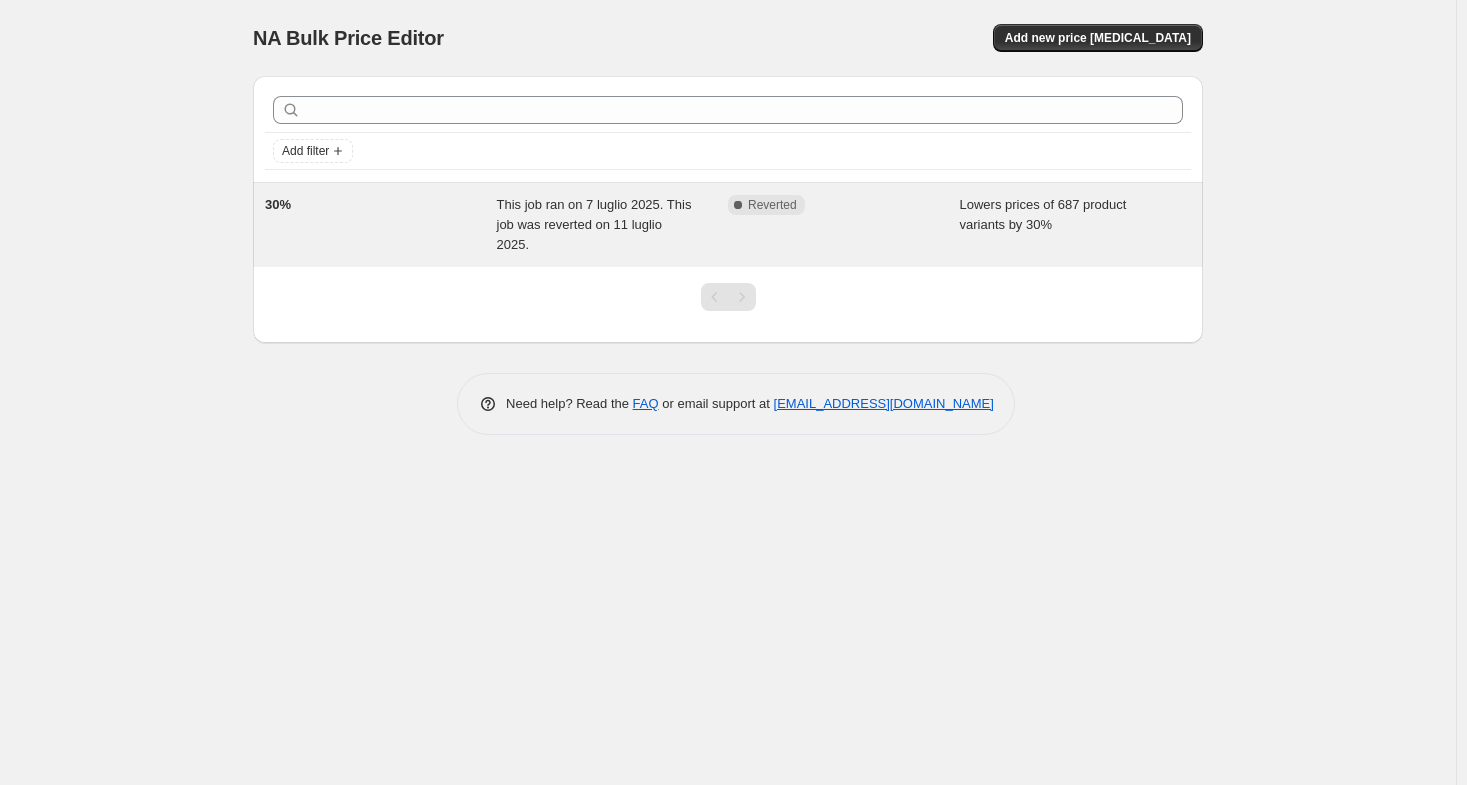 click on "30% This job ran on 7 luglio 2025. This job was reverted on 11 luglio 2025. Complete Reverted Lowers prices of 687 product variants by 30%" at bounding box center (728, 225) 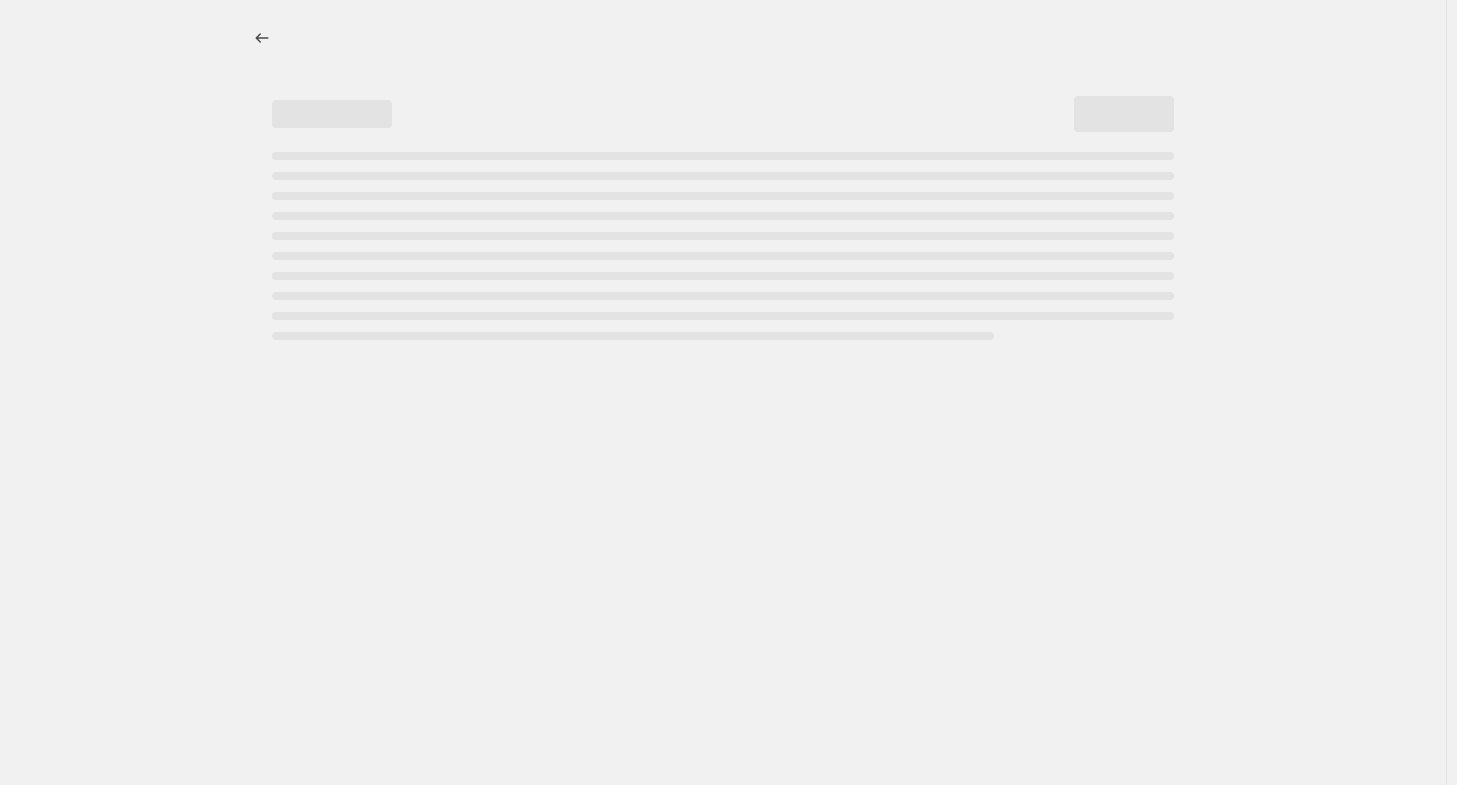 select on "percentage" 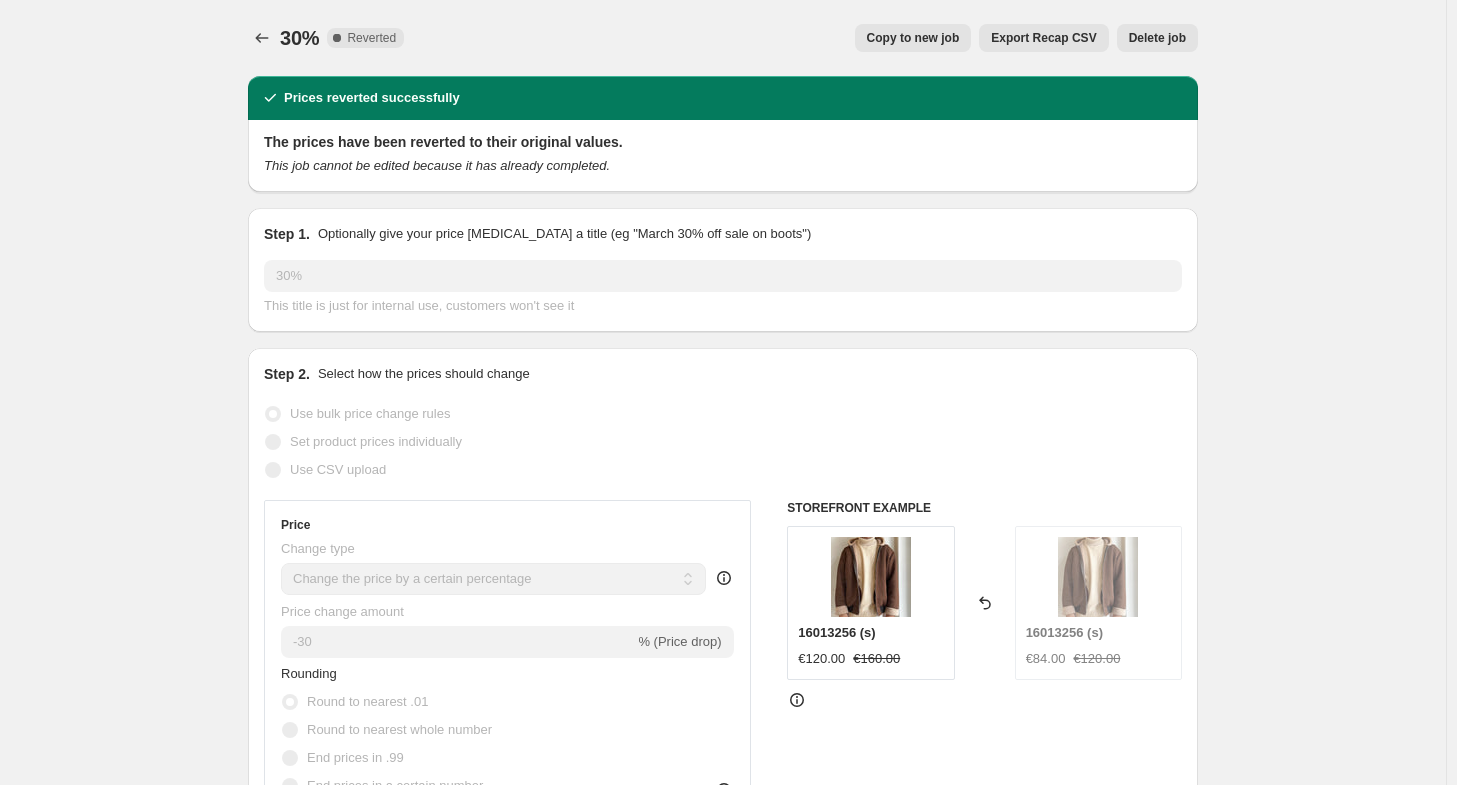 click on "Delete job" at bounding box center (1157, 38) 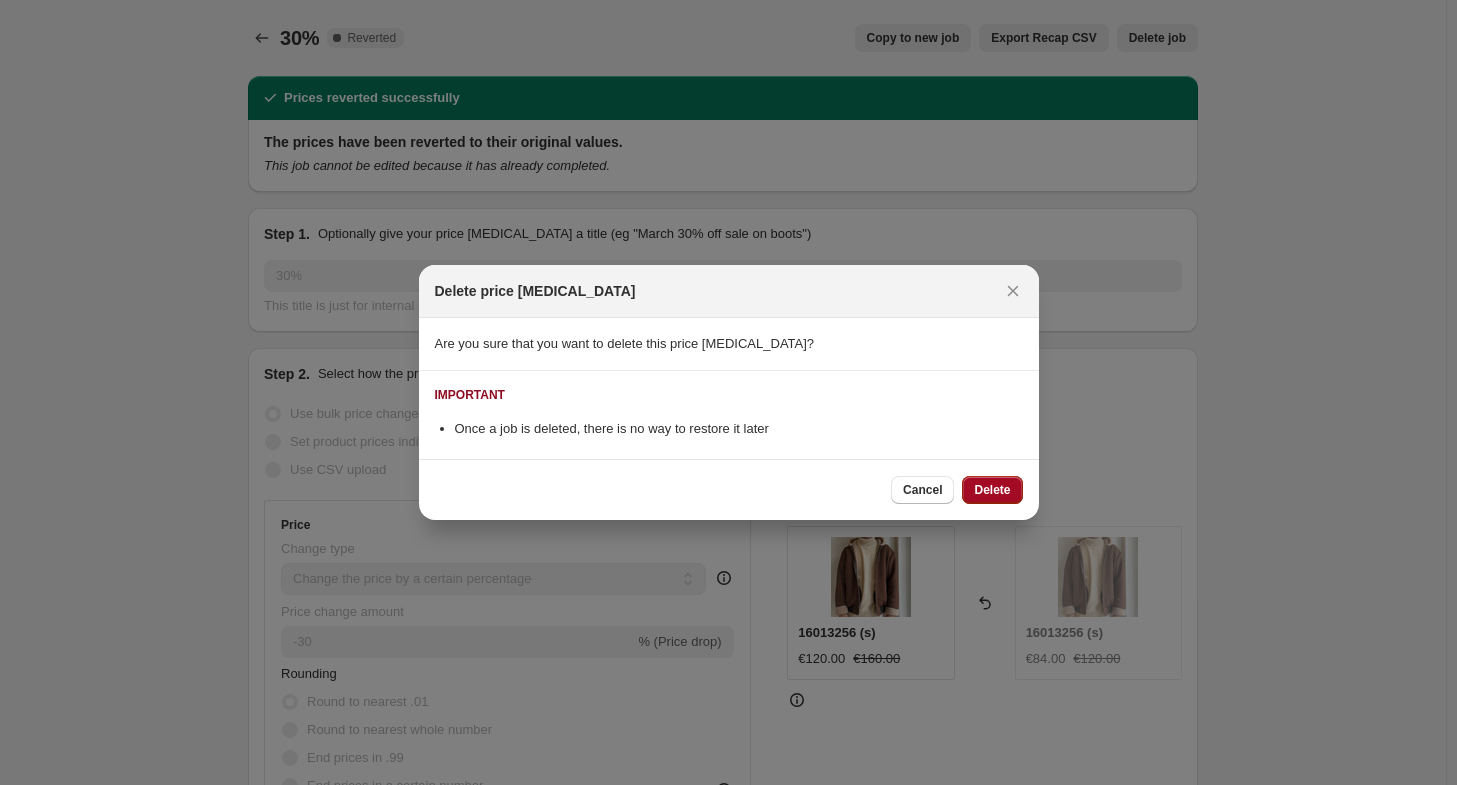 click on "Delete" at bounding box center (992, 490) 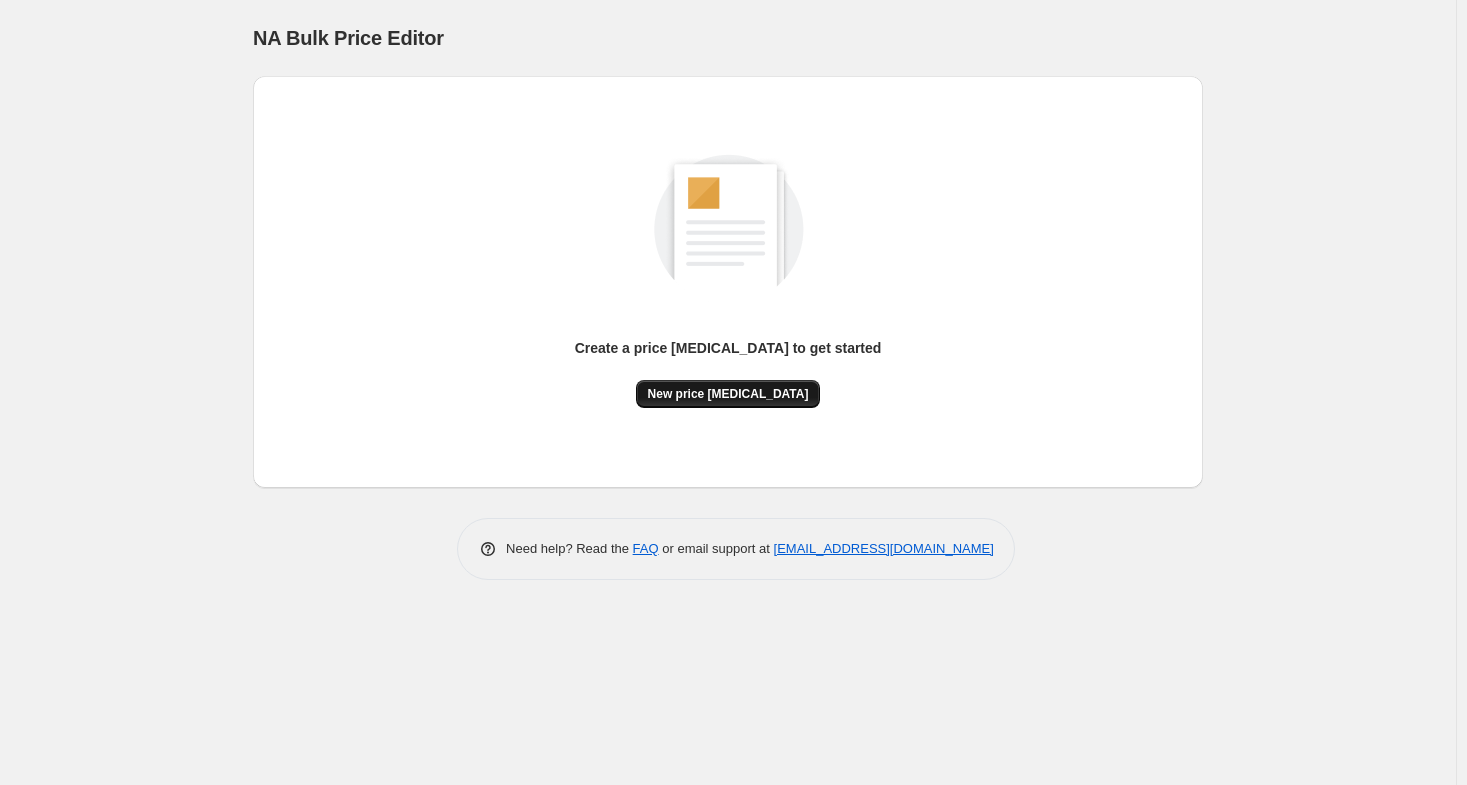 click on "New price [MEDICAL_DATA]" at bounding box center (728, 394) 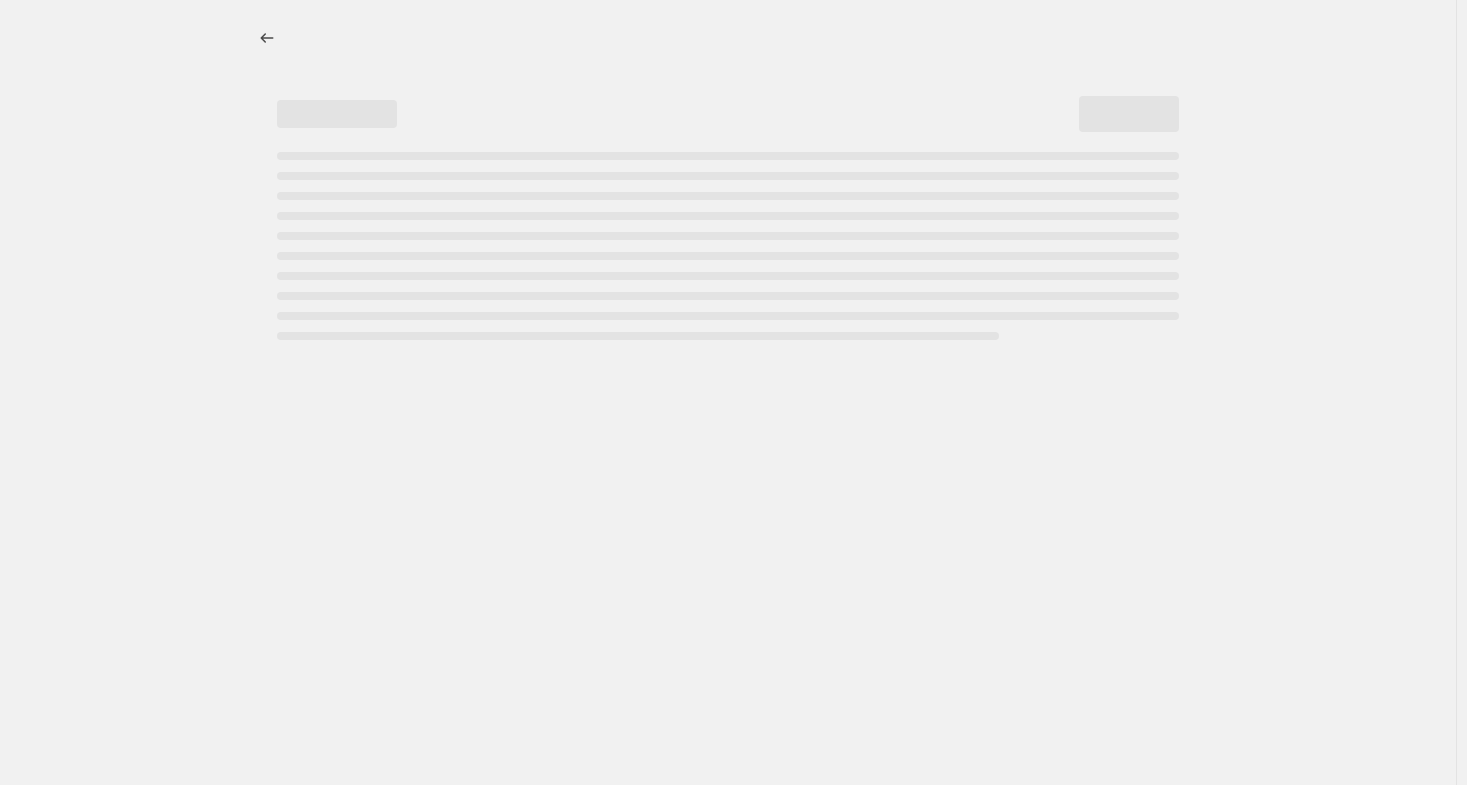 select on "percentage" 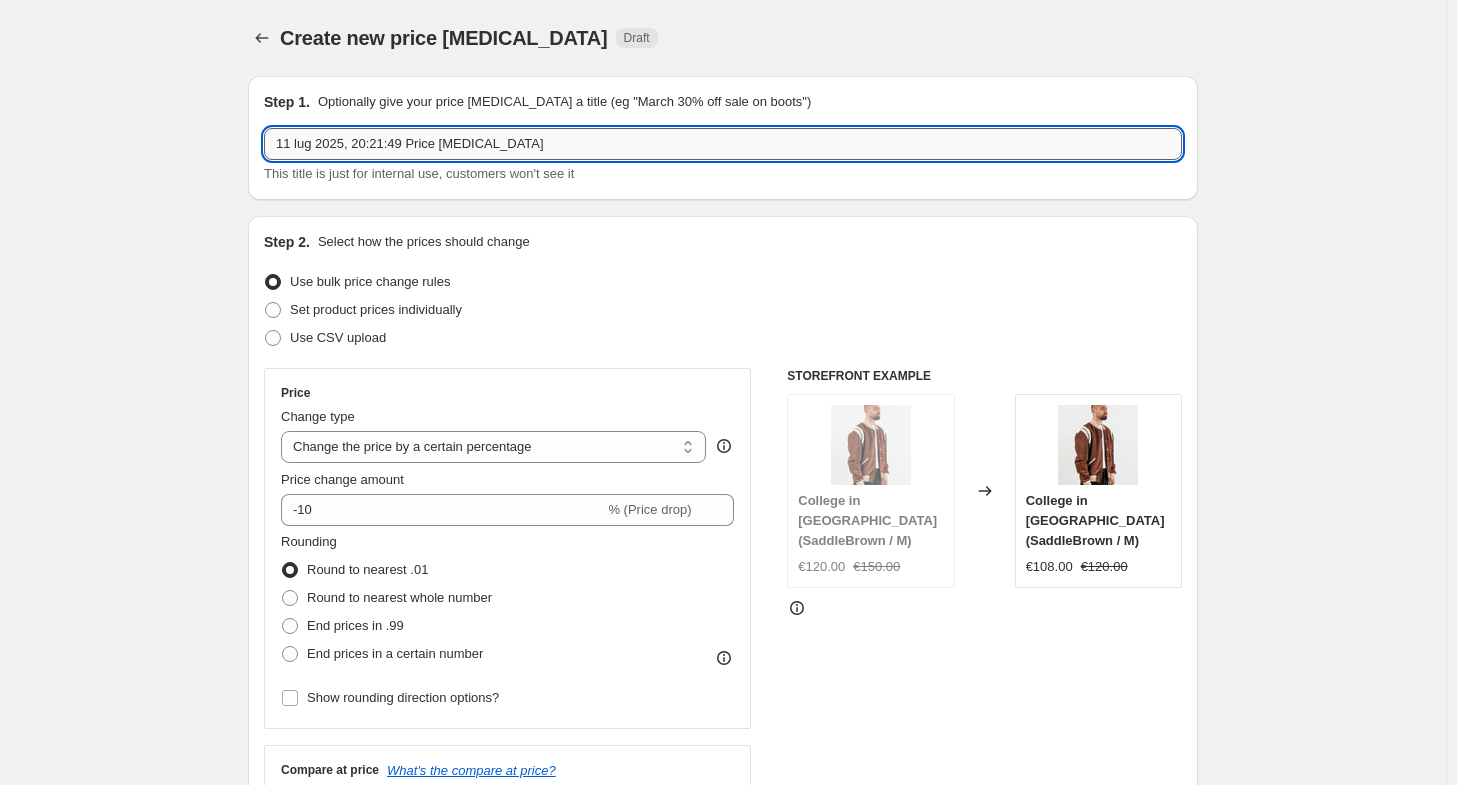 click on "11 lug 2025, 20:21:49 Price [MEDICAL_DATA]" at bounding box center [723, 144] 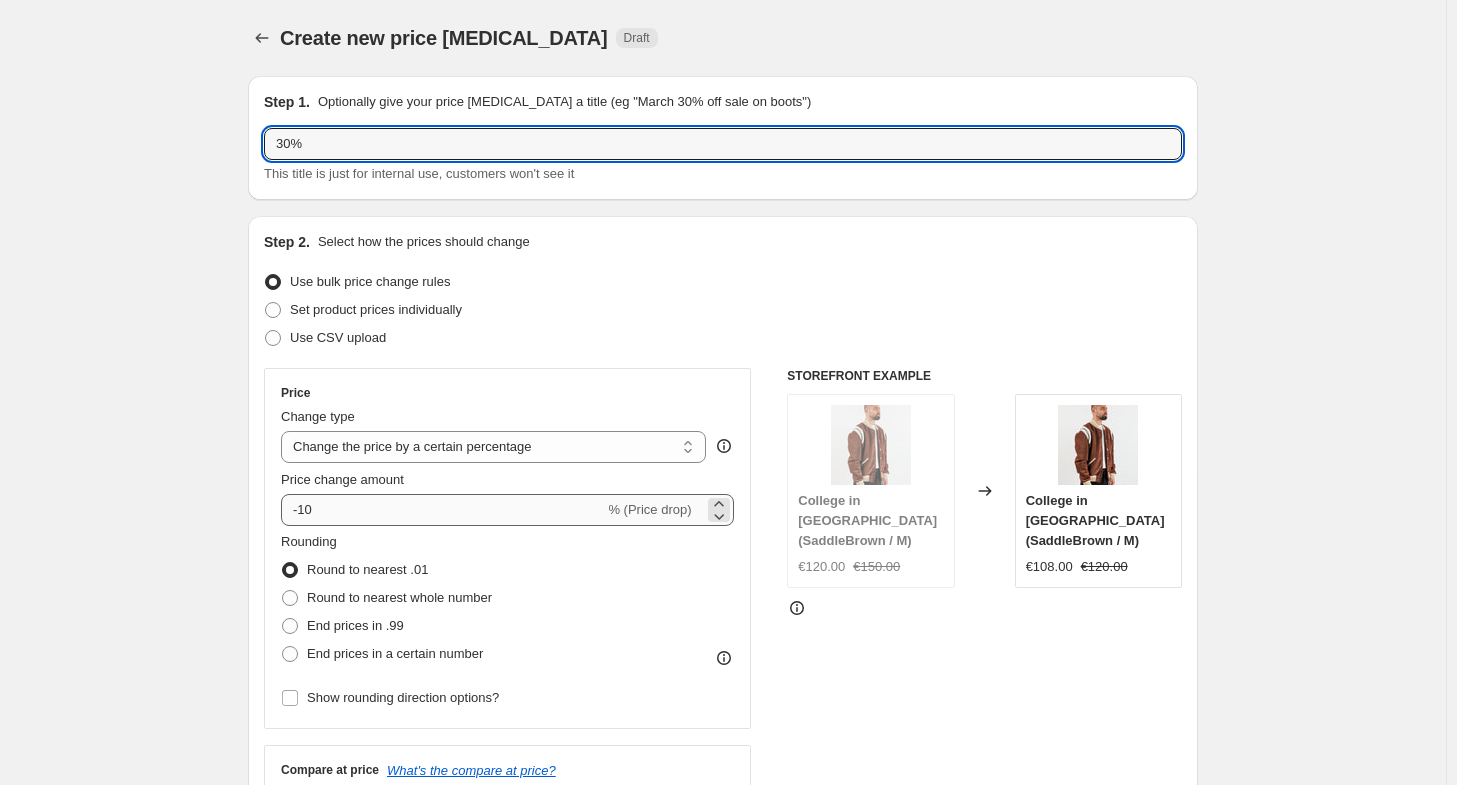 type on "30%" 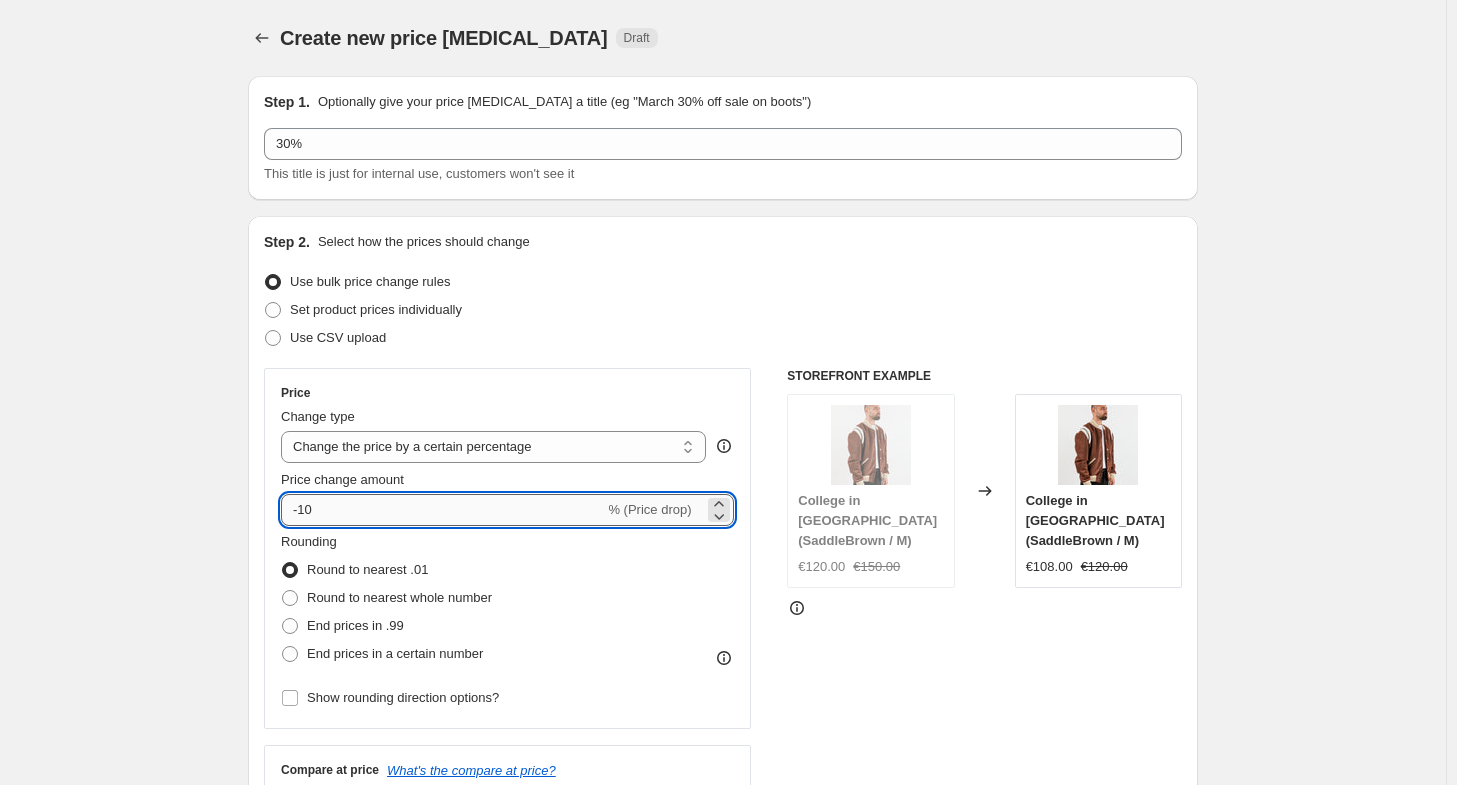drag, startPoint x: 308, startPoint y: 507, endPoint x: 368, endPoint y: 507, distance: 60 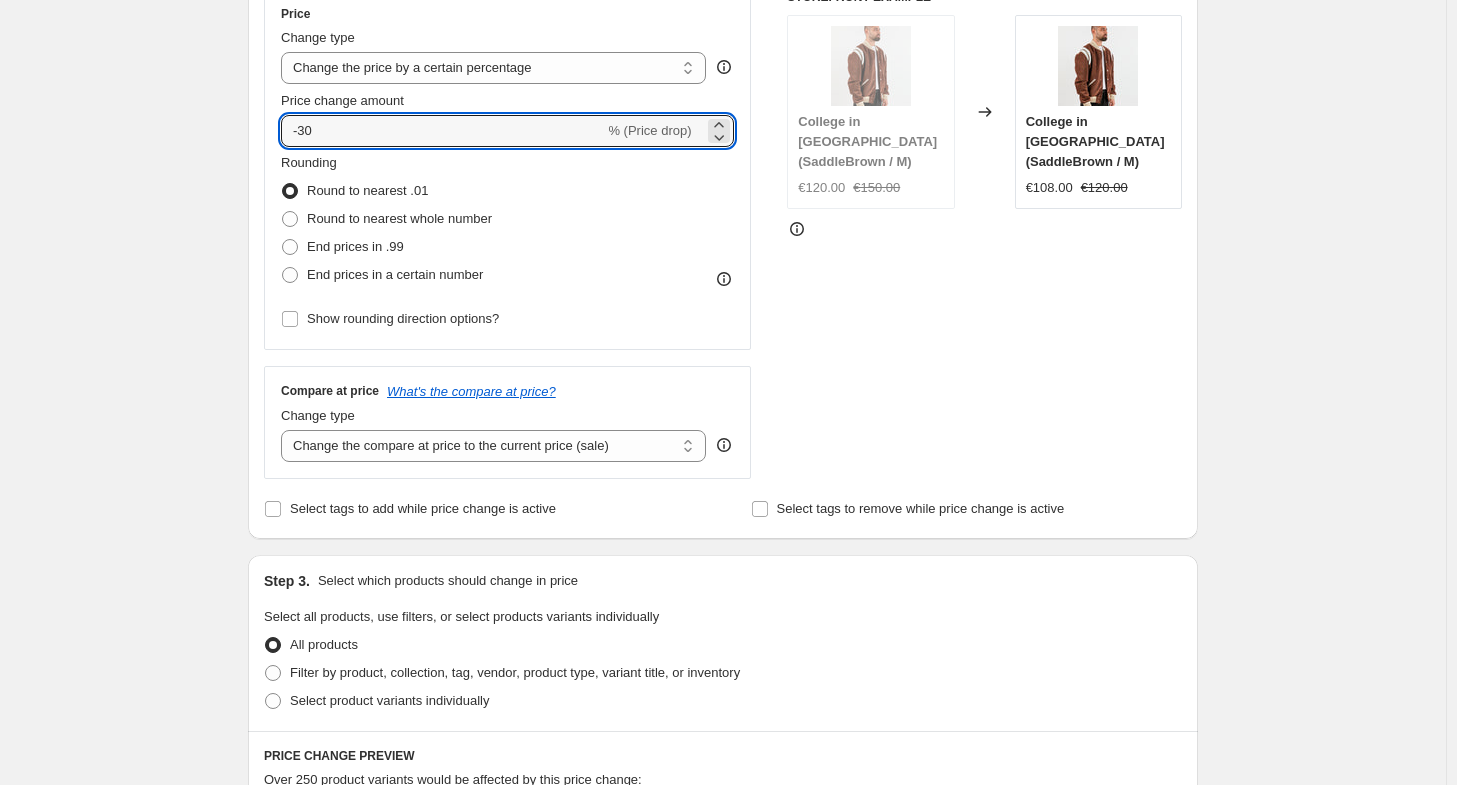 scroll, scrollTop: 700, scrollLeft: 0, axis: vertical 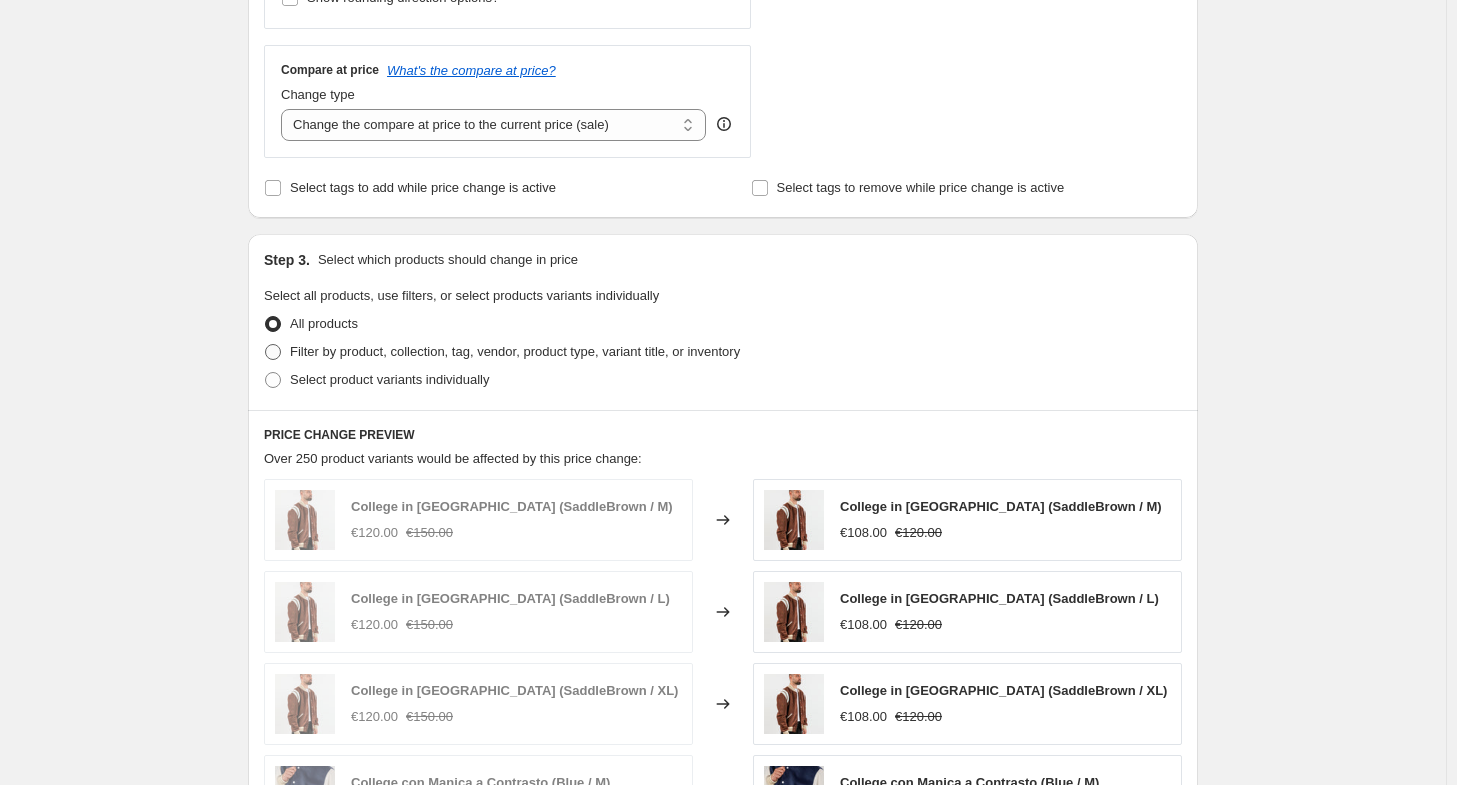 type on "-30" 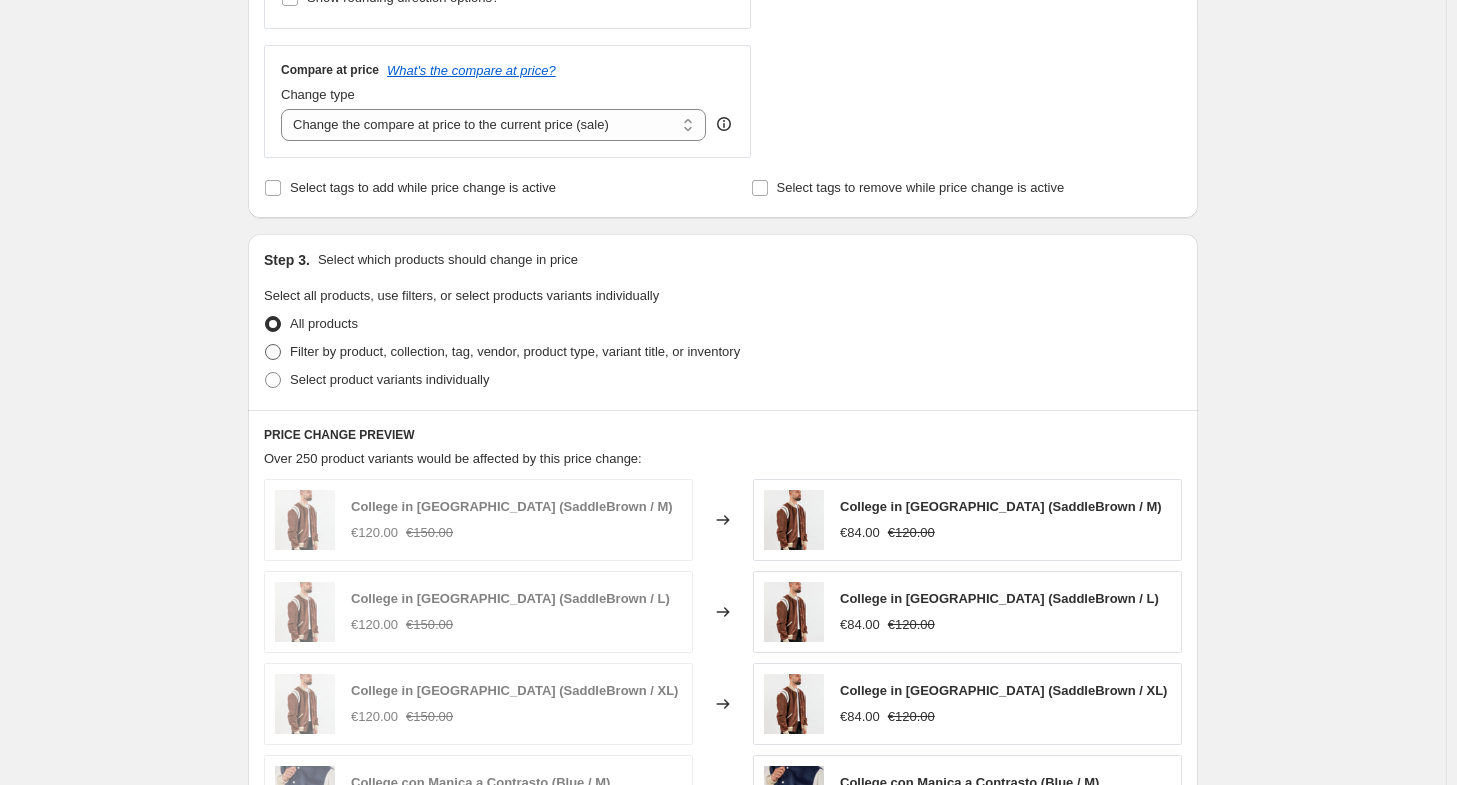 click on "Filter by product, collection, tag, vendor, product type, variant title, or inventory" at bounding box center (502, 352) 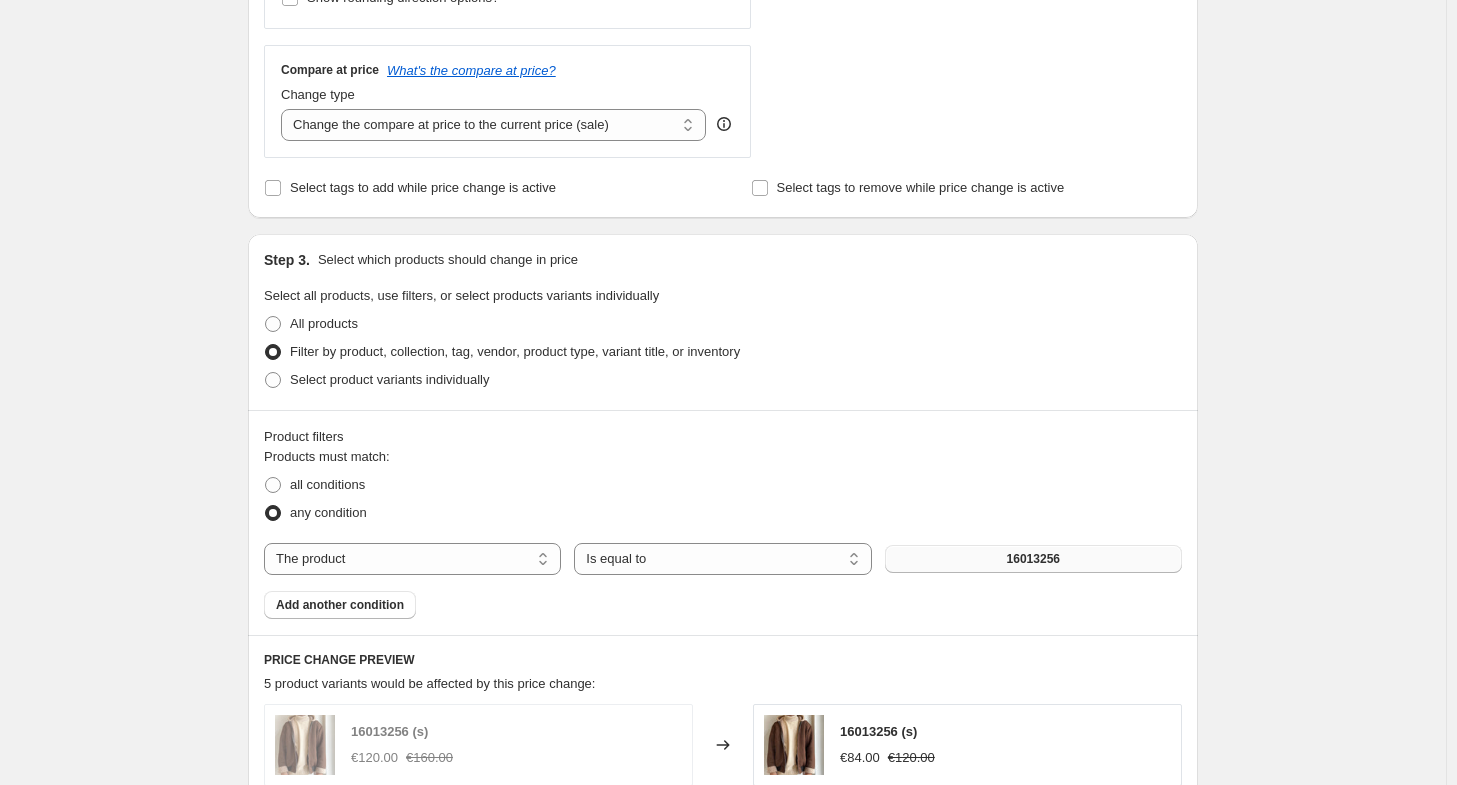 click on "16013256" at bounding box center (1033, 559) 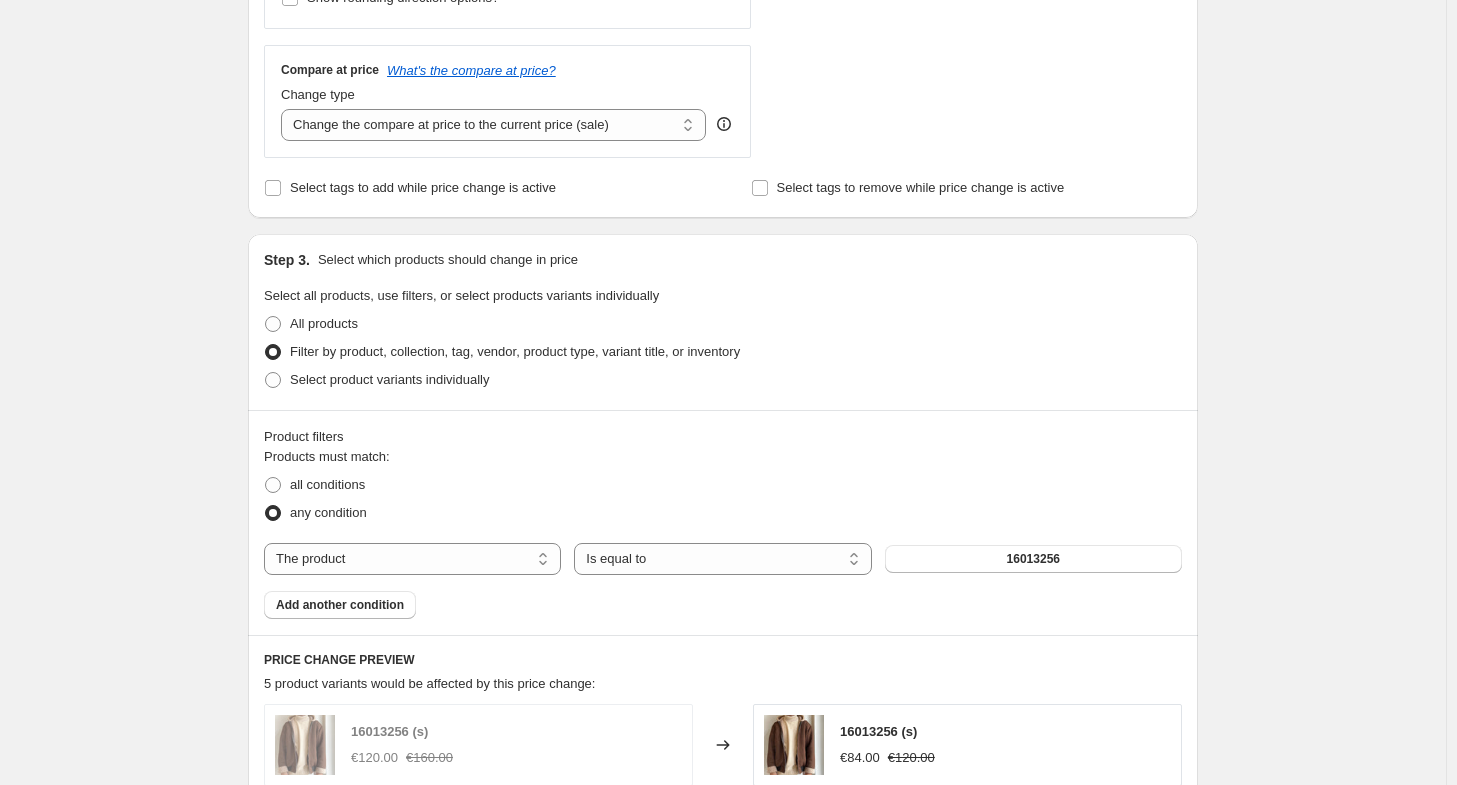 click on "Products must match: all conditions any condition The product The product's collection The product's tag The product's vendor The product's type The product's status The variant's title Inventory quantity The product Is equal to Is not equal to Is equal to 16013256 Add another condition" at bounding box center (723, 533) 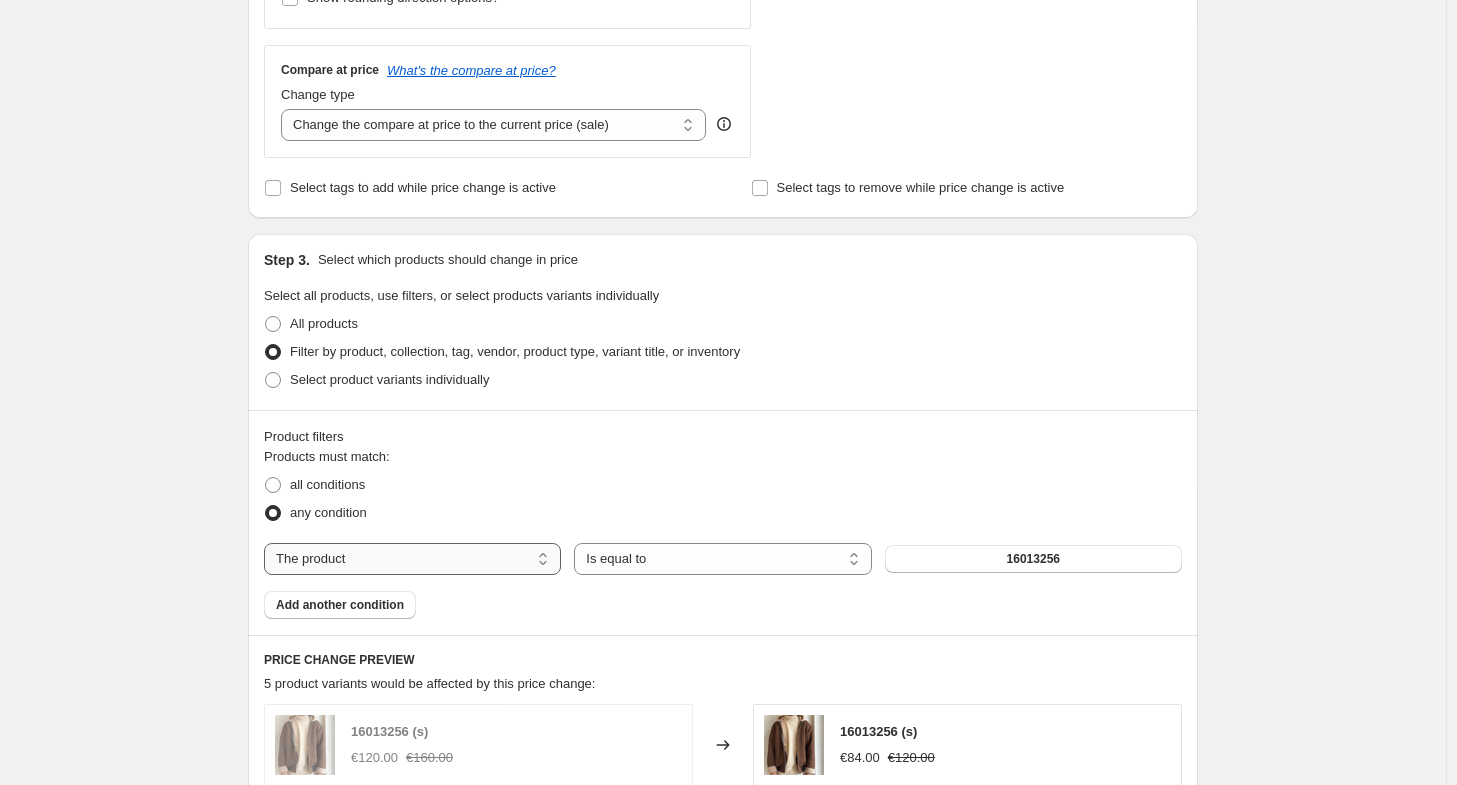 click on "The product The product's collection The product's tag The product's vendor The product's type The product's status The variant's title Inventory quantity" at bounding box center [412, 559] 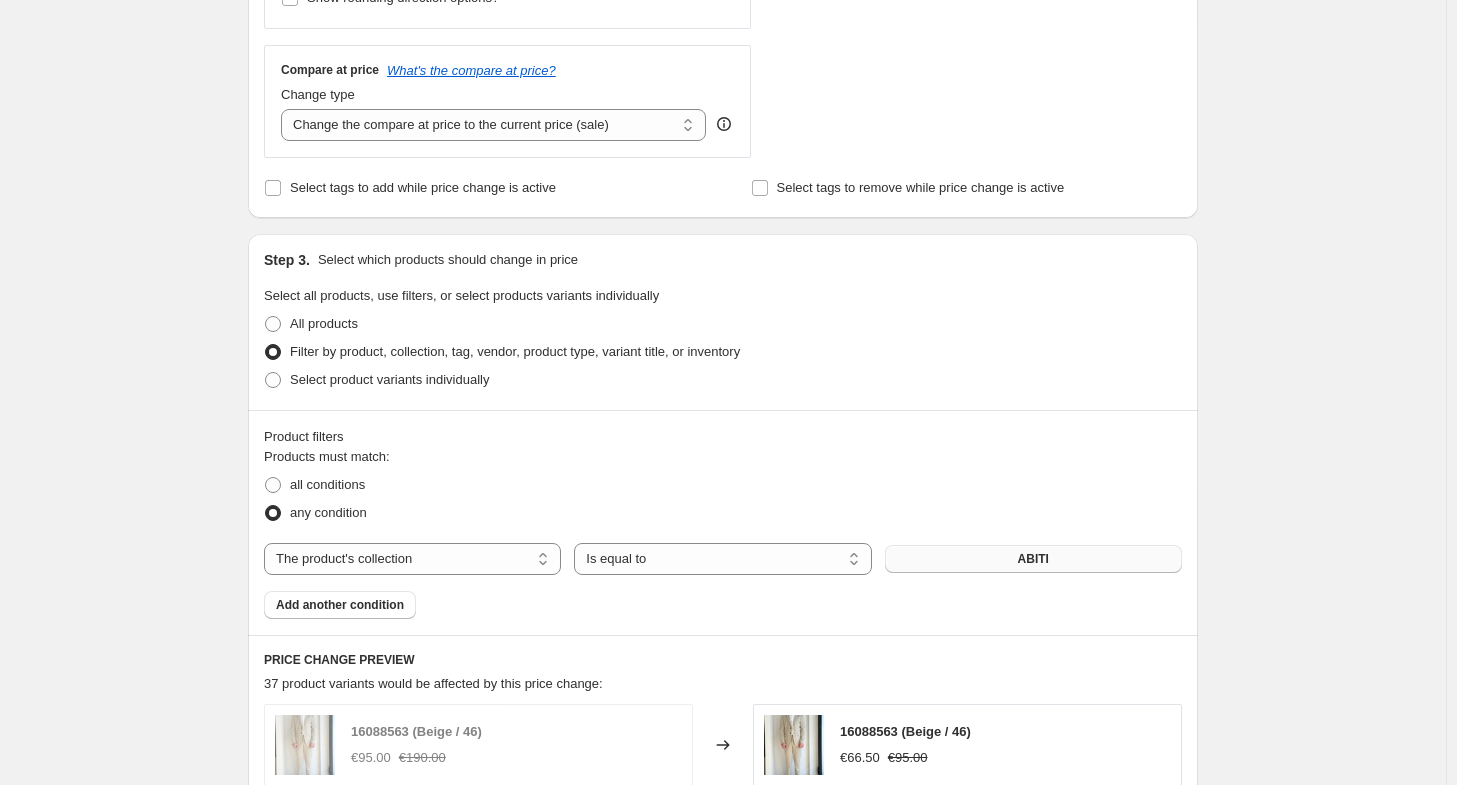 click on "ABITI" at bounding box center (1033, 559) 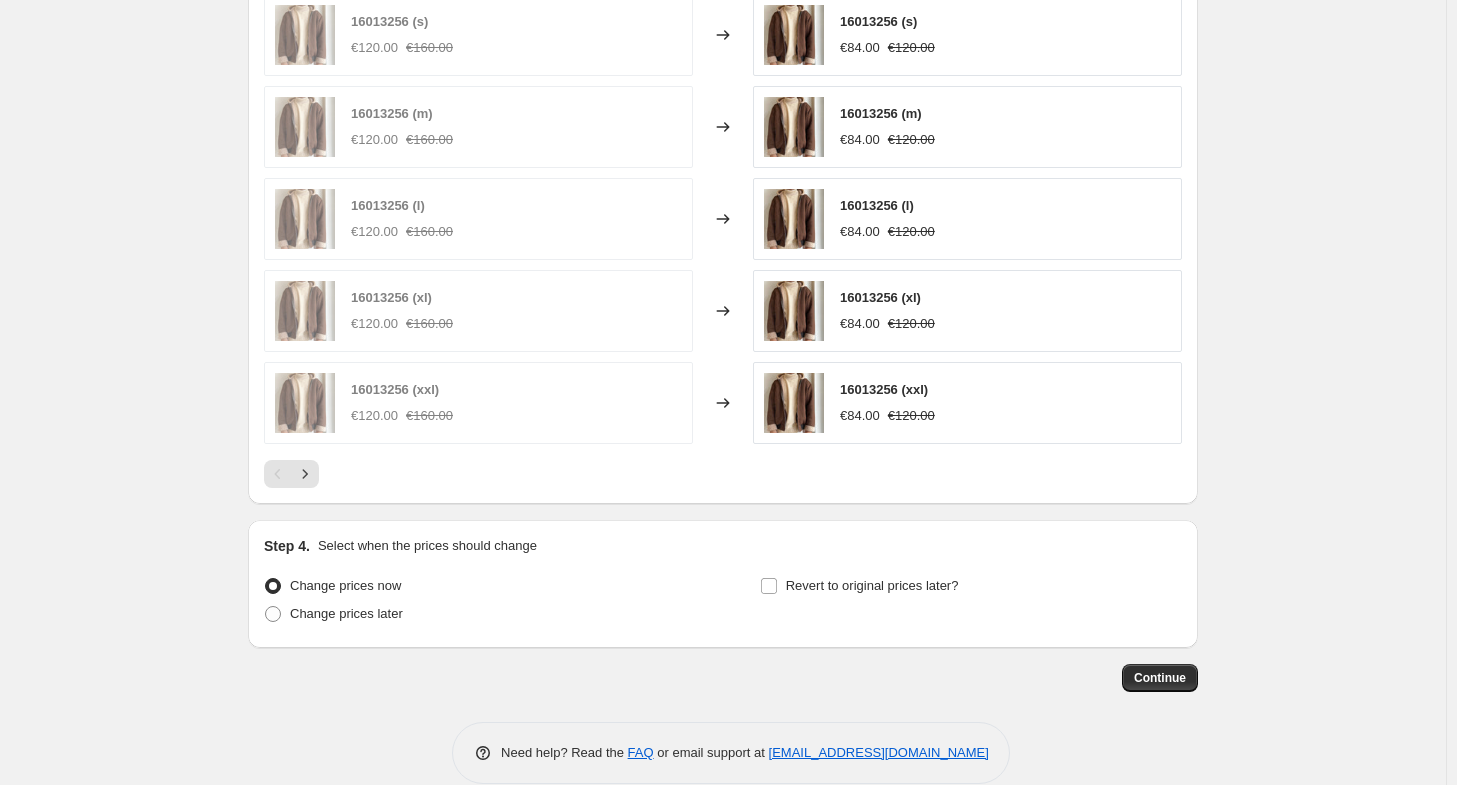 scroll, scrollTop: 1434, scrollLeft: 0, axis: vertical 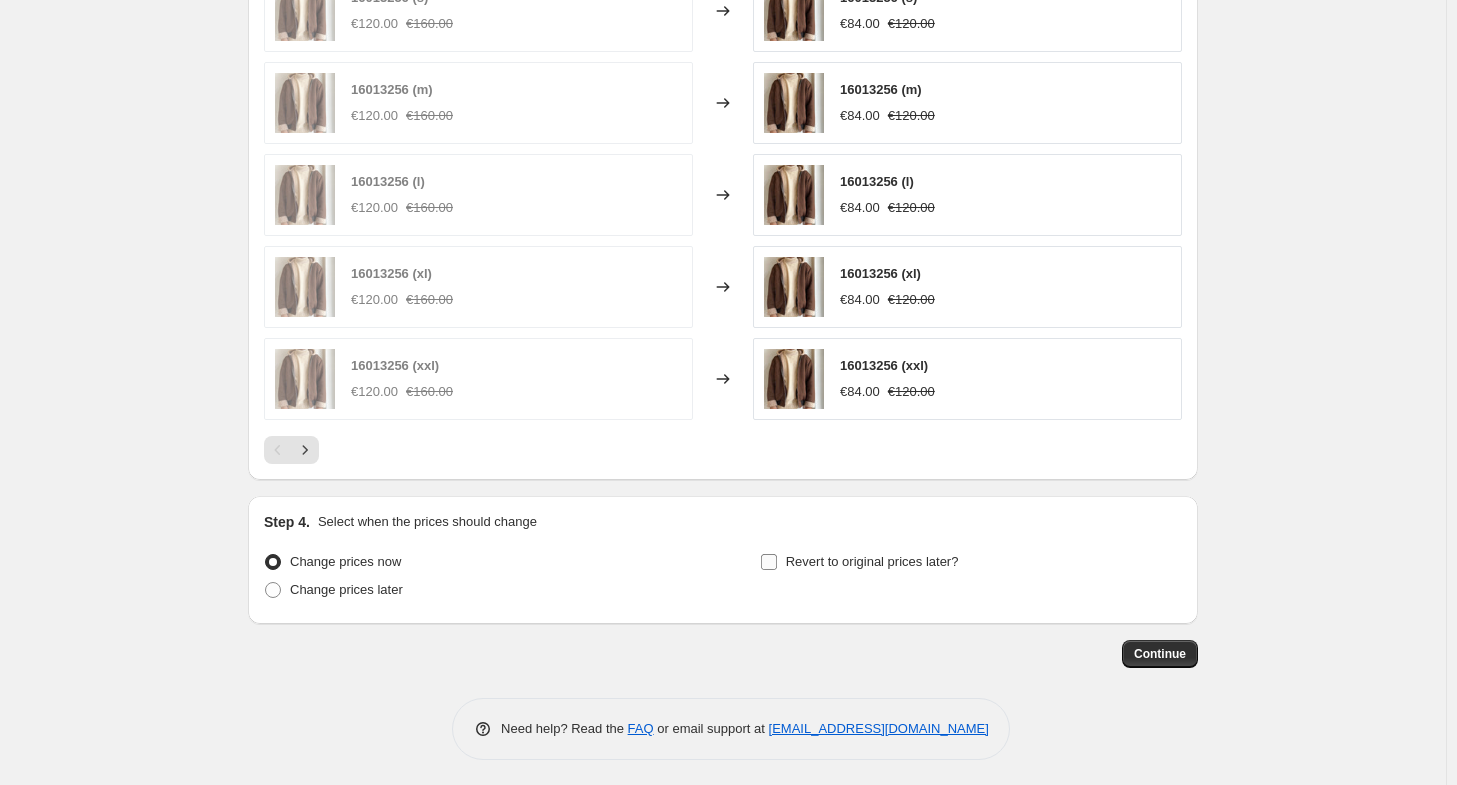 click on "Revert to original prices later?" at bounding box center (872, 561) 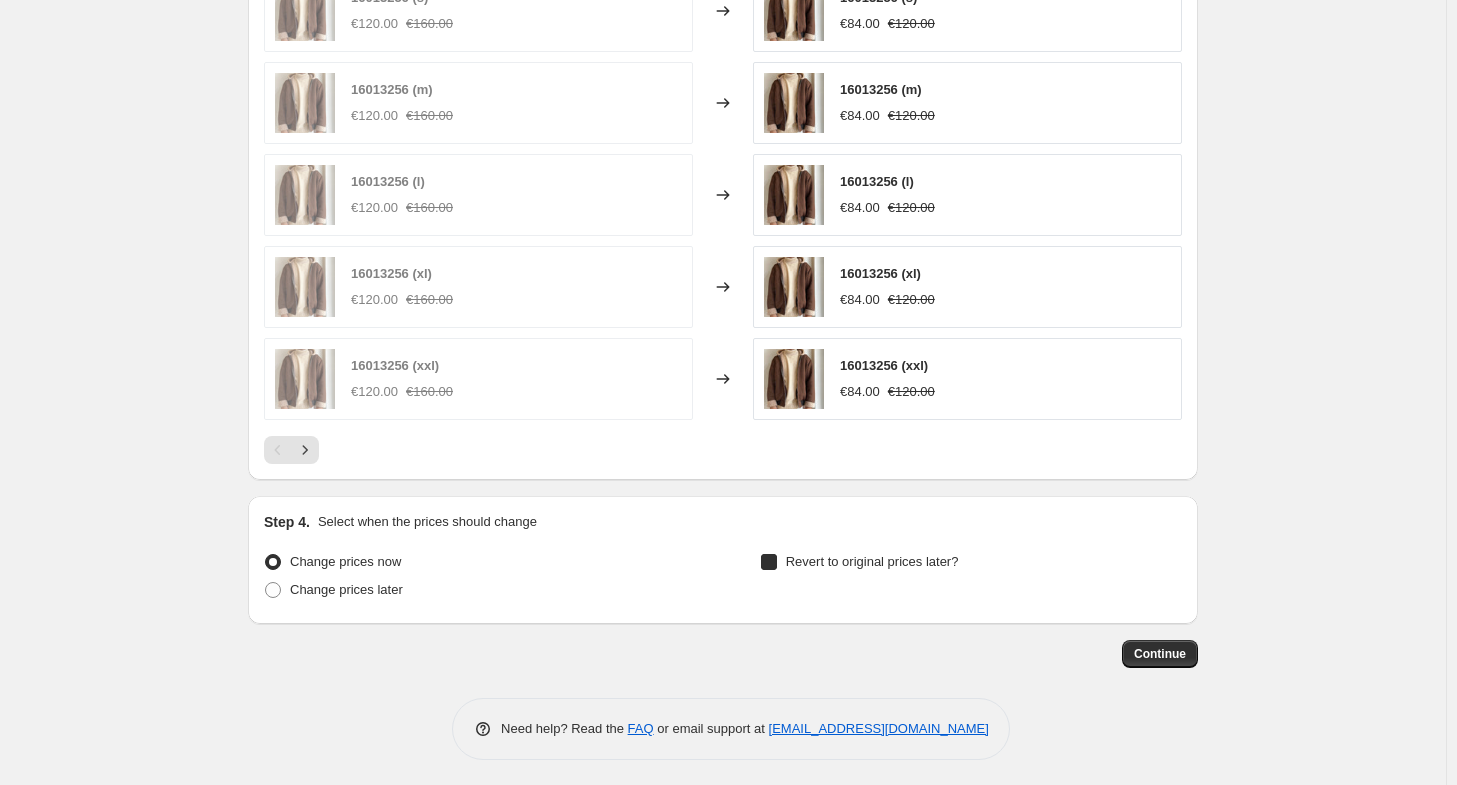 checkbox on "true" 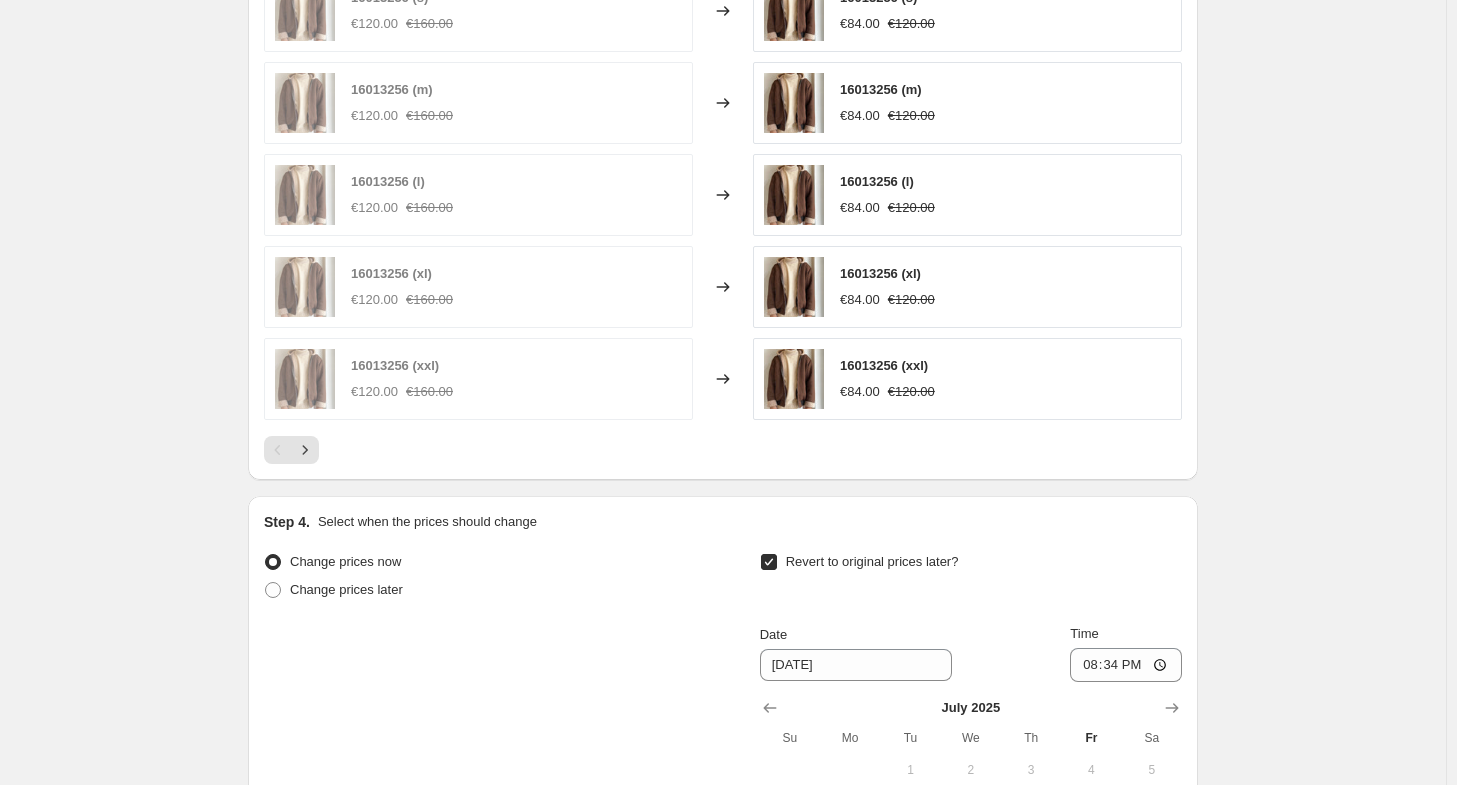 click on "Date [DATE] Time 20:34" at bounding box center (971, 653) 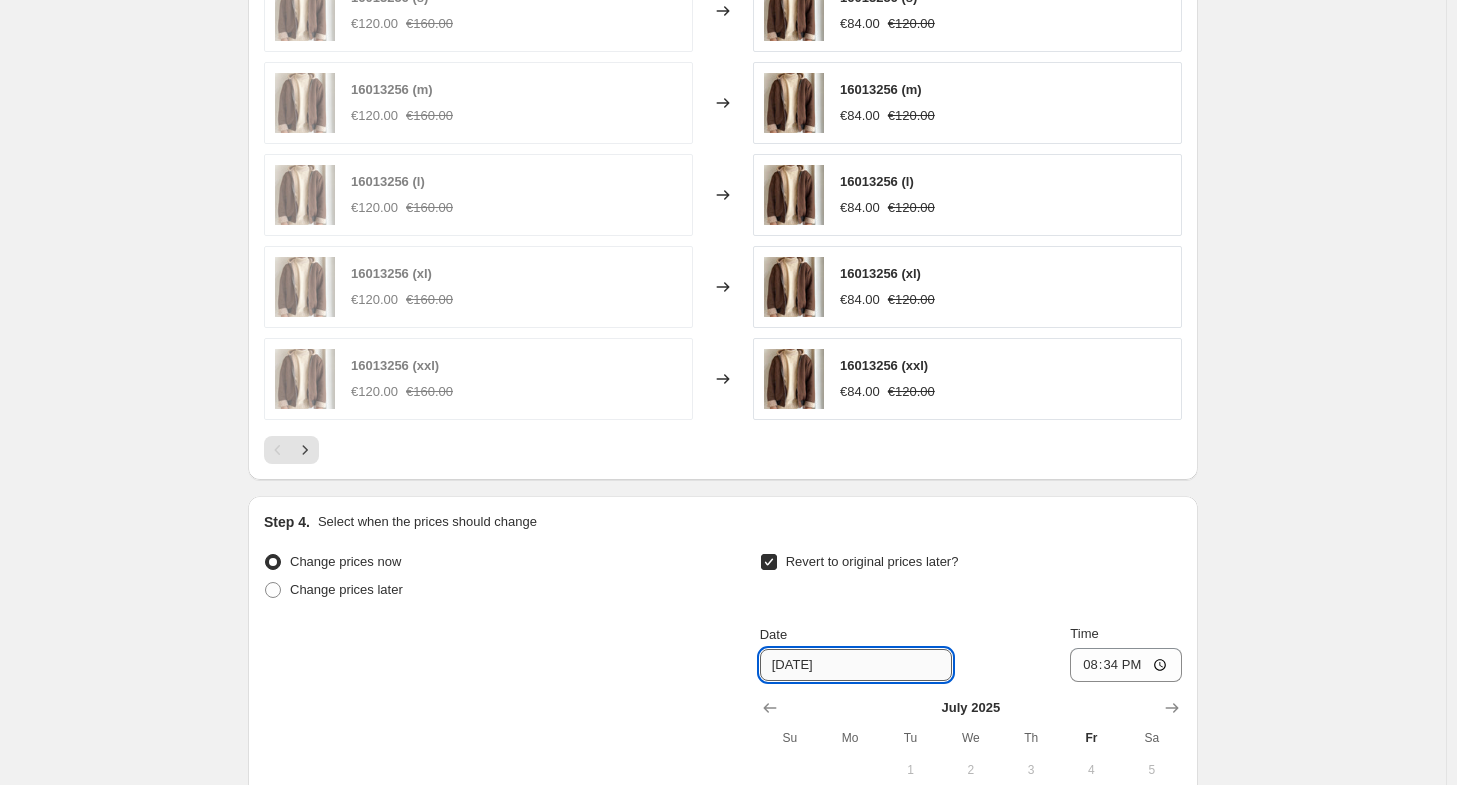click on "[DATE]" at bounding box center [856, 665] 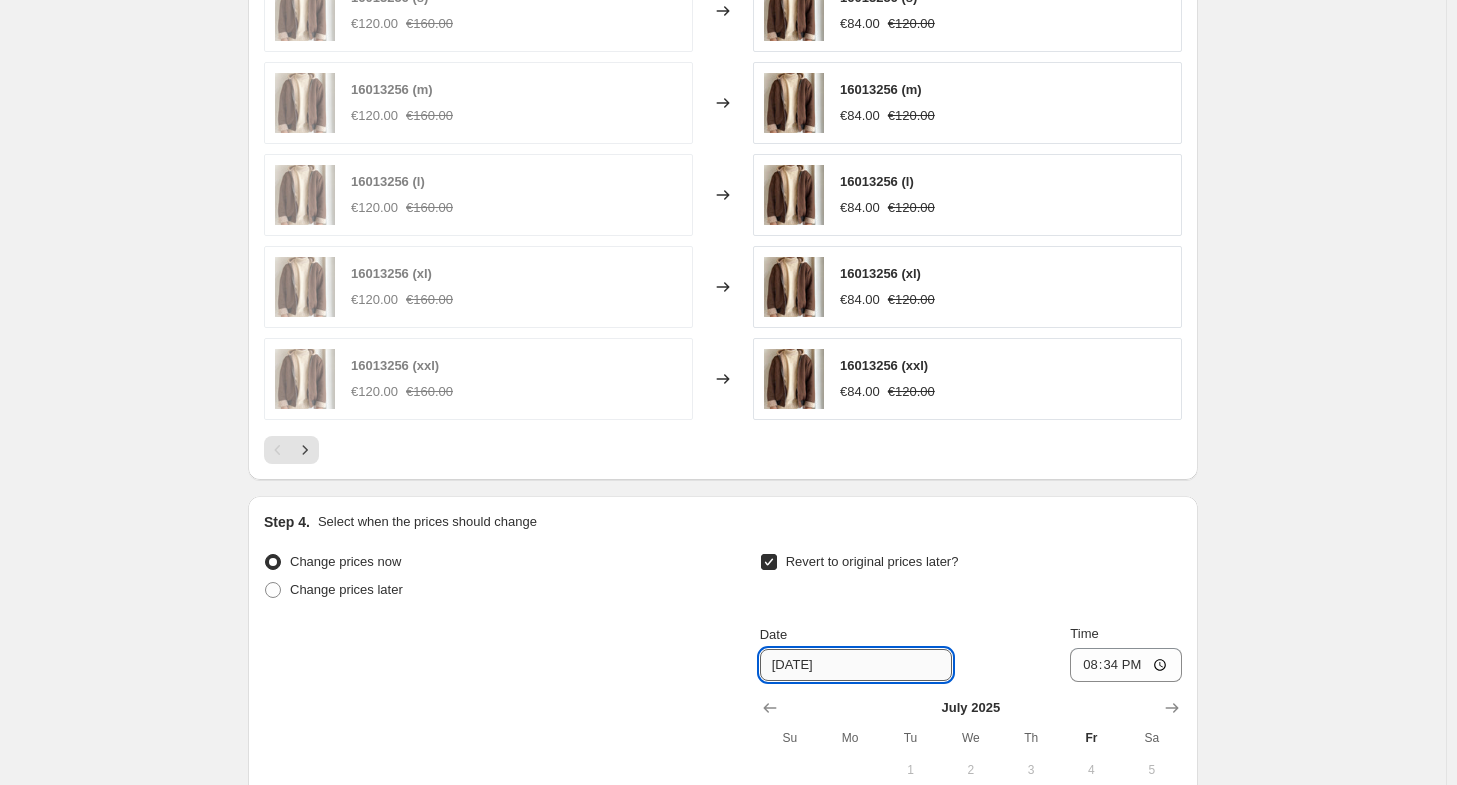 click on "[DATE]" at bounding box center (856, 665) 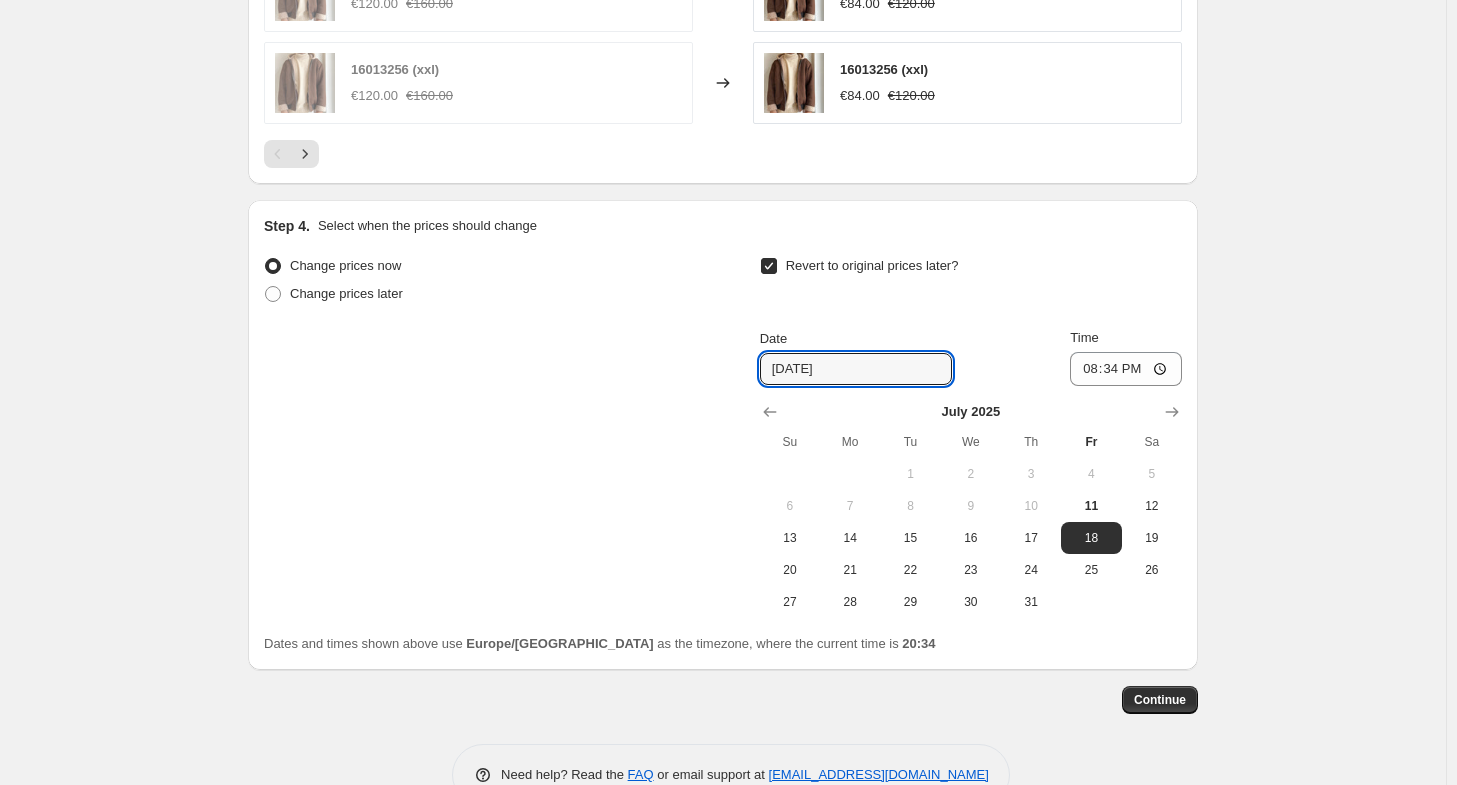 scroll, scrollTop: 1776, scrollLeft: 0, axis: vertical 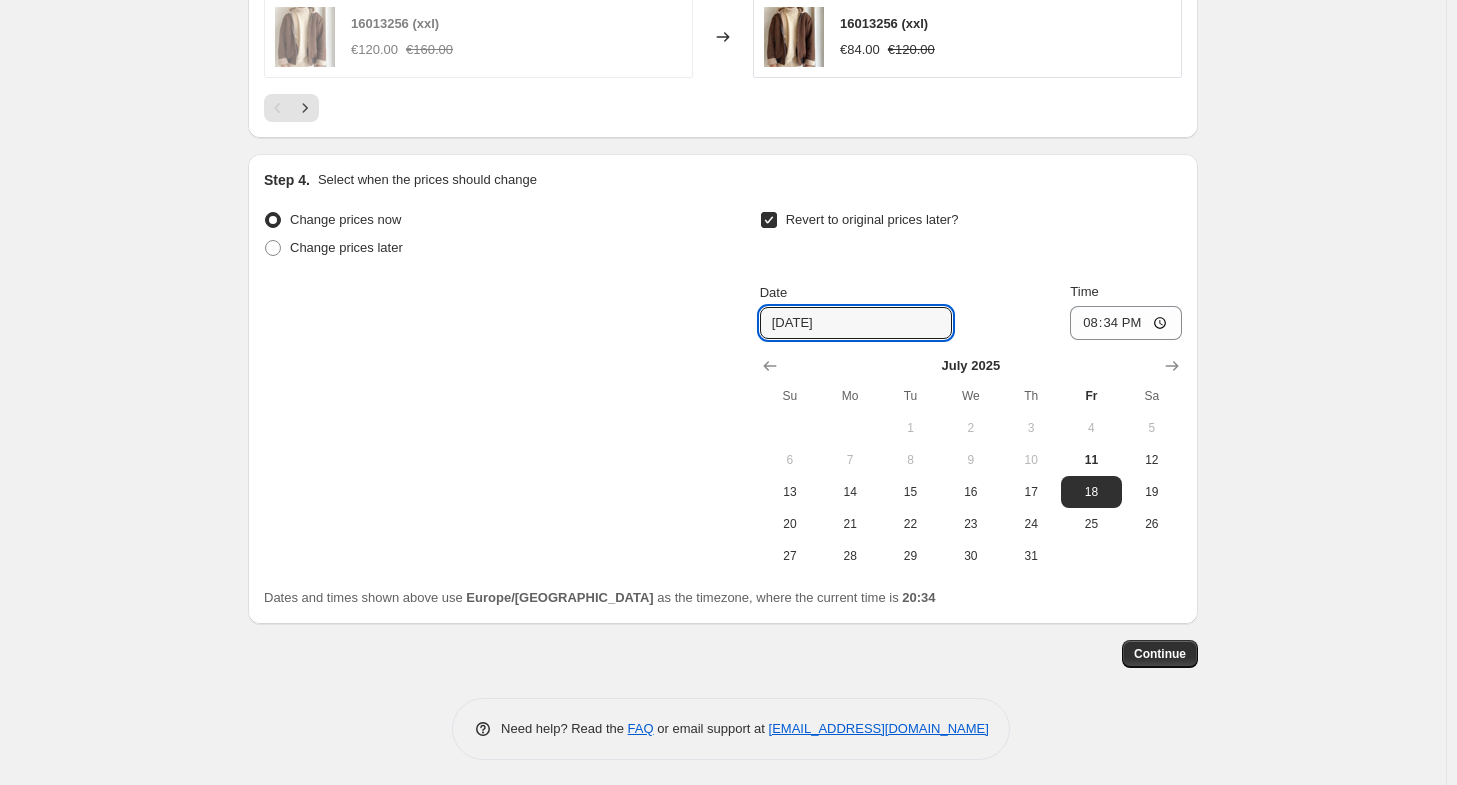 click at bounding box center (971, 366) 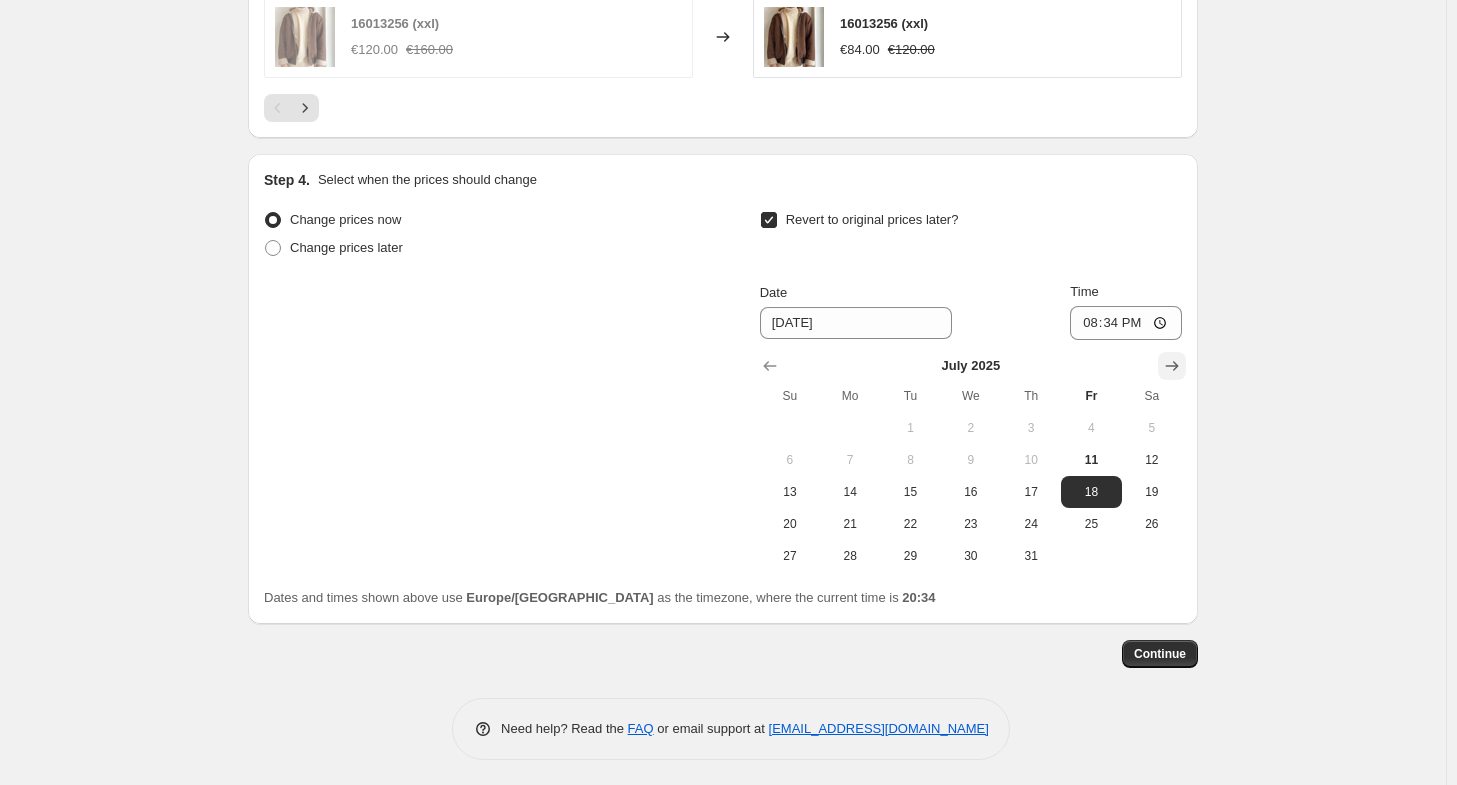 click 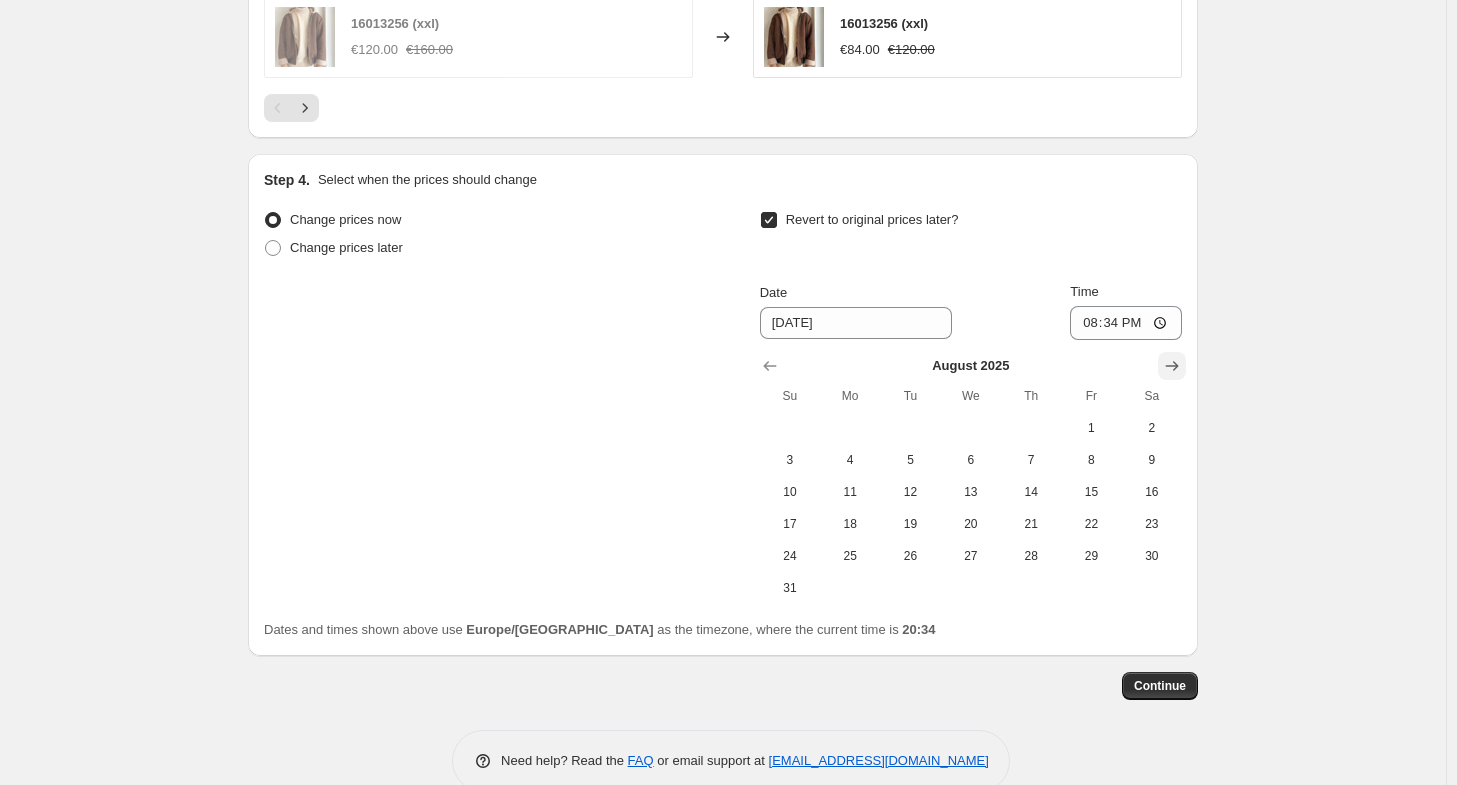 click 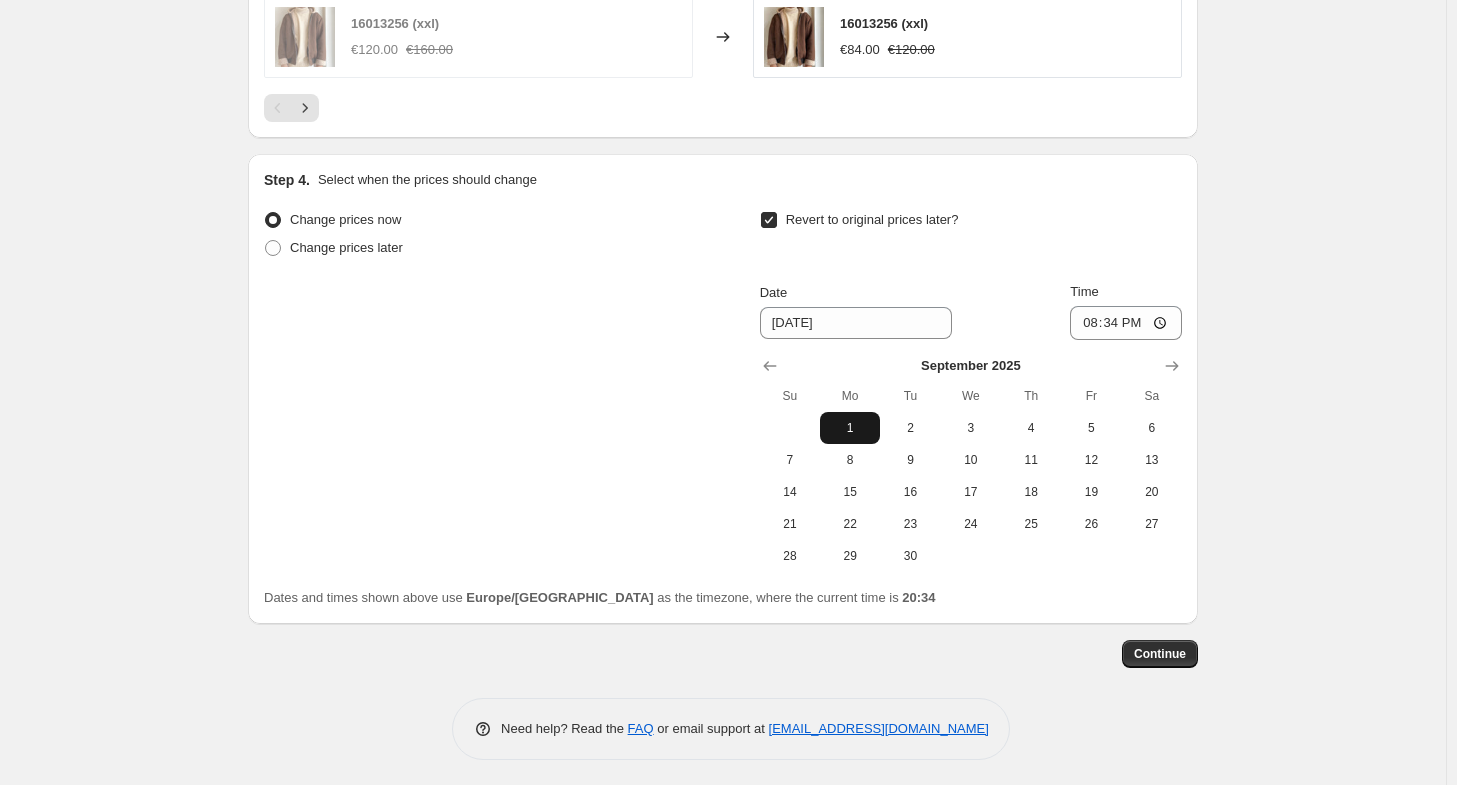 click on "1" at bounding box center (850, 428) 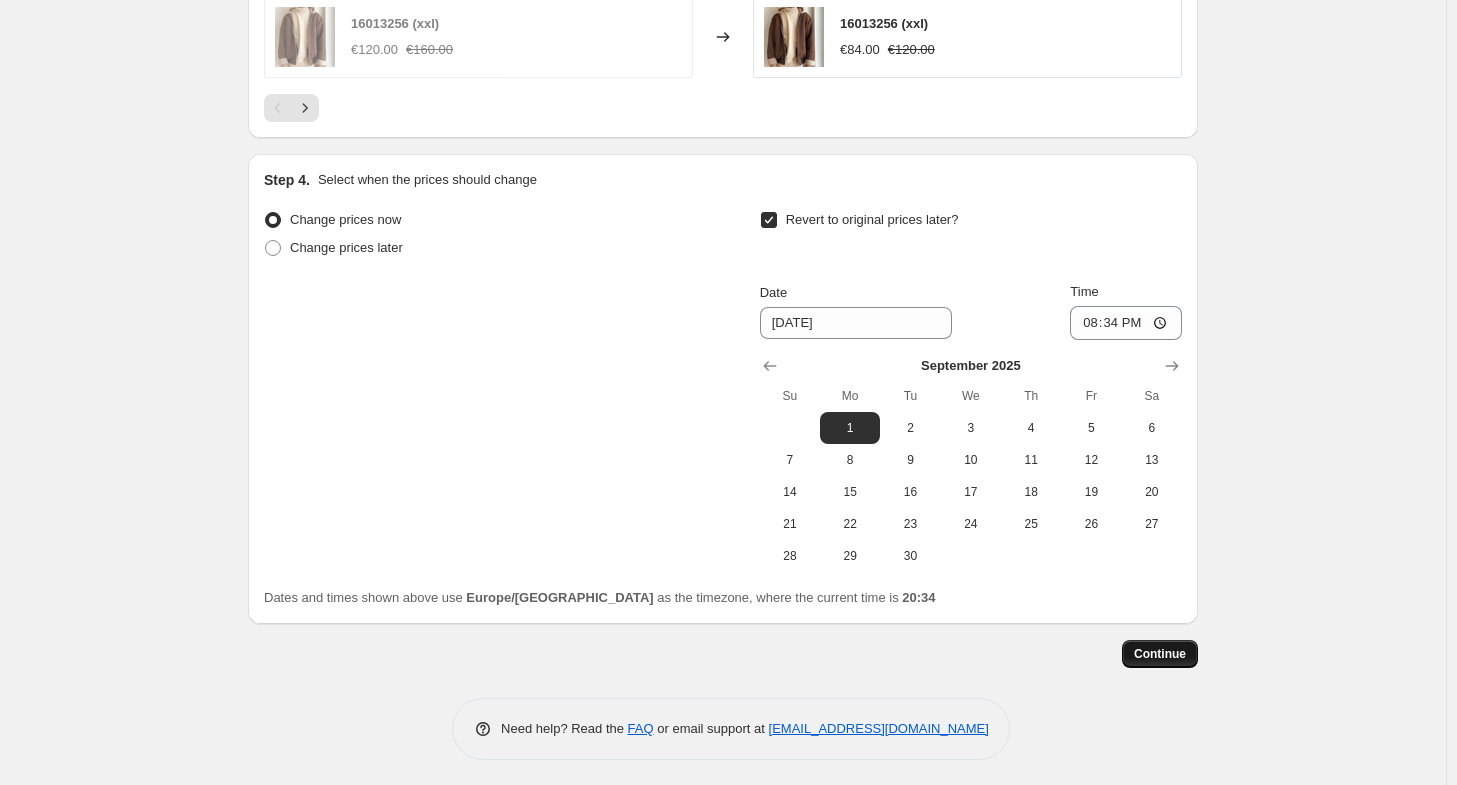 click on "Continue" at bounding box center (1160, 654) 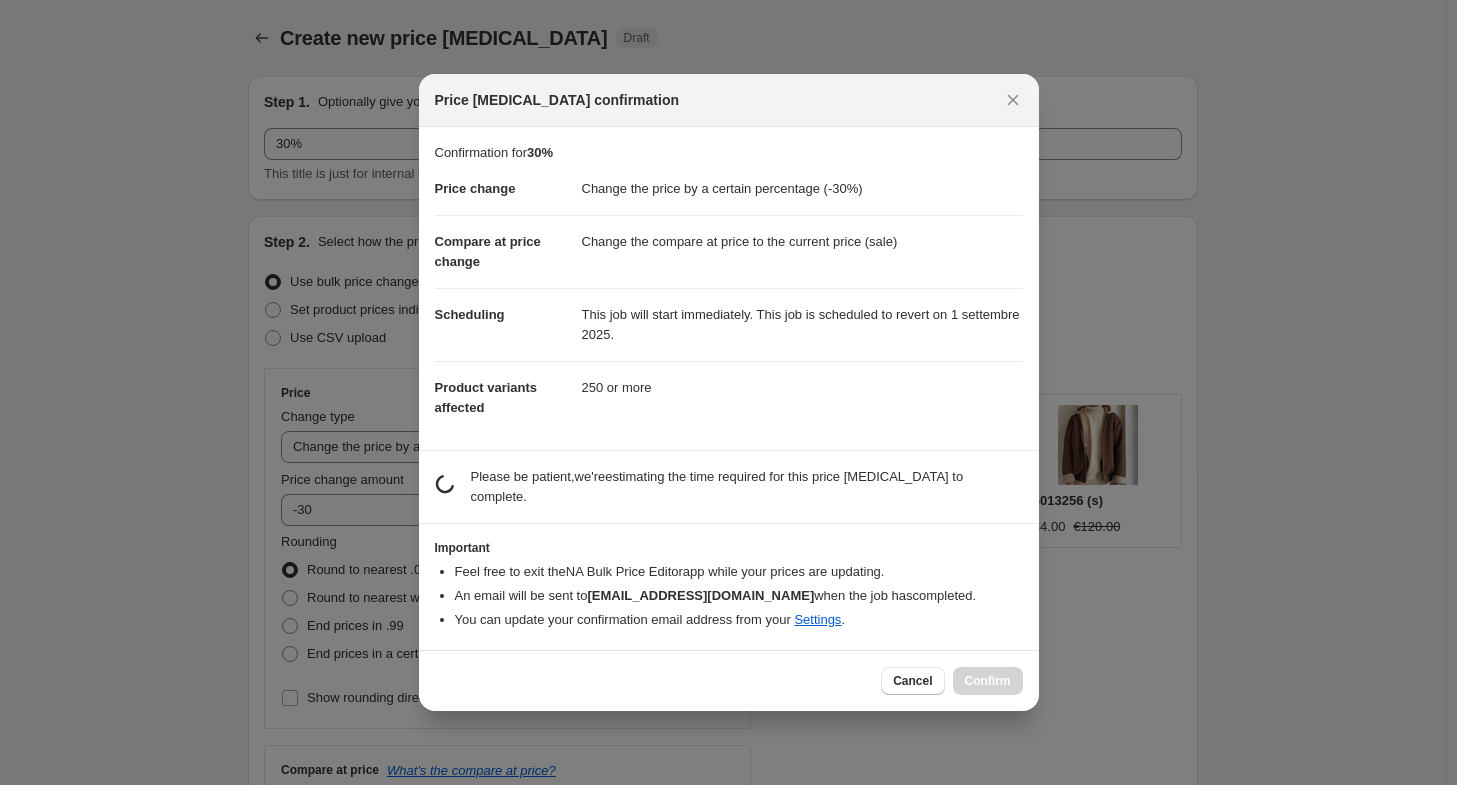 scroll, scrollTop: 0, scrollLeft: 0, axis: both 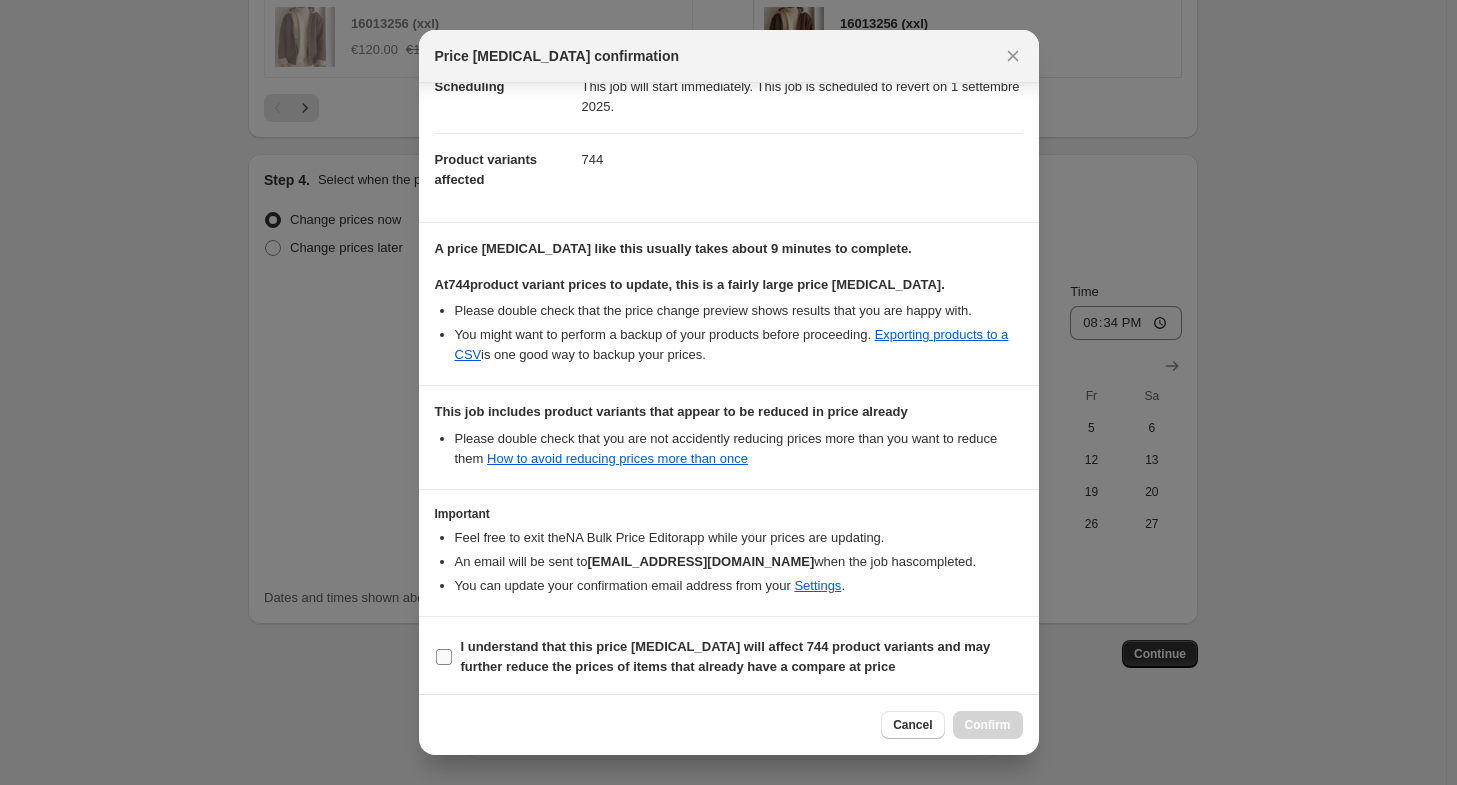 click on "I understand that this price [MEDICAL_DATA] will affect 744 product variants and may further reduce the prices of items that already have a compare at price" at bounding box center (444, 657) 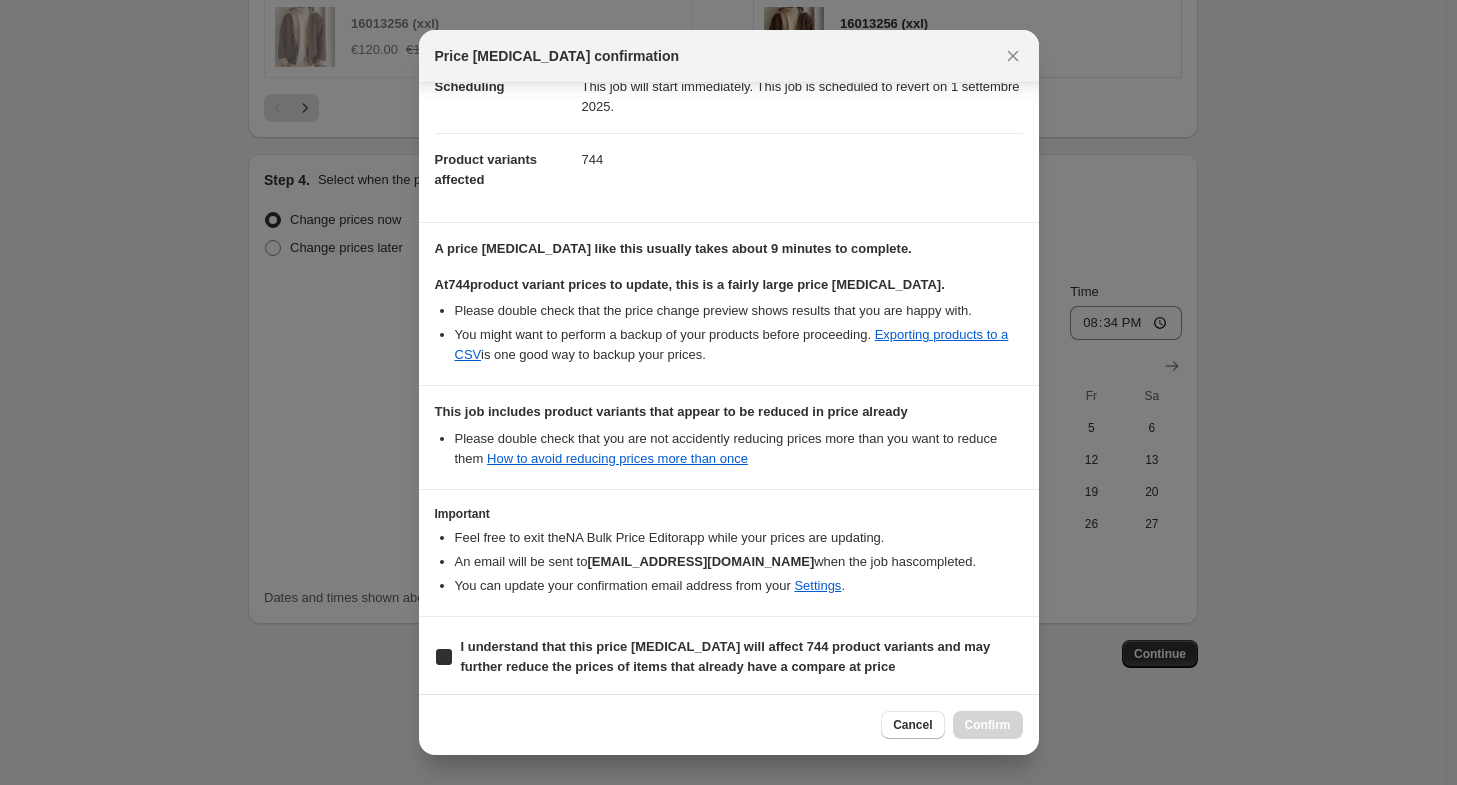checkbox on "true" 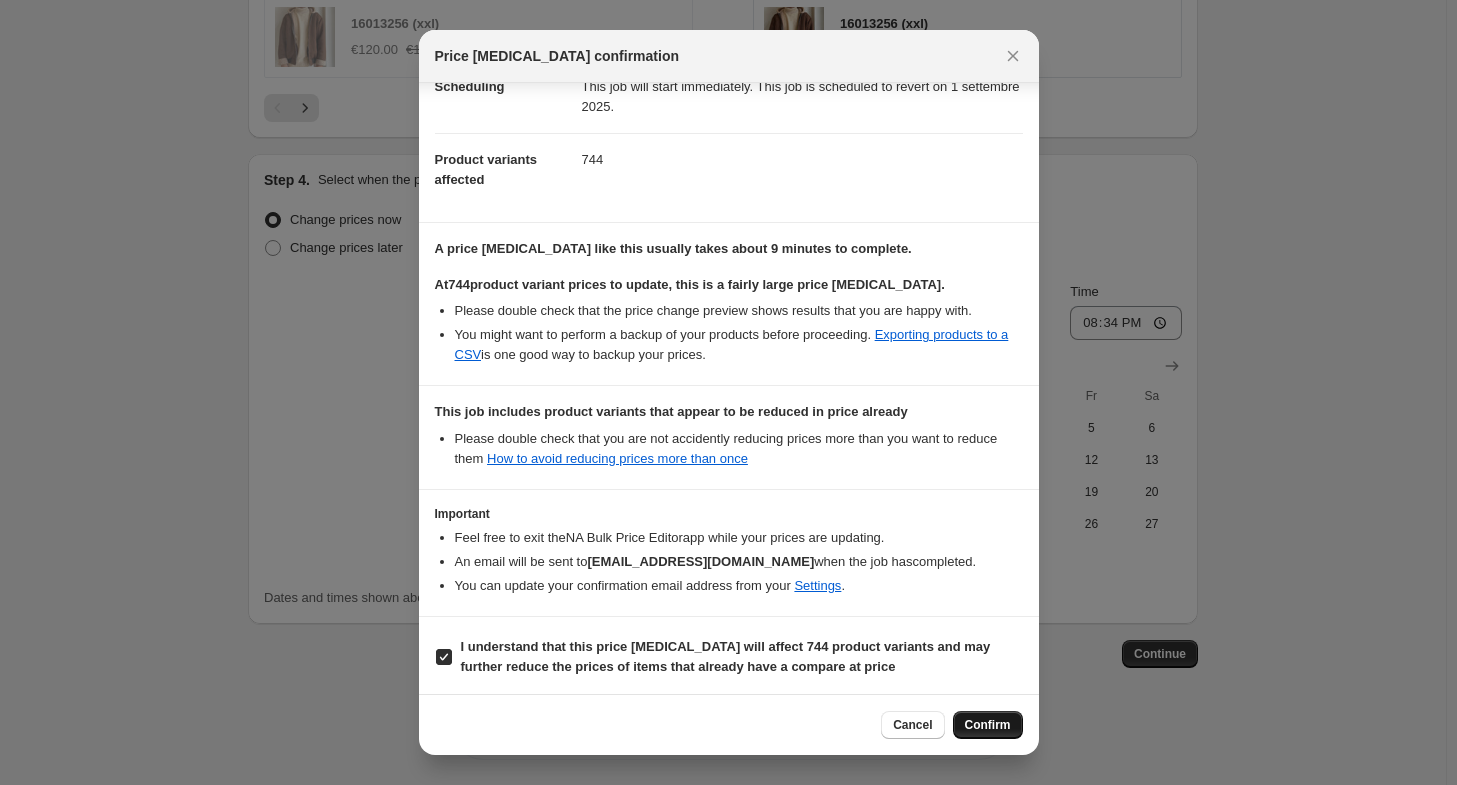 click on "Confirm" at bounding box center (988, 725) 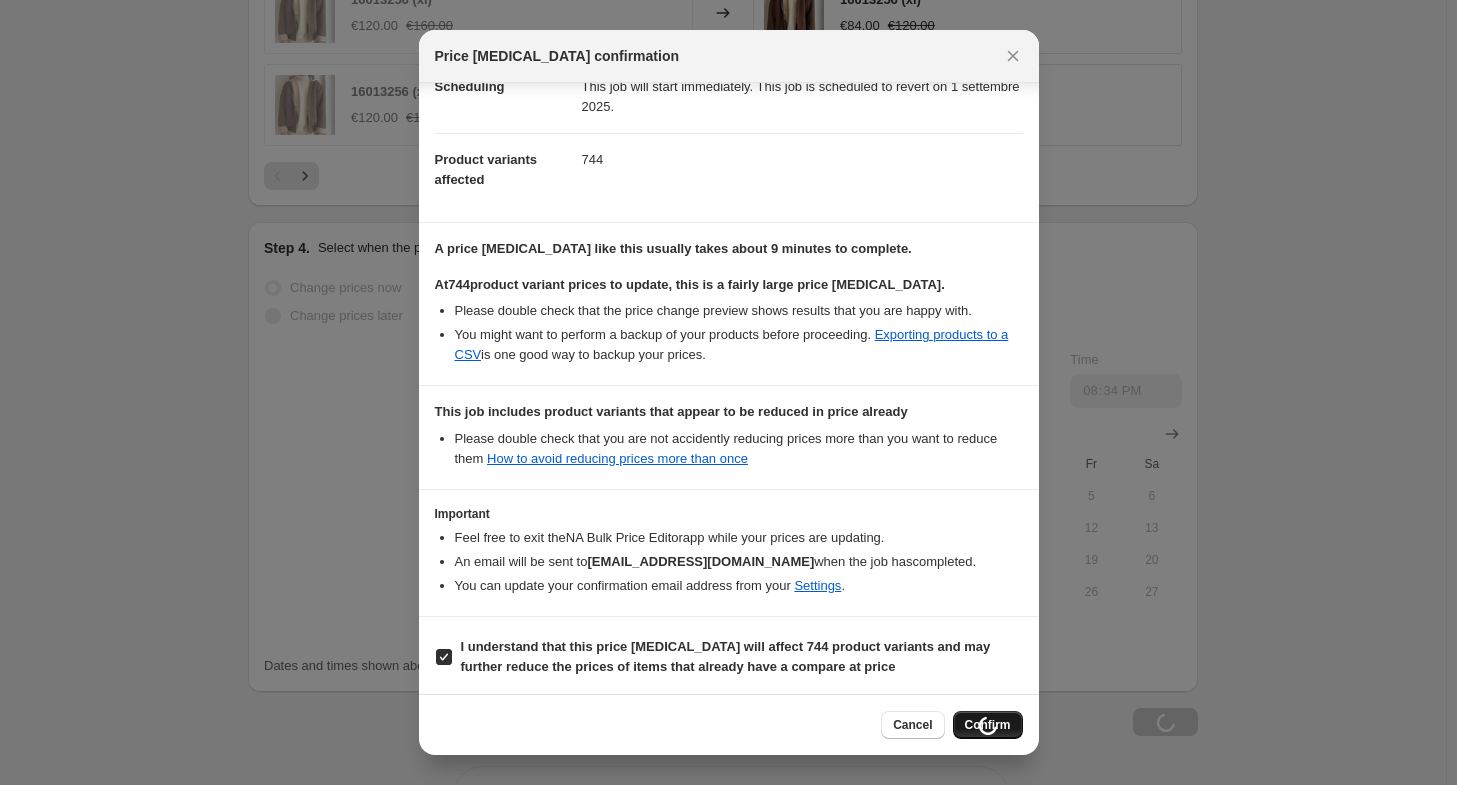 scroll, scrollTop: 1844, scrollLeft: 0, axis: vertical 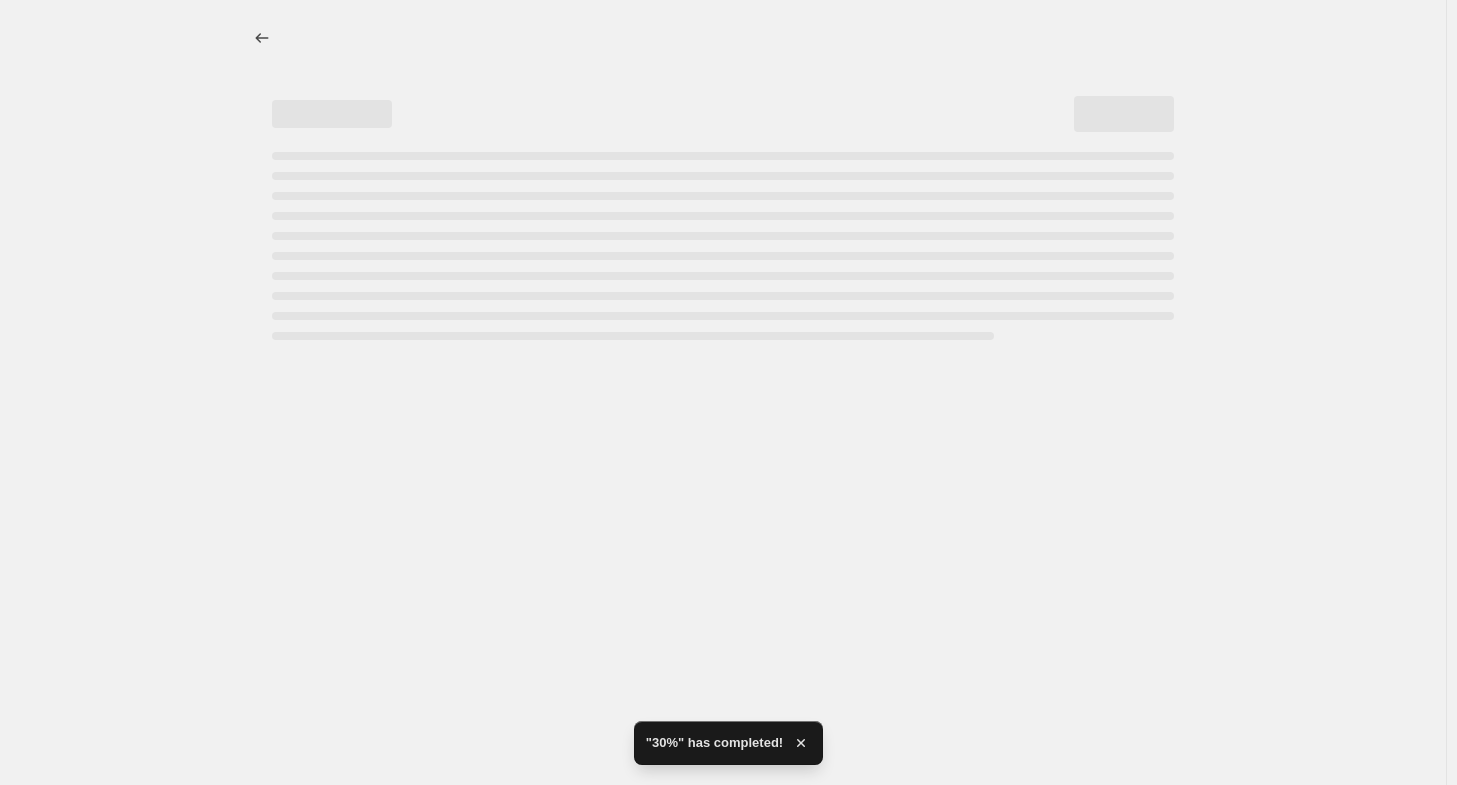 select on "percentage" 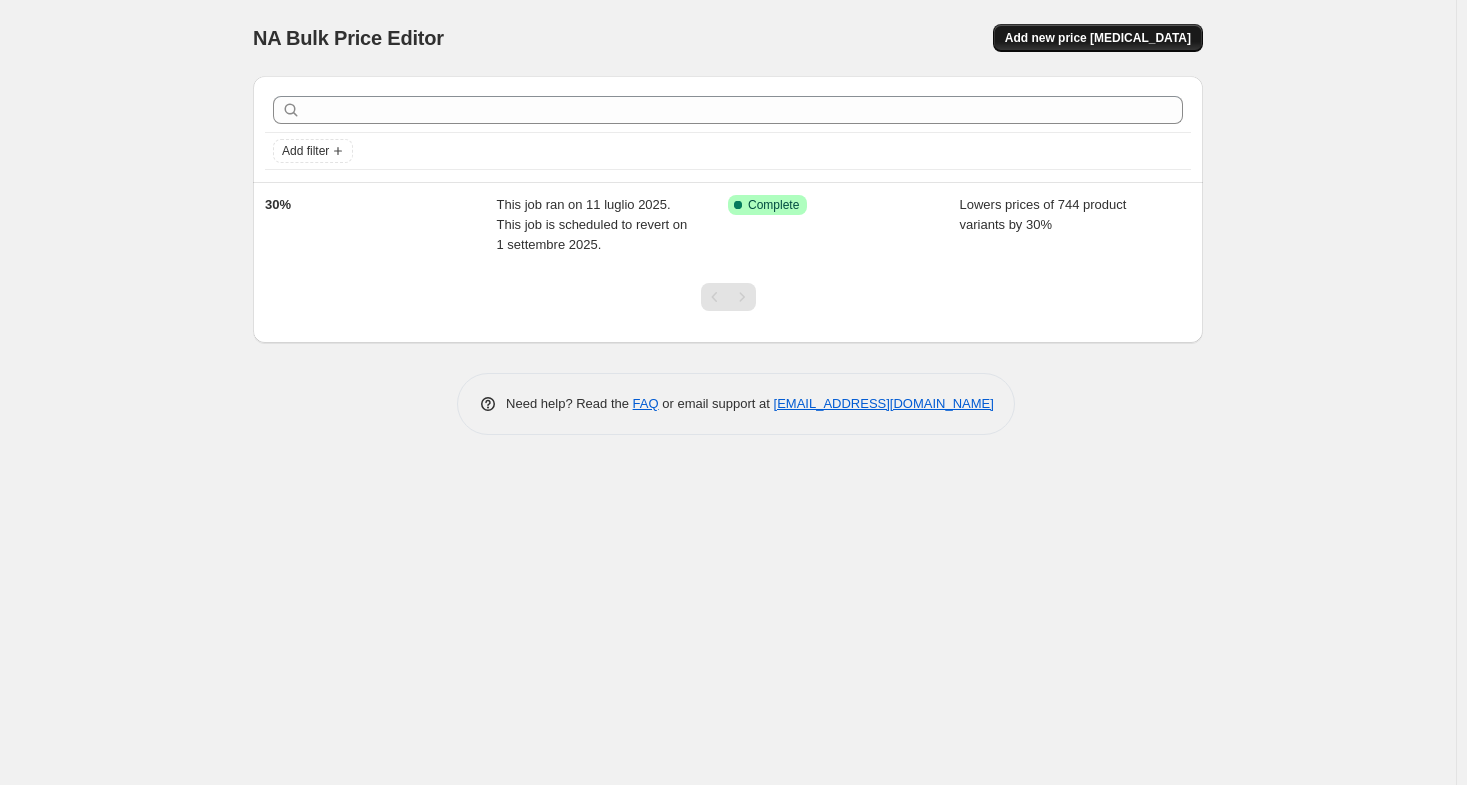 click on "Add new price [MEDICAL_DATA]" at bounding box center (1098, 38) 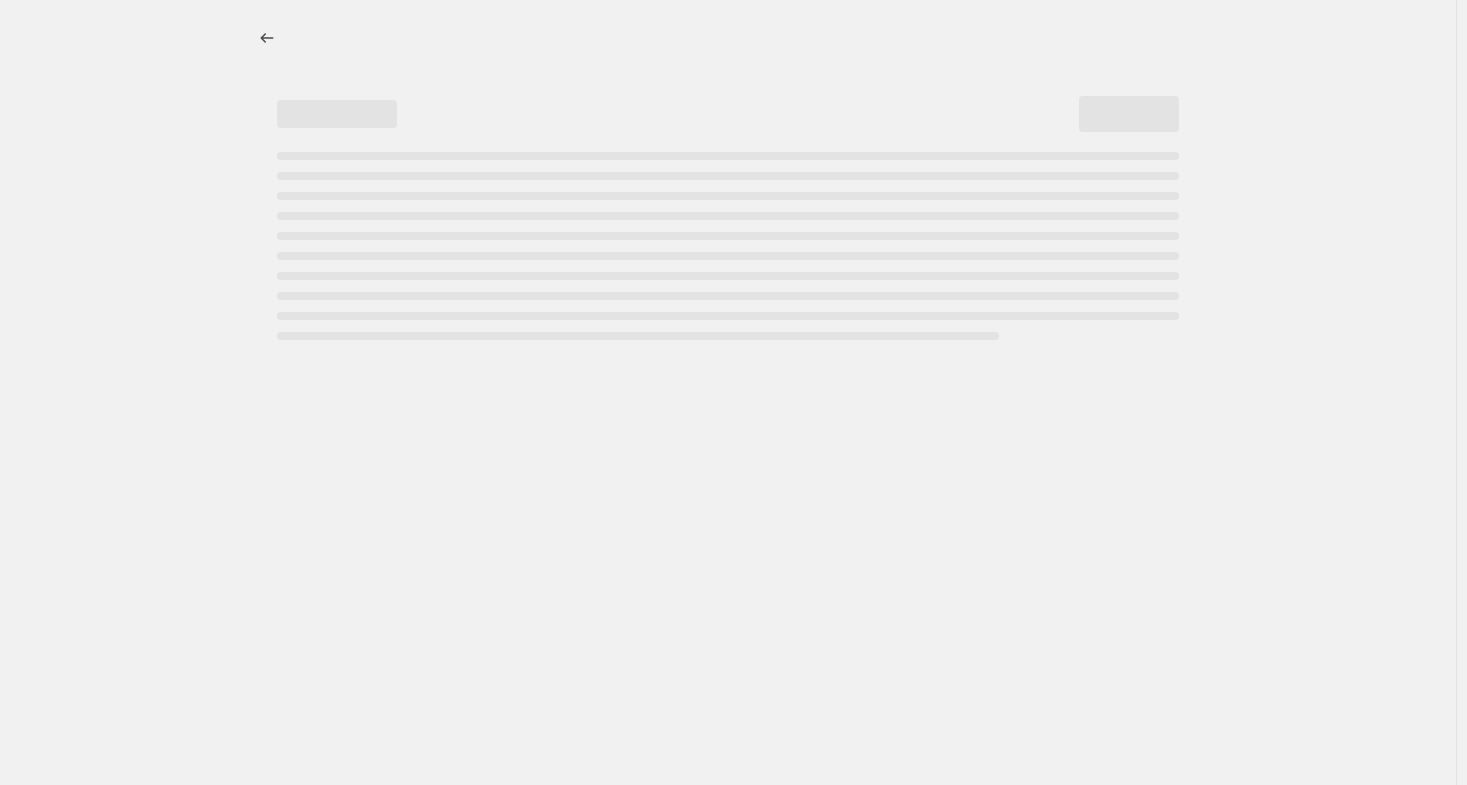 select on "percentage" 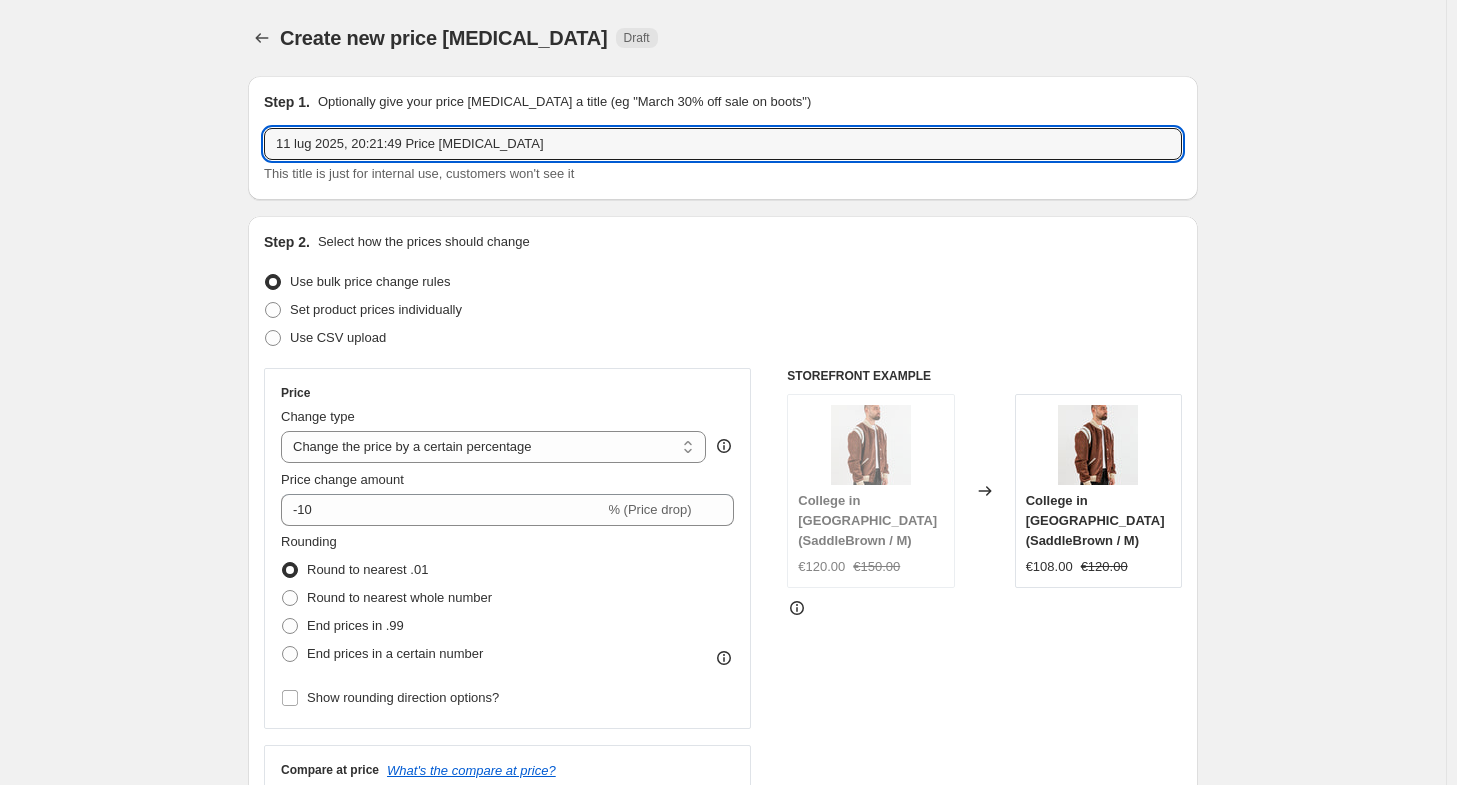 drag, startPoint x: 305, startPoint y: 195, endPoint x: -108, endPoint y: 195, distance: 413 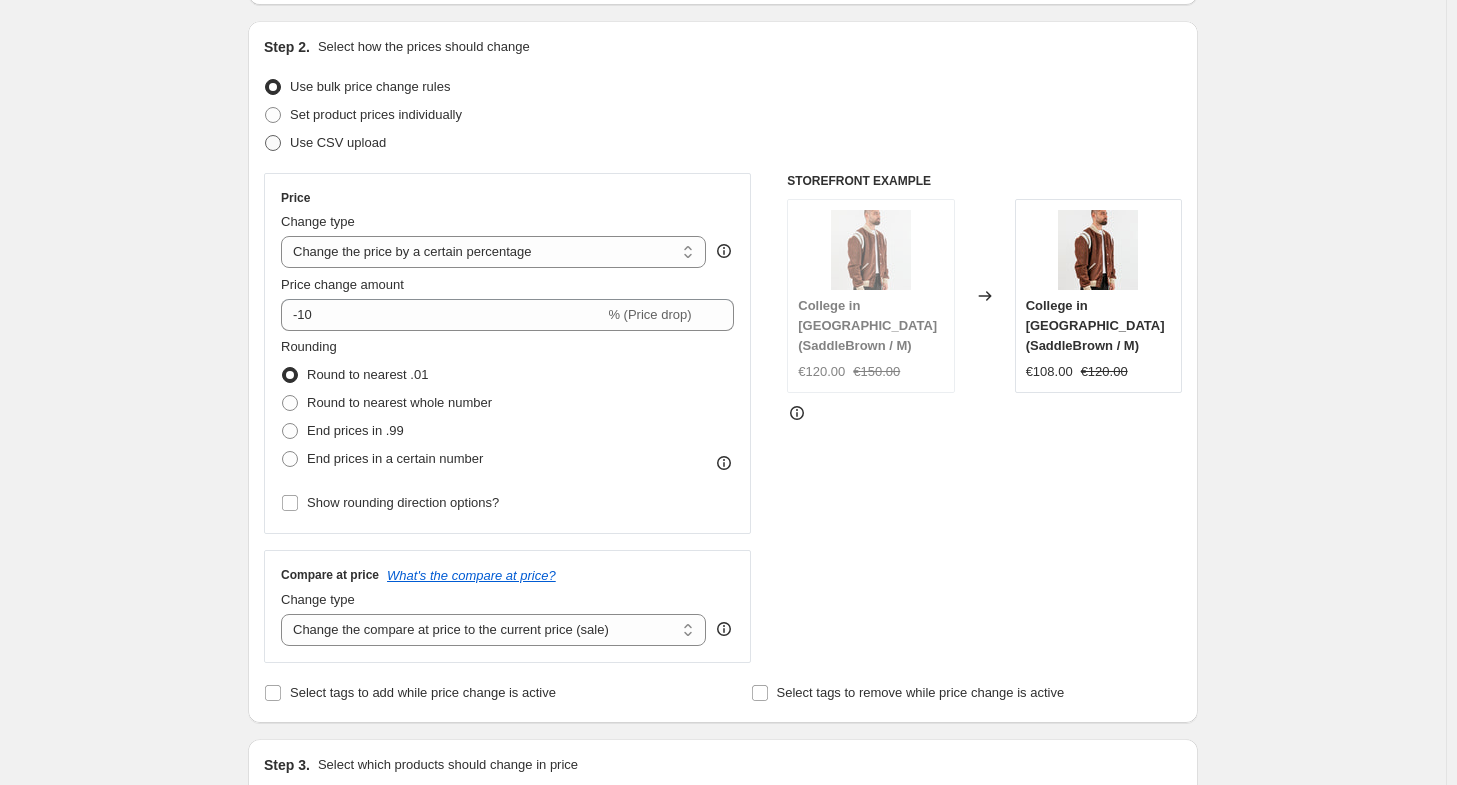 scroll, scrollTop: 200, scrollLeft: 0, axis: vertical 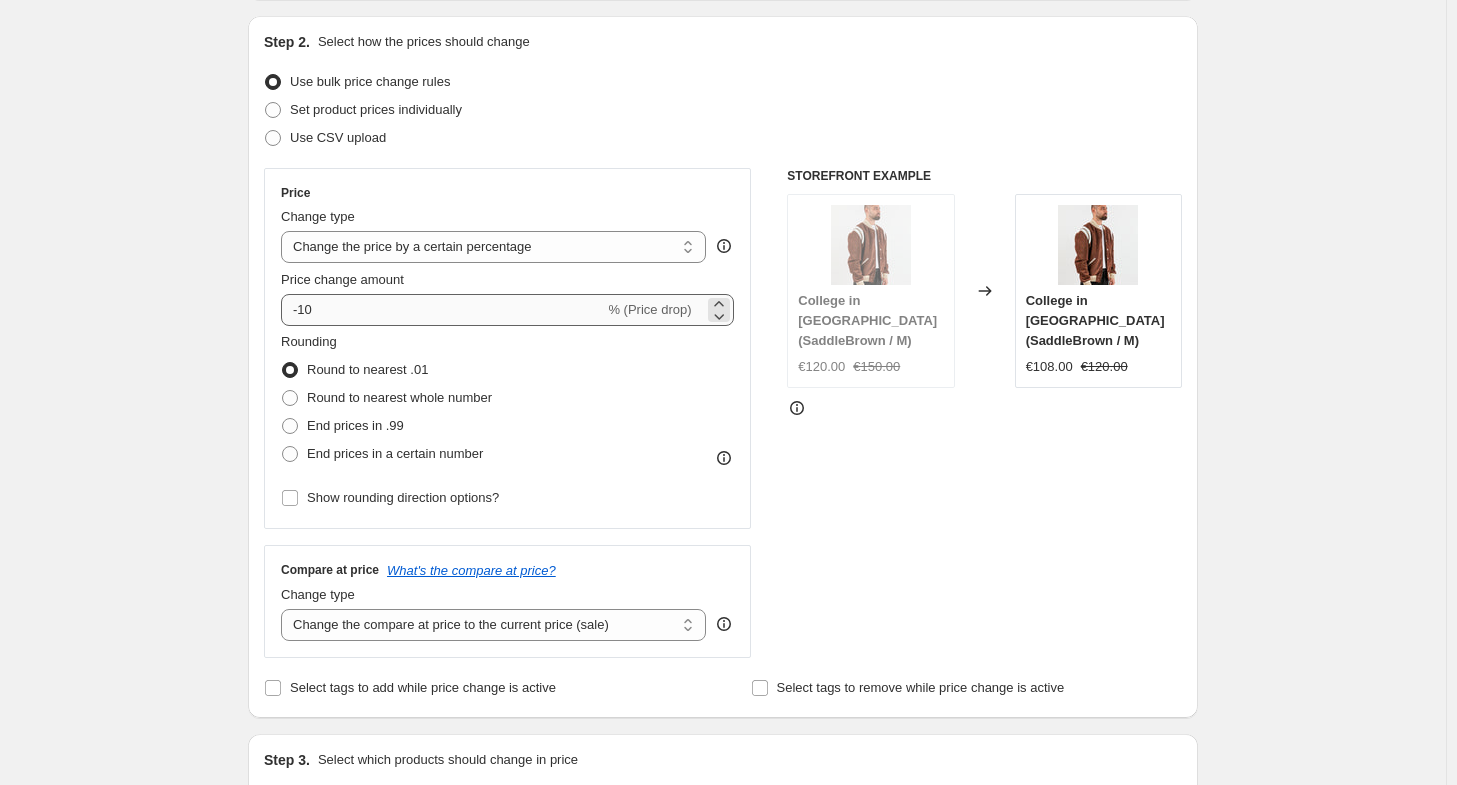 type on "test" 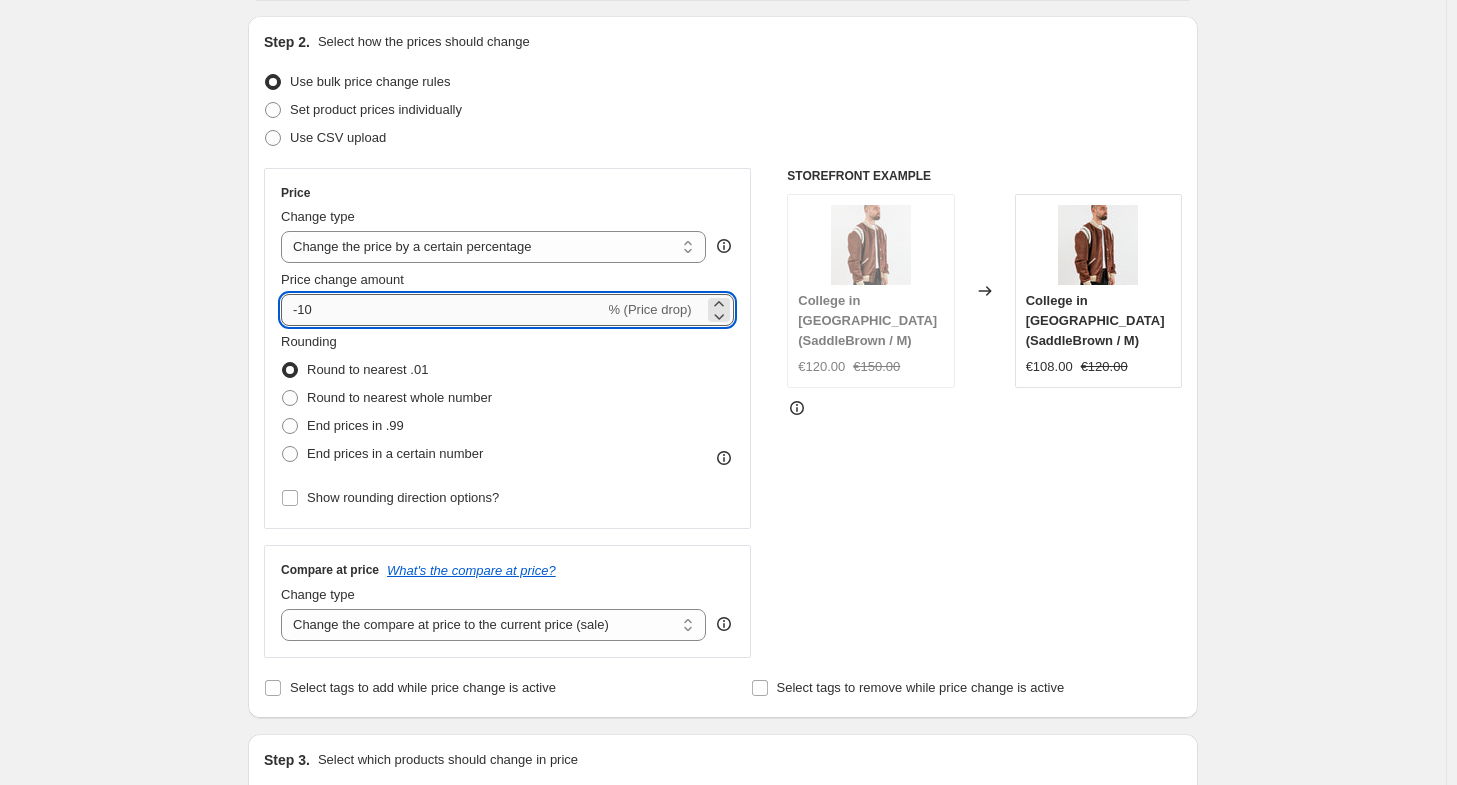 drag, startPoint x: 369, startPoint y: 307, endPoint x: 460, endPoint y: 312, distance: 91.13726 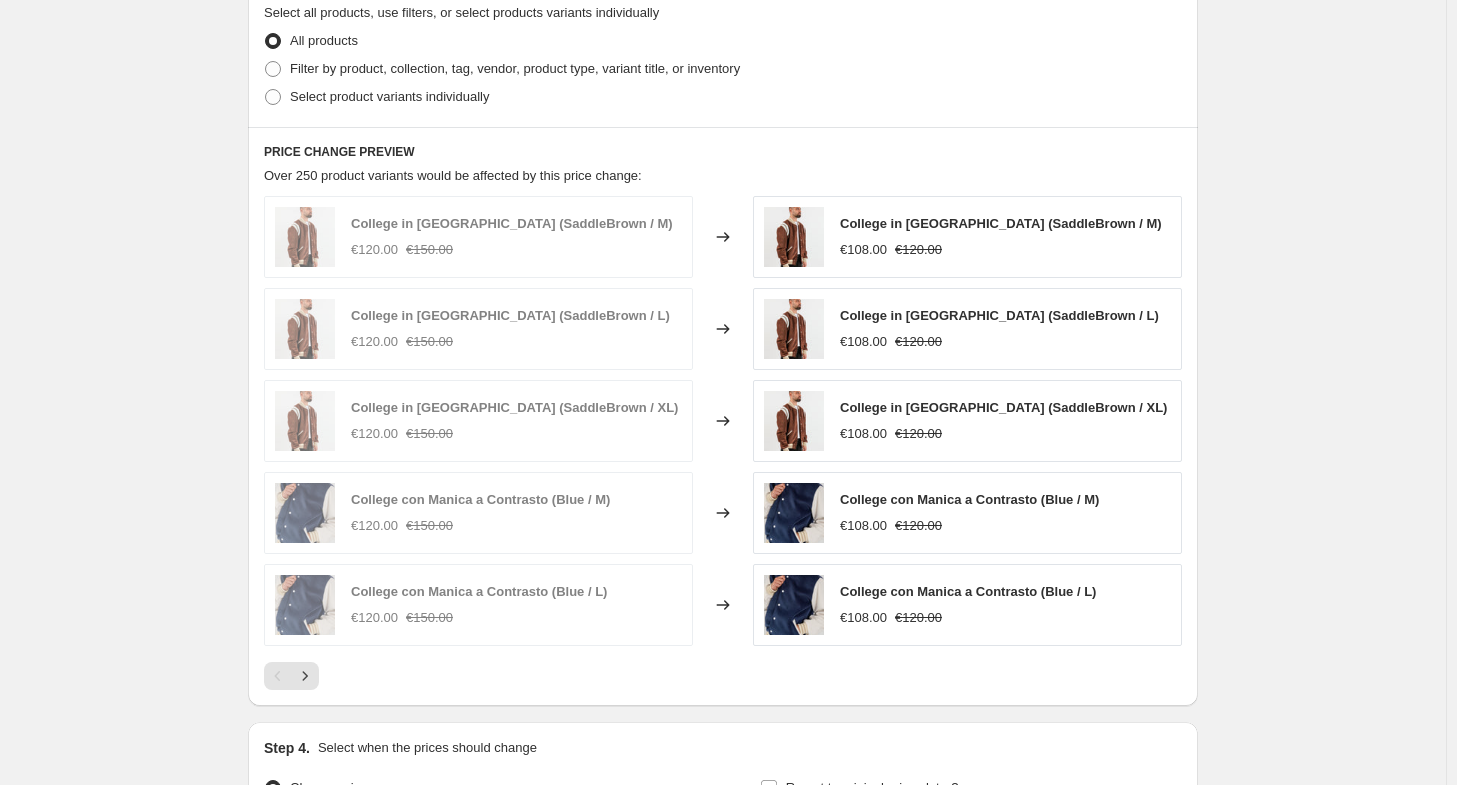 scroll, scrollTop: 900, scrollLeft: 0, axis: vertical 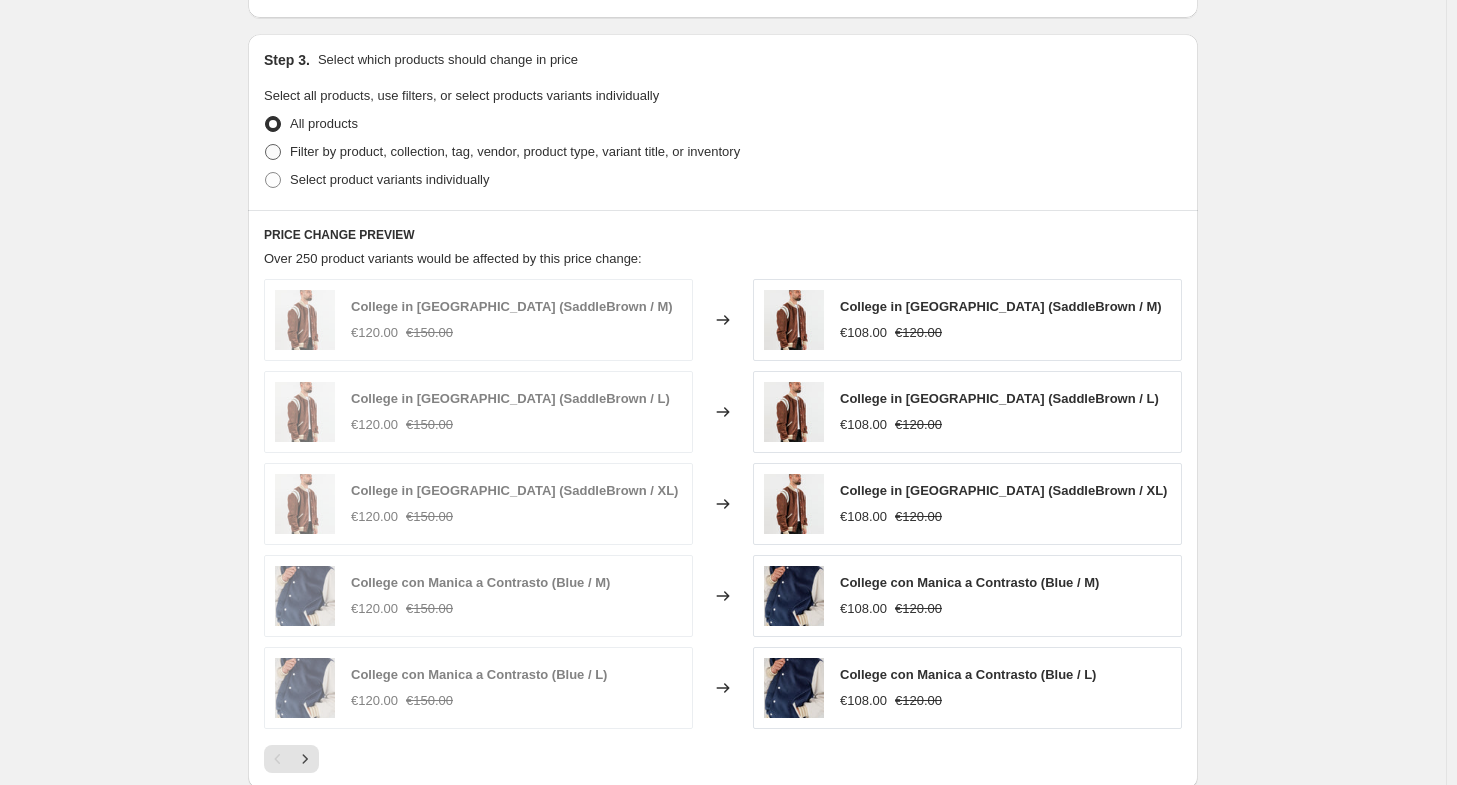 type on "-29" 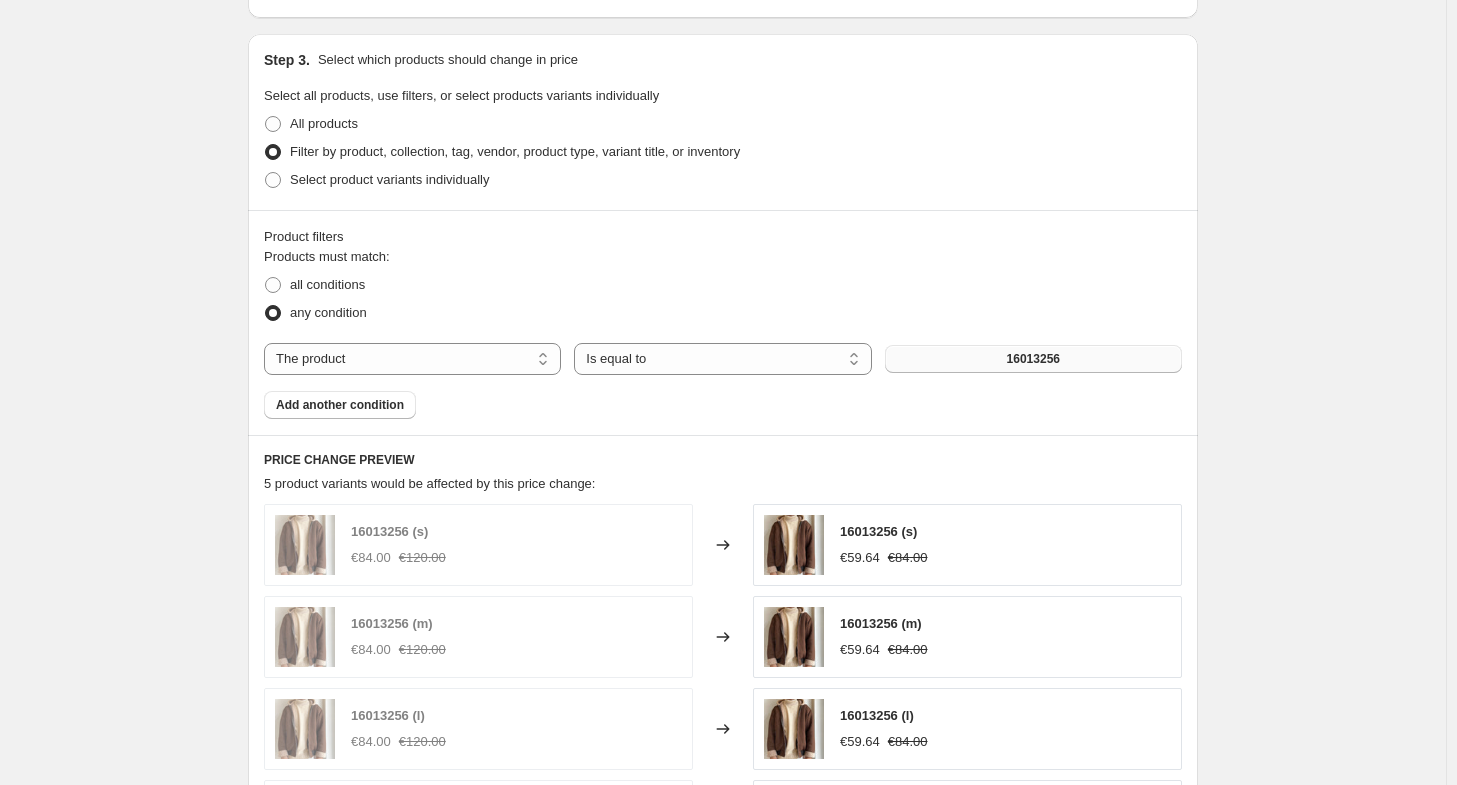 click on "16013256" at bounding box center [1033, 359] 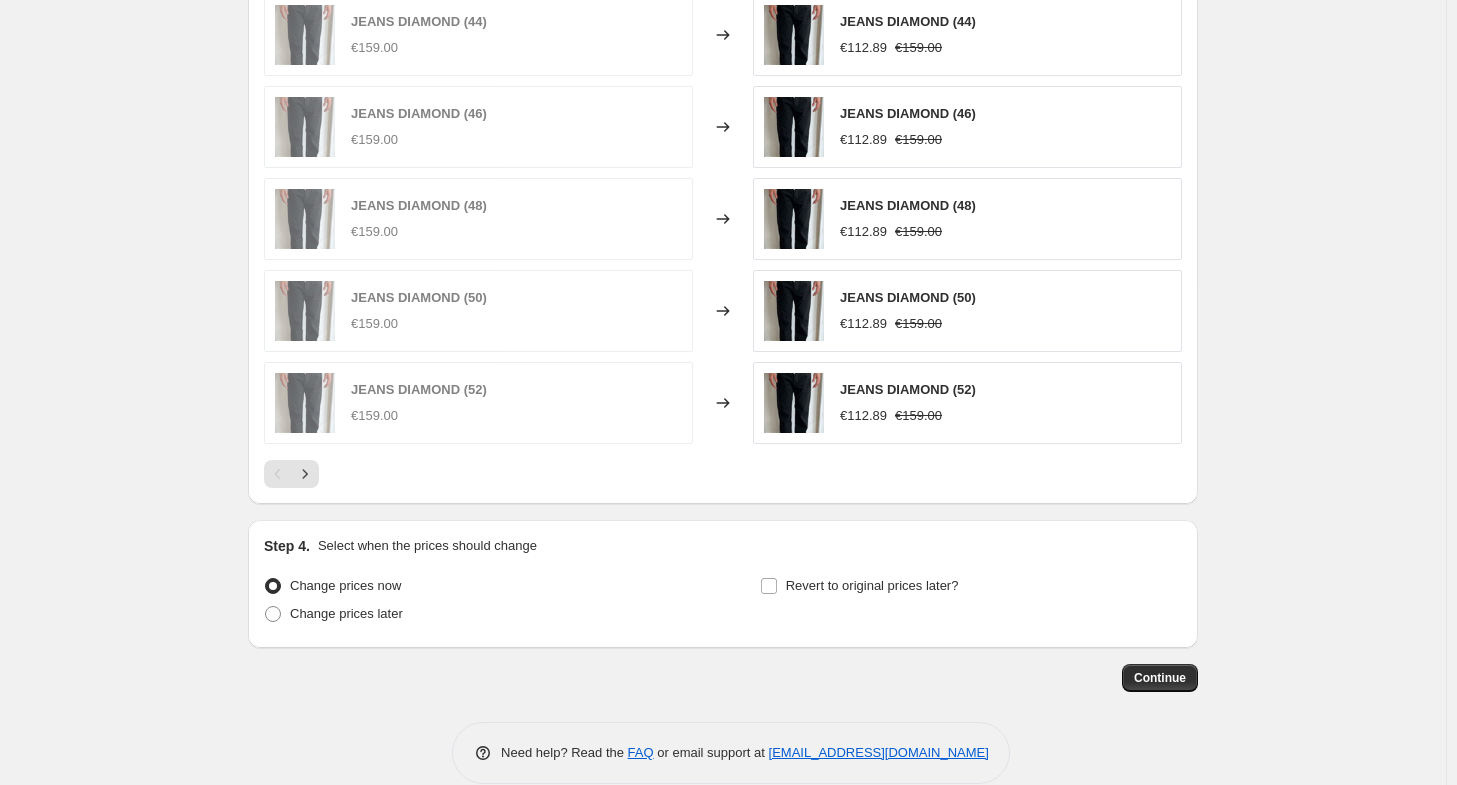 scroll, scrollTop: 1434, scrollLeft: 0, axis: vertical 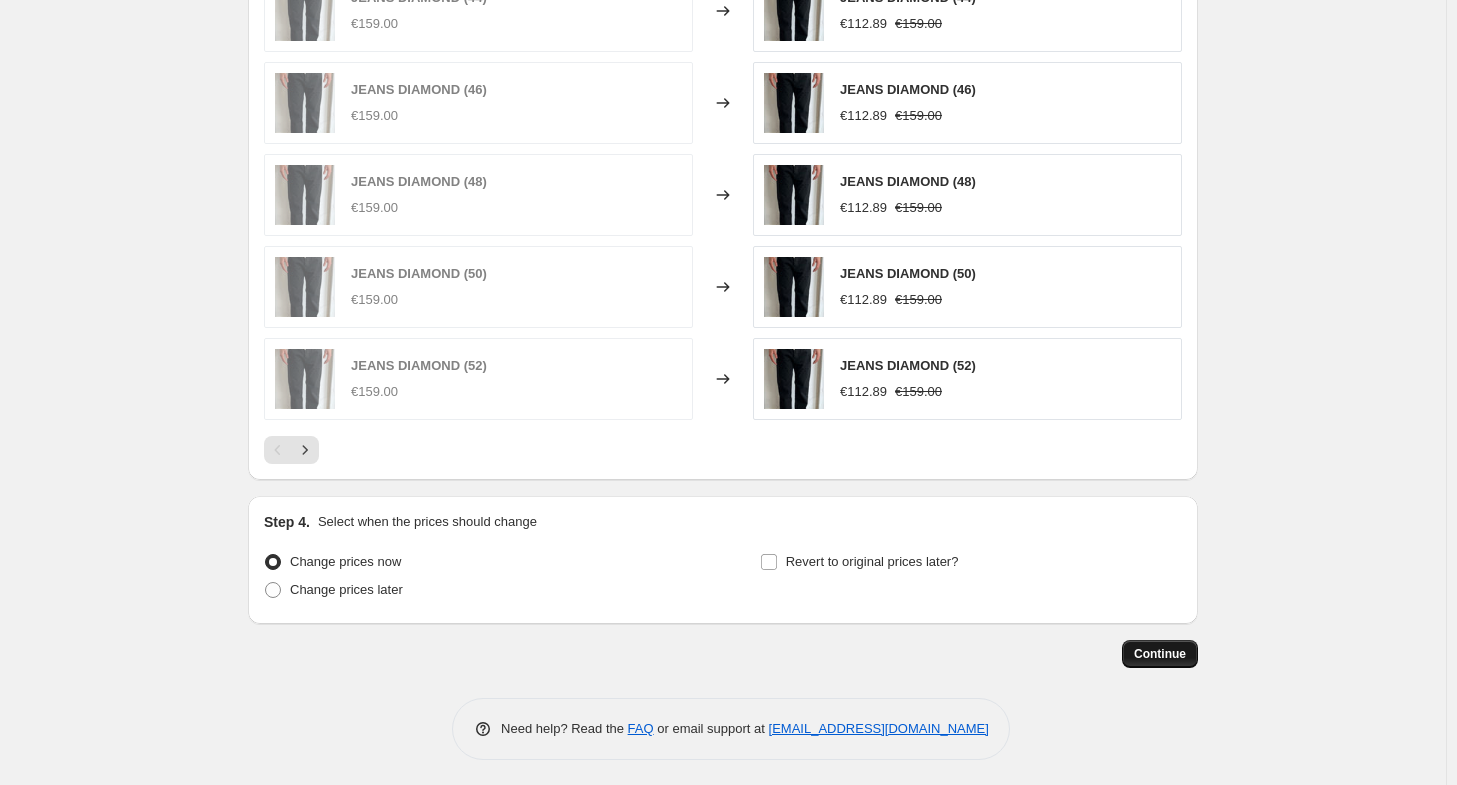 click on "Continue" at bounding box center [1160, 654] 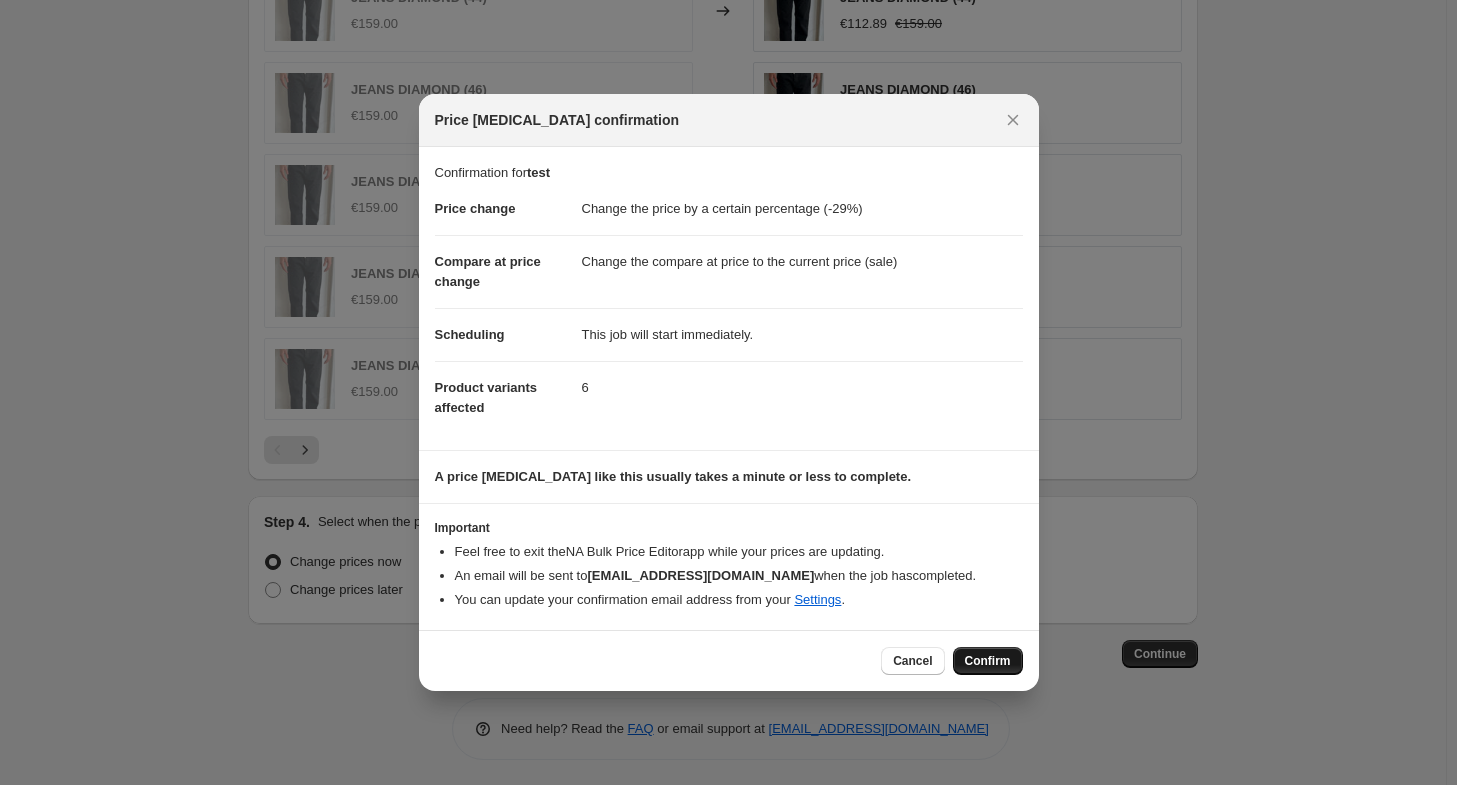 click on "Confirm" at bounding box center (988, 661) 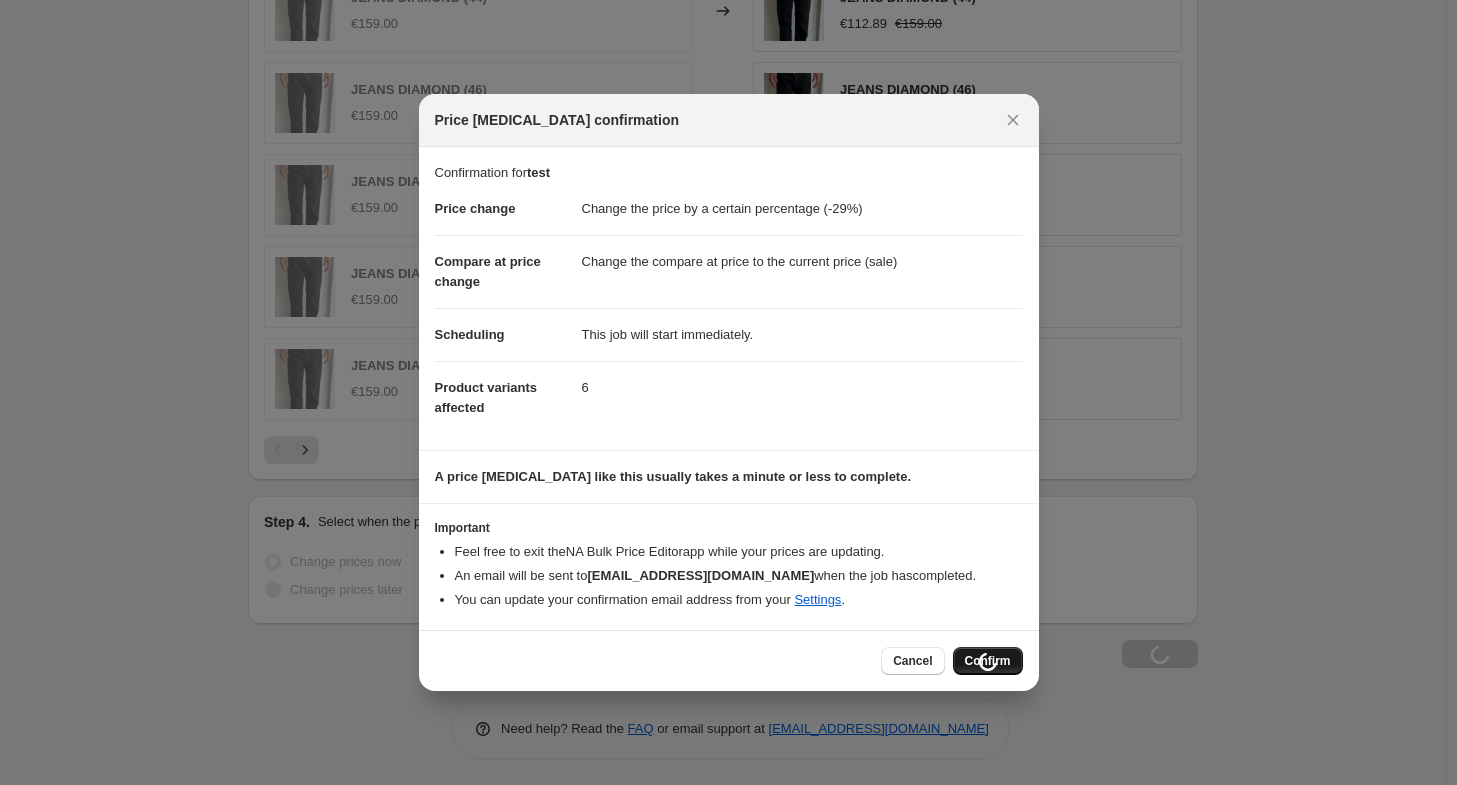 scroll, scrollTop: 1502, scrollLeft: 0, axis: vertical 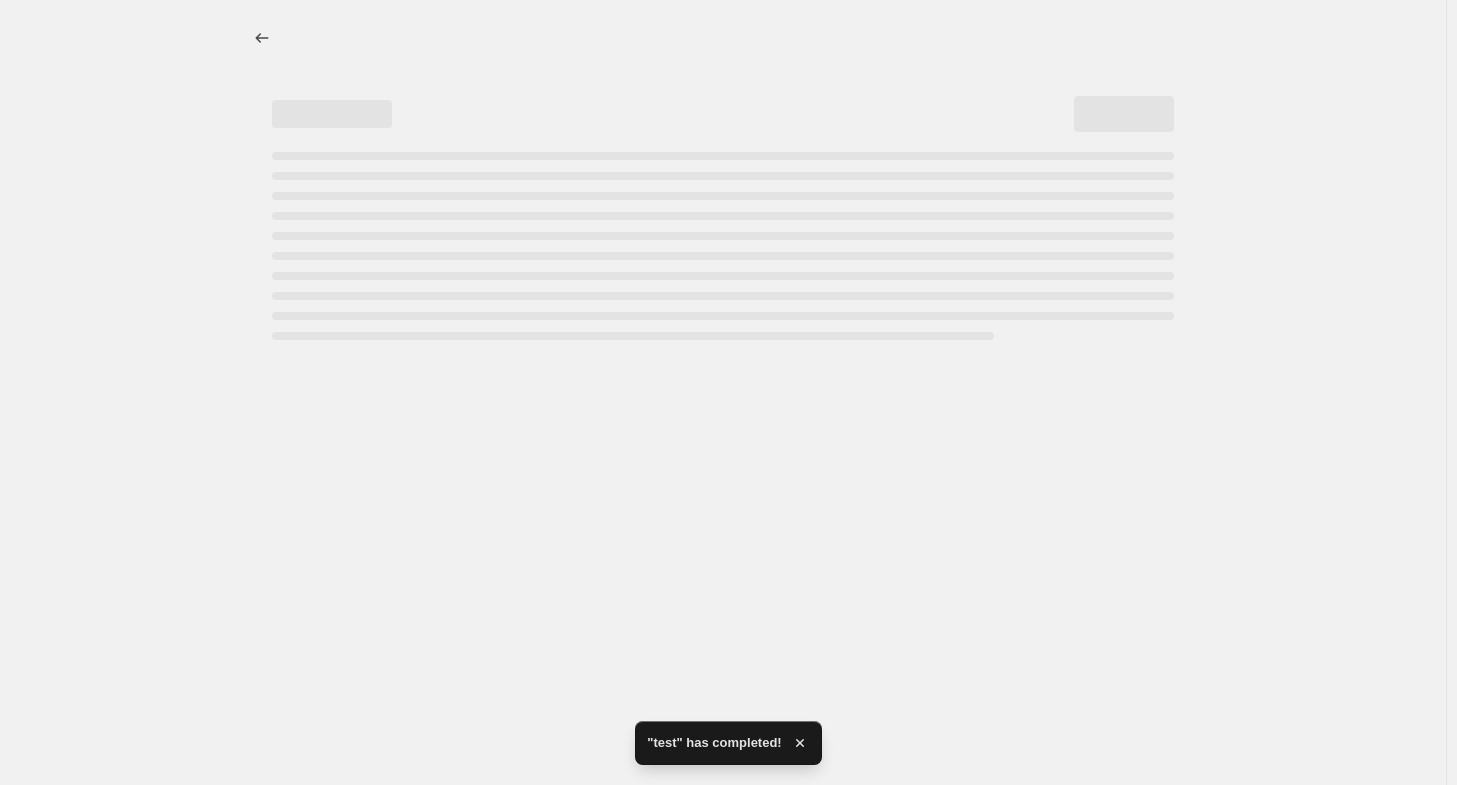select on "percentage" 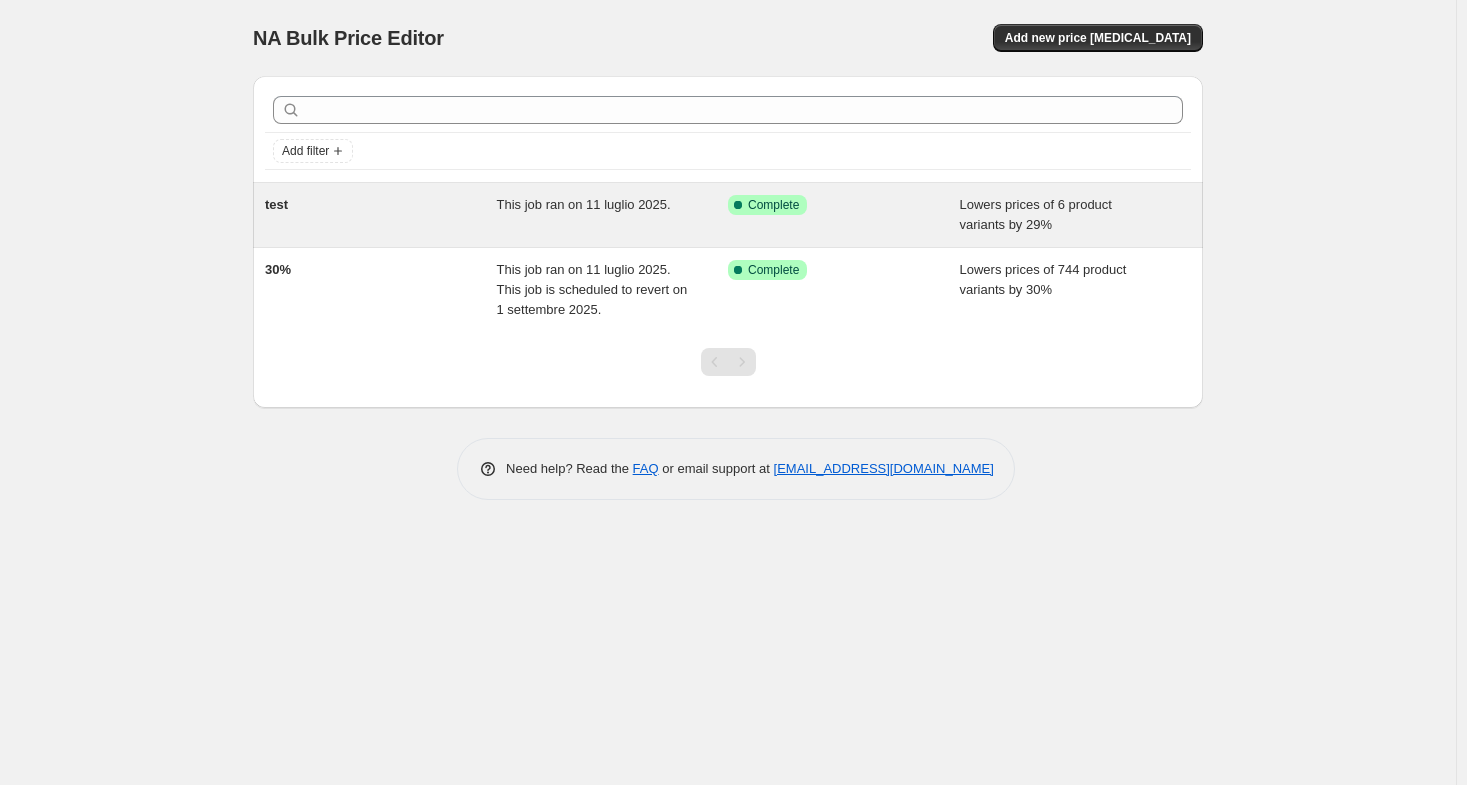 click on "test" at bounding box center [381, 215] 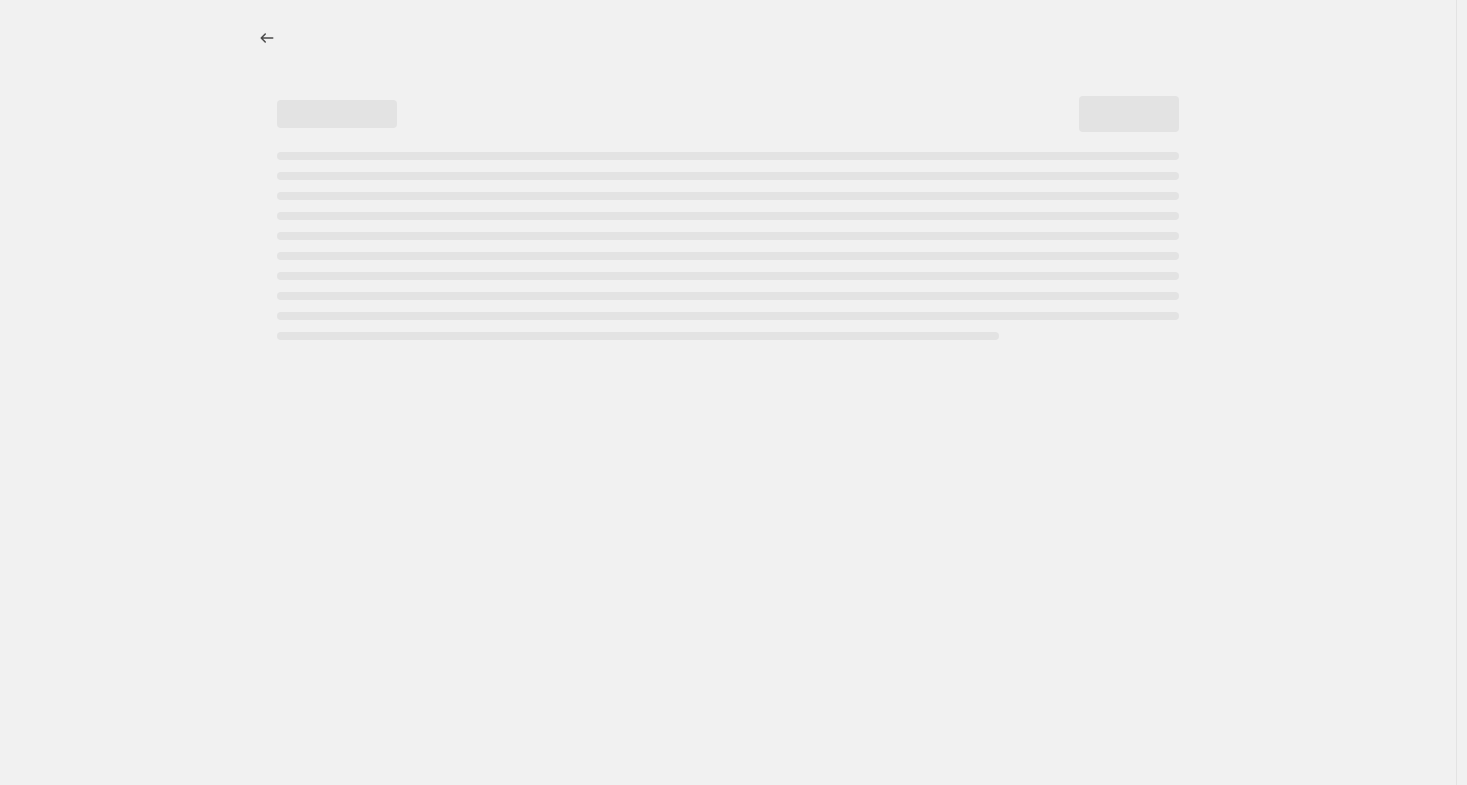 select on "percentage" 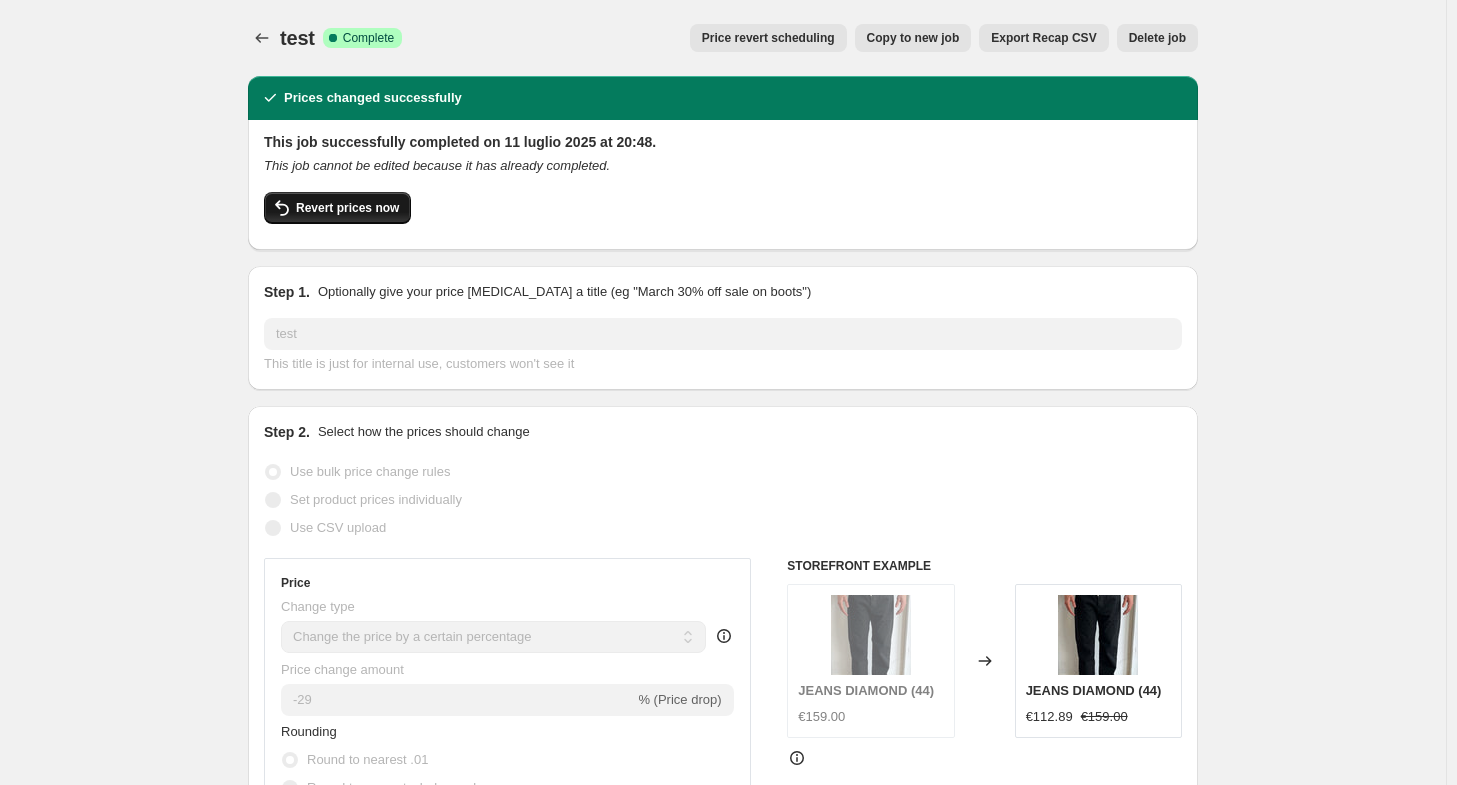 click on "Revert prices now" at bounding box center (347, 208) 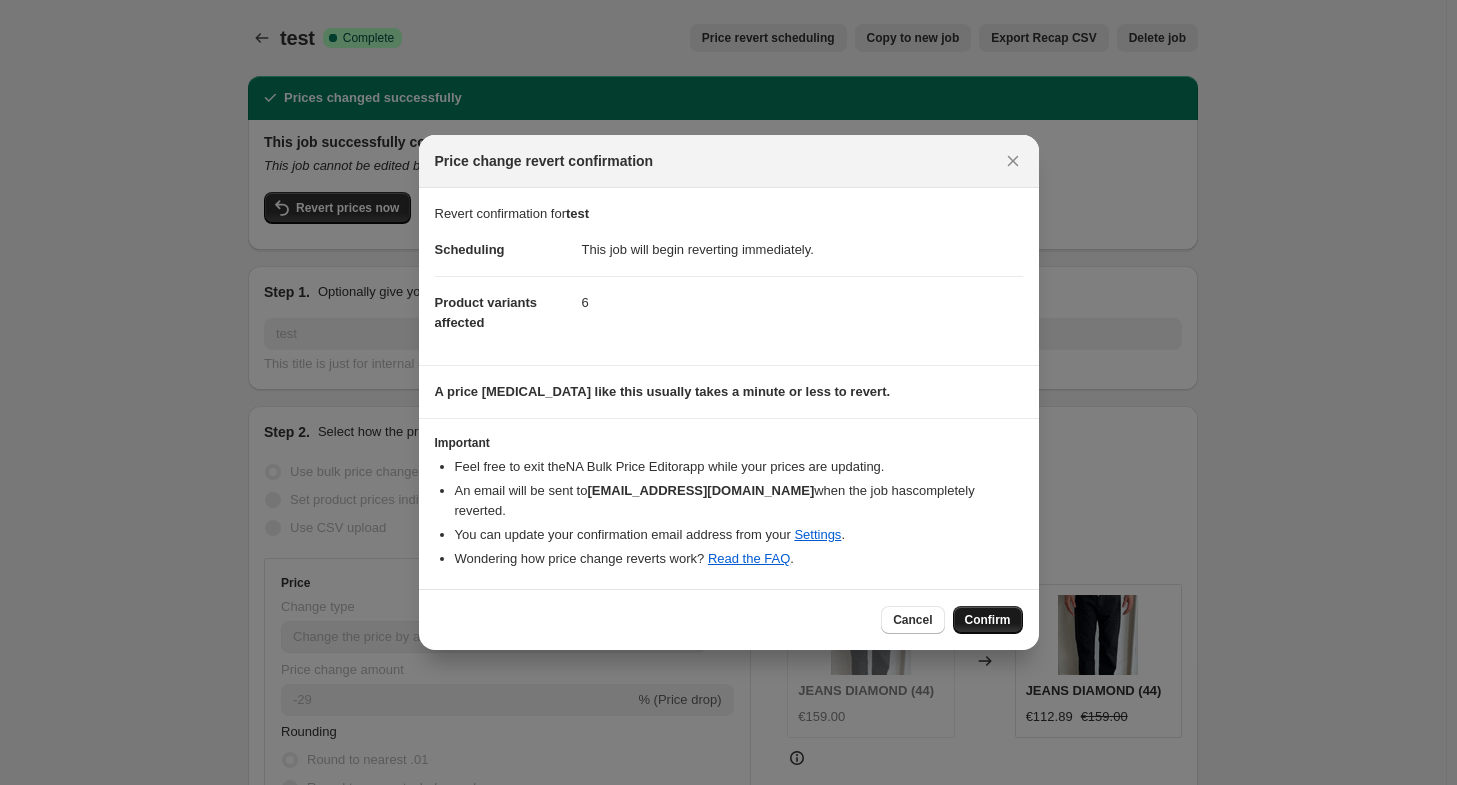 click on "Confirm" at bounding box center [988, 620] 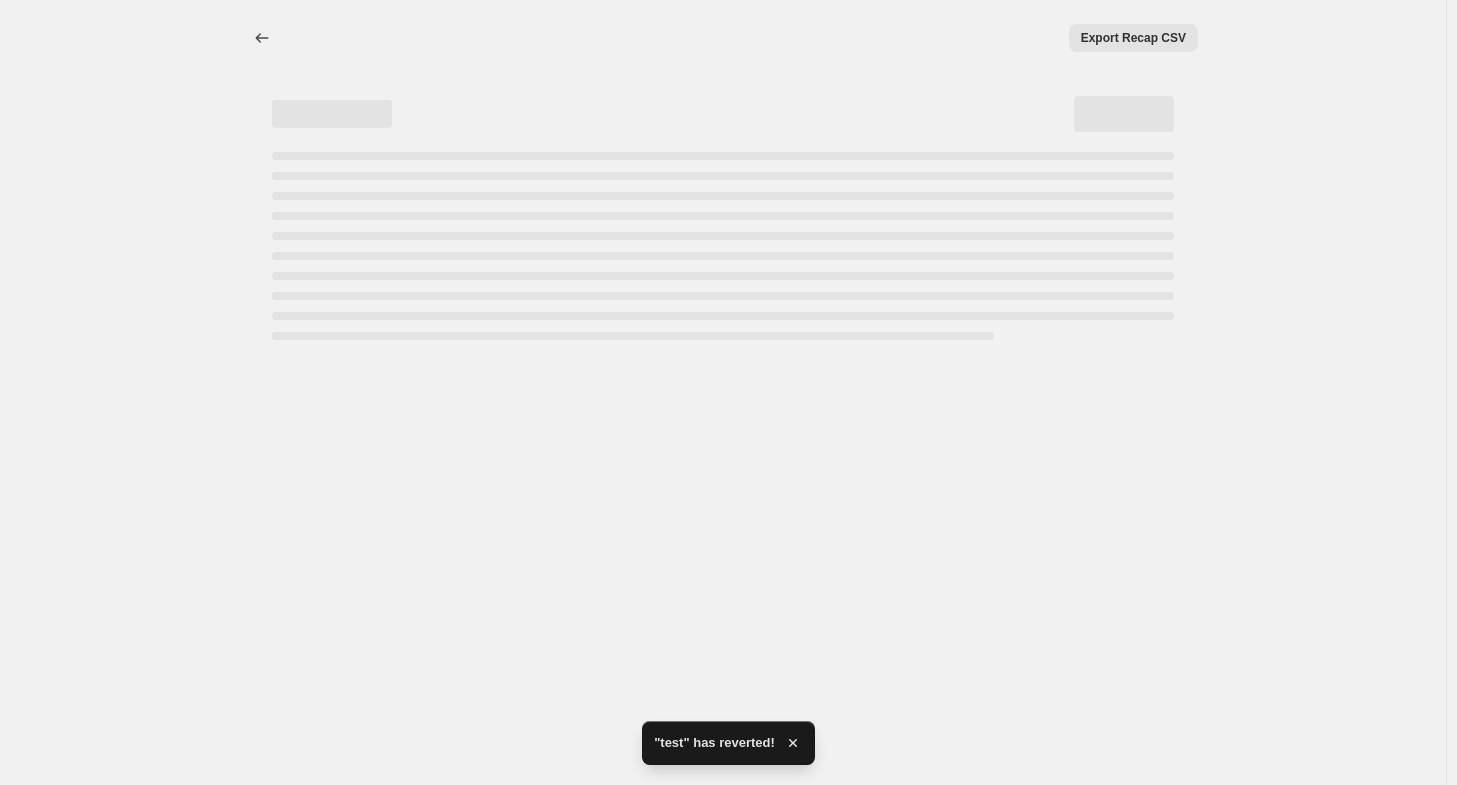 select on "percentage" 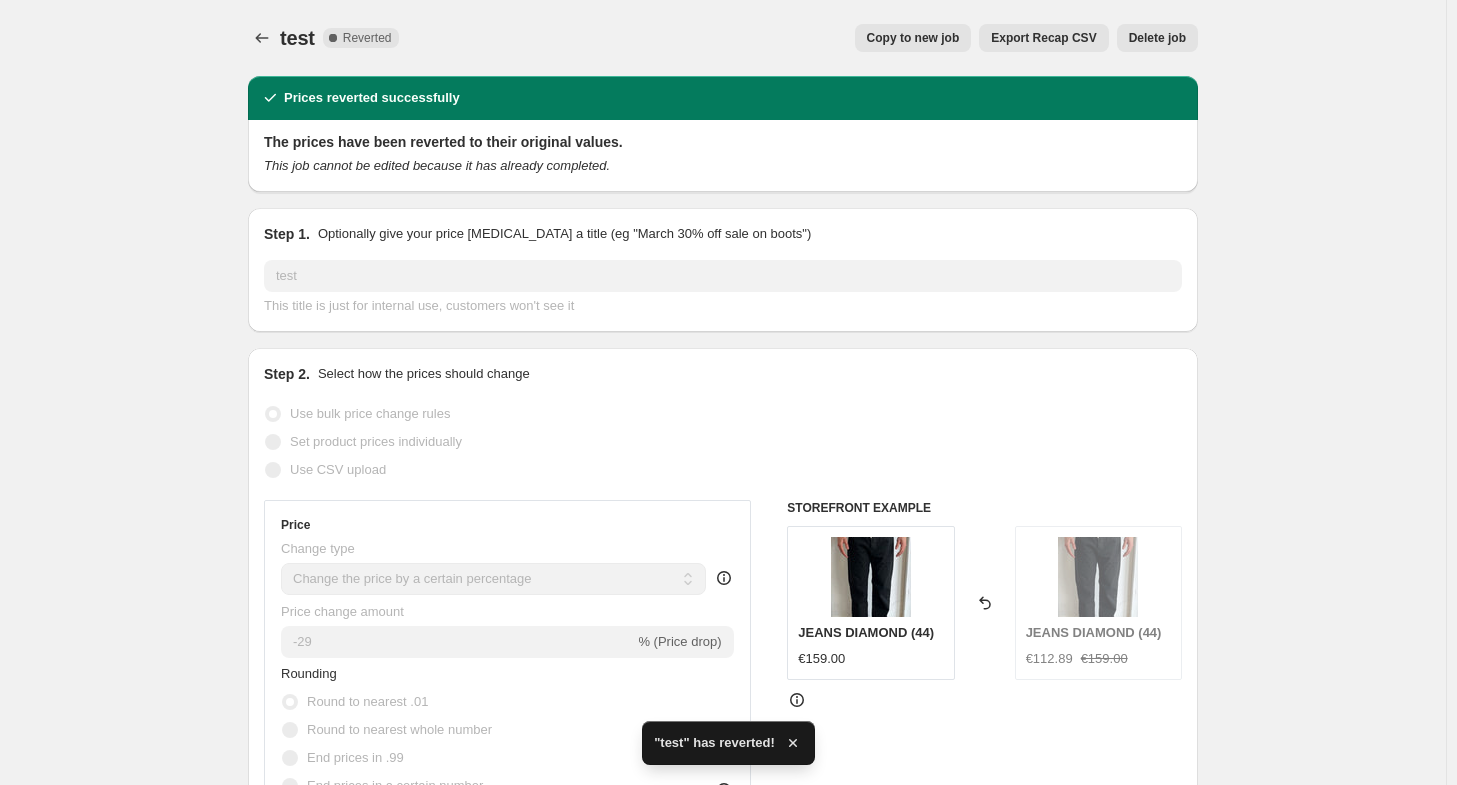 click on "Delete job" at bounding box center (1157, 38) 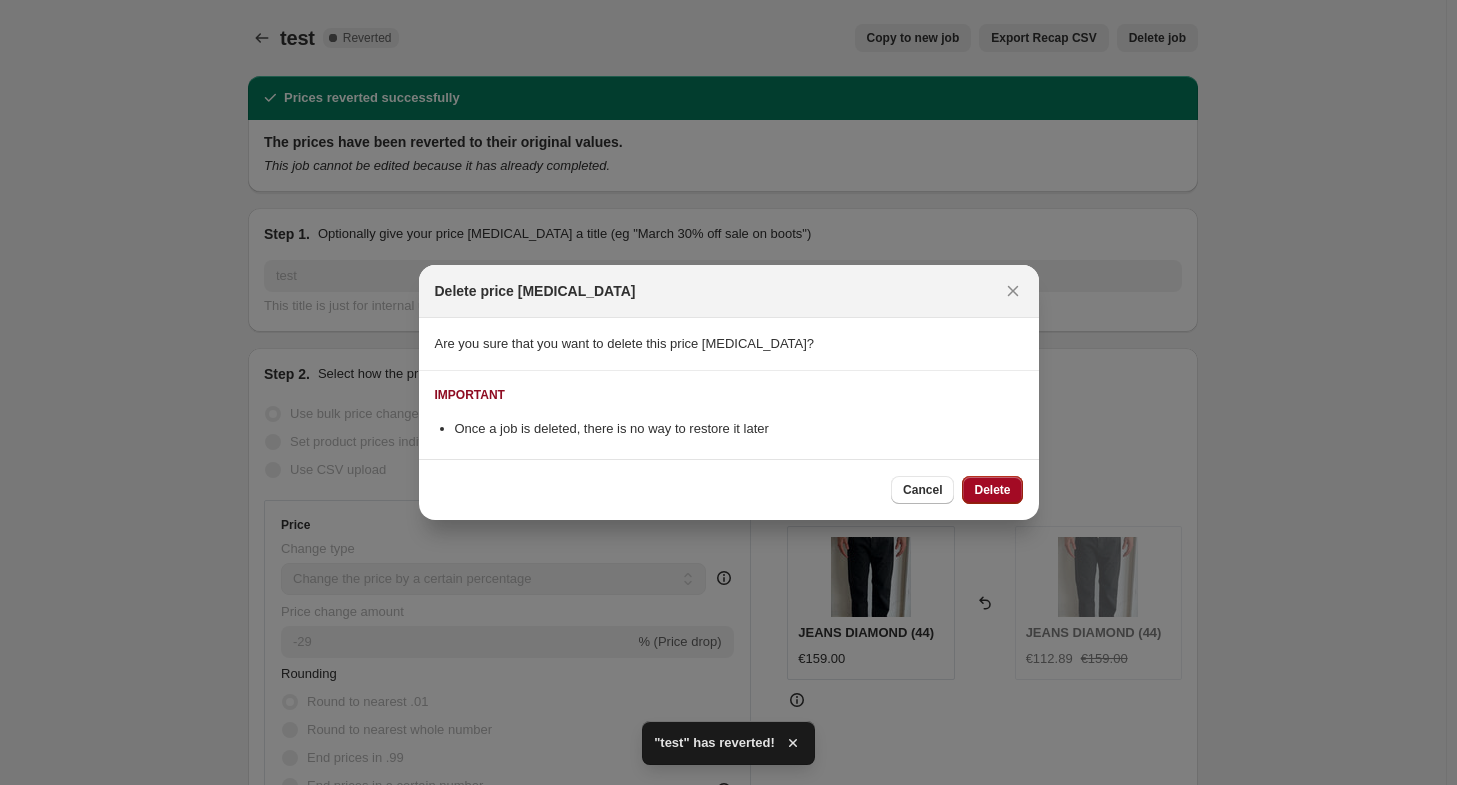 click on "Delete" at bounding box center [992, 490] 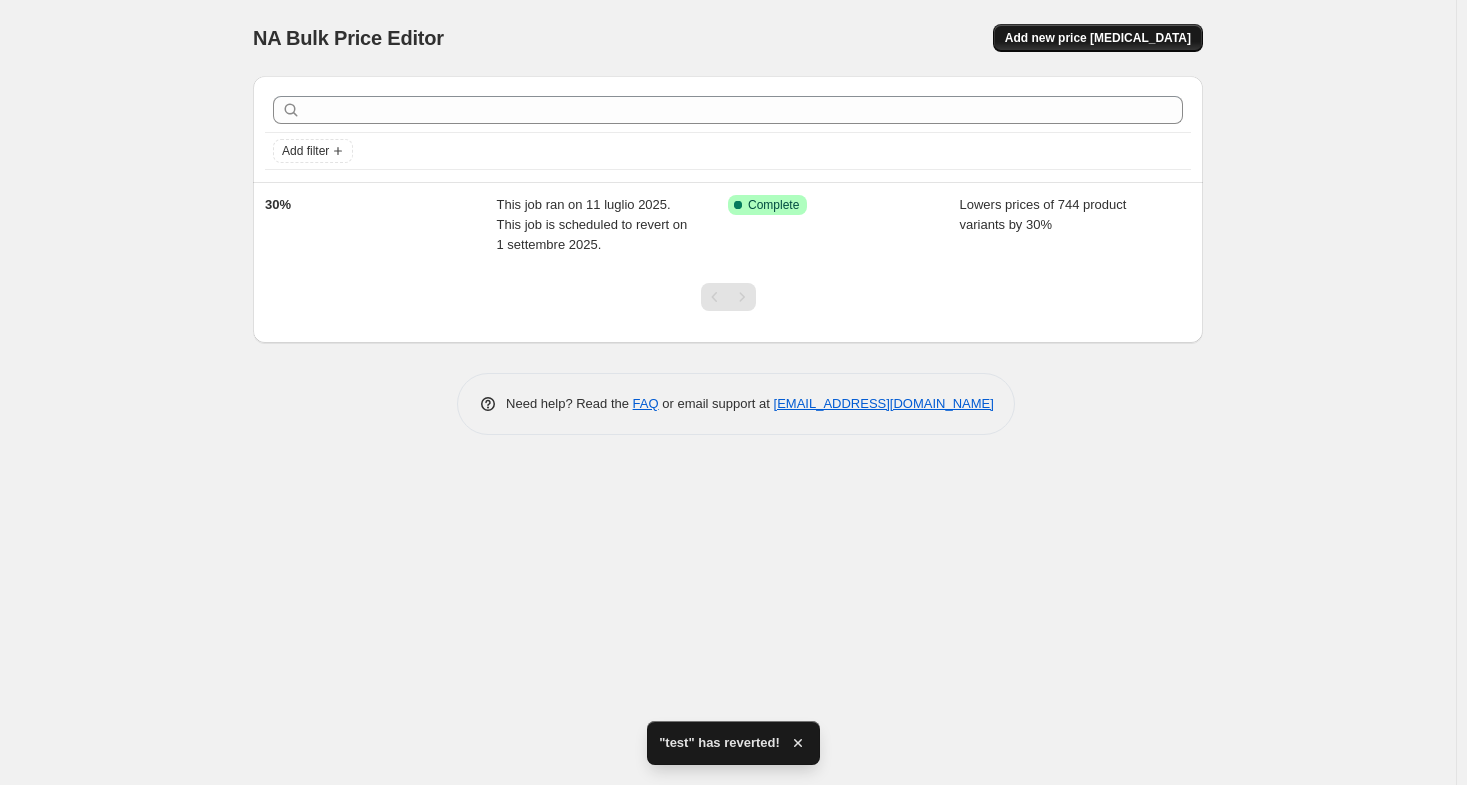 click on "Add new price [MEDICAL_DATA]" at bounding box center [1098, 38] 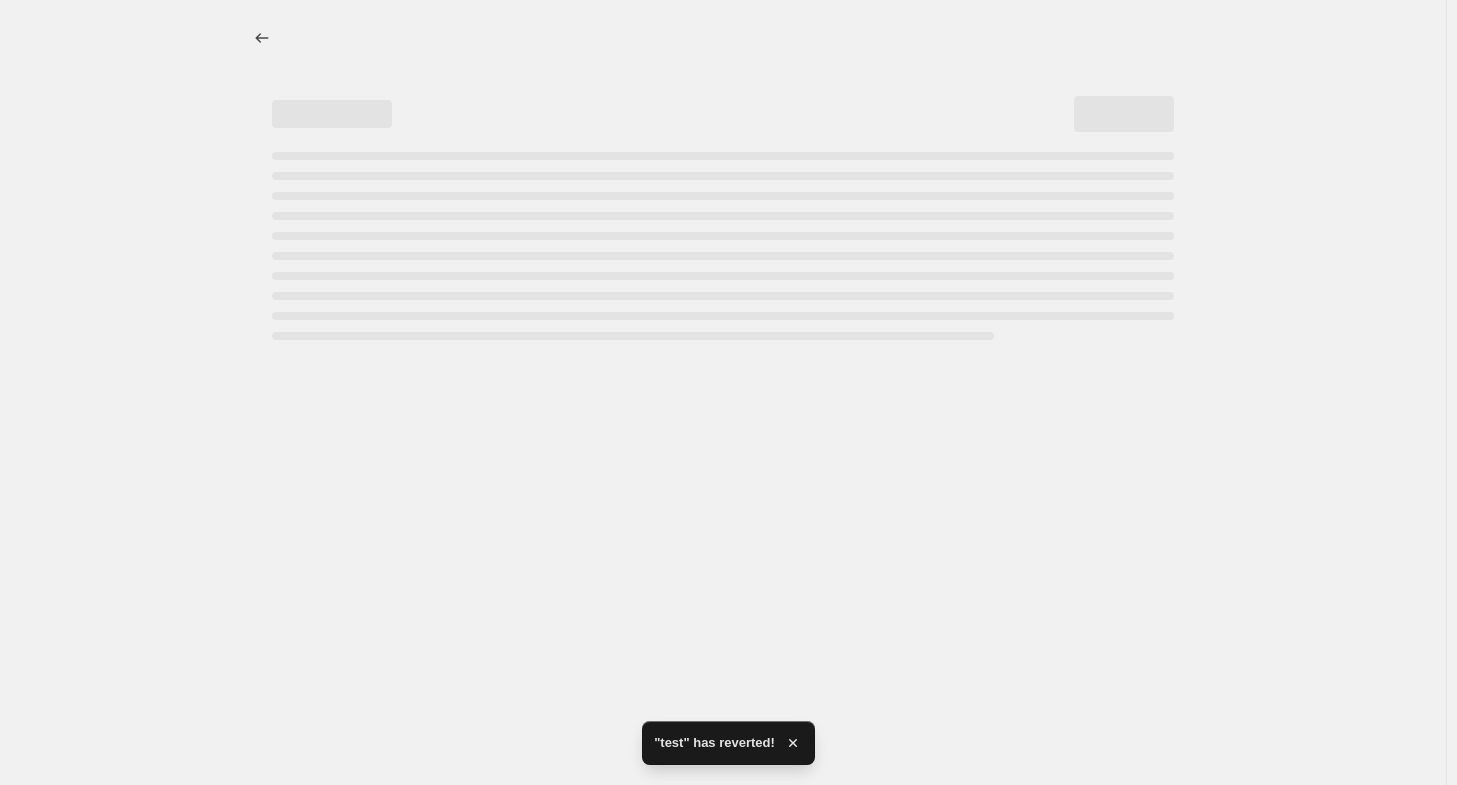 select on "percentage" 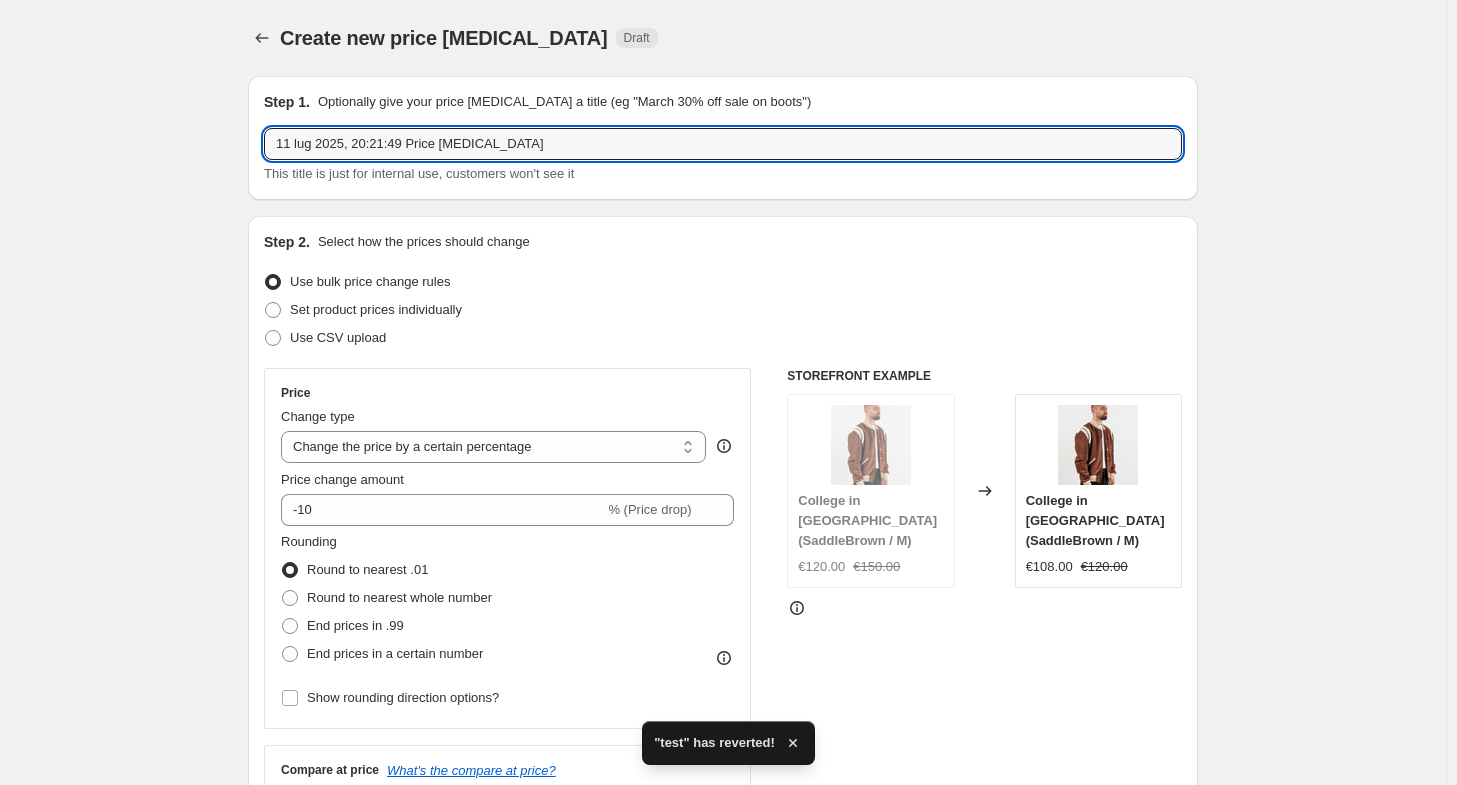 drag, startPoint x: 451, startPoint y: 155, endPoint x: 8, endPoint y: 168, distance: 443.1907 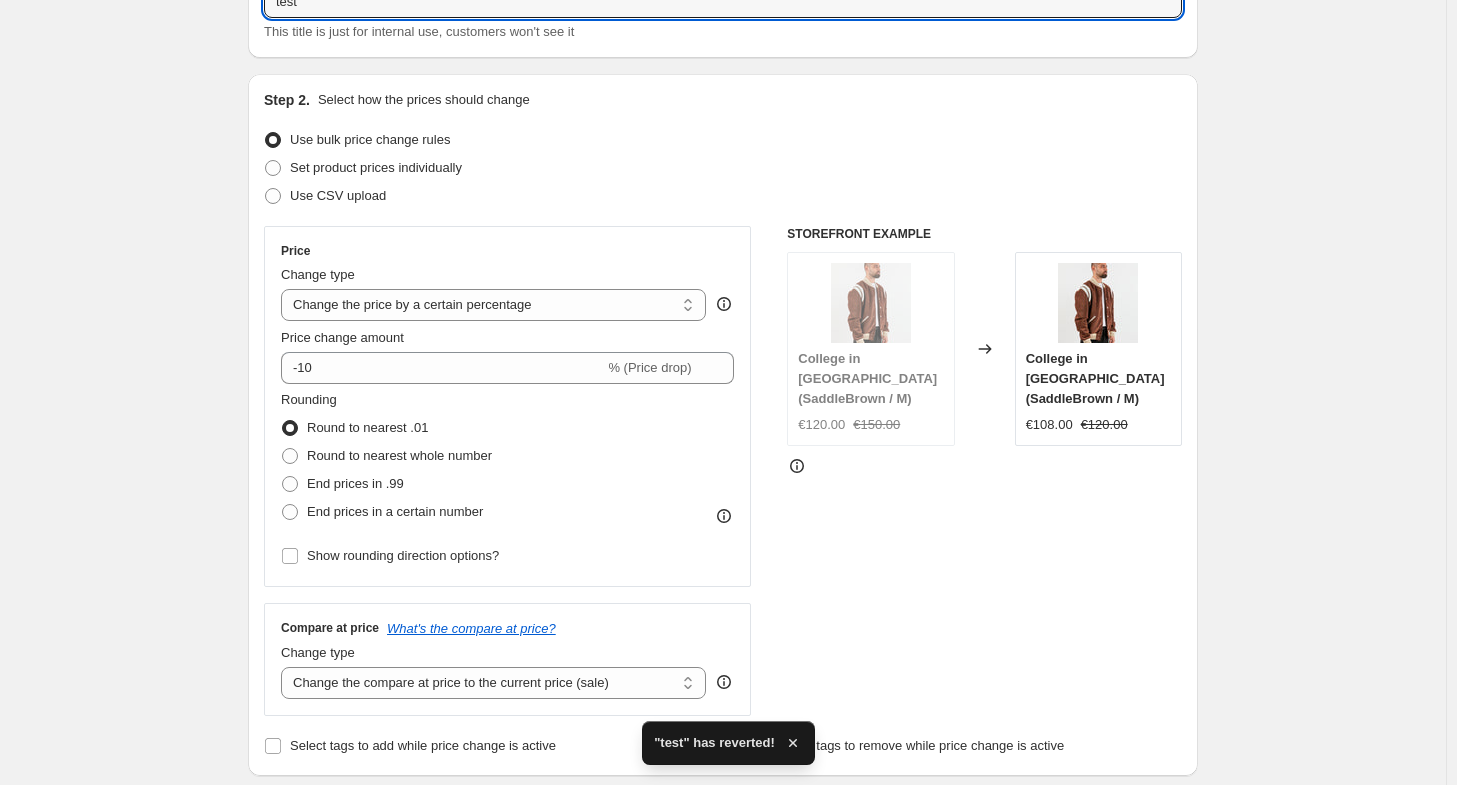scroll, scrollTop: 200, scrollLeft: 0, axis: vertical 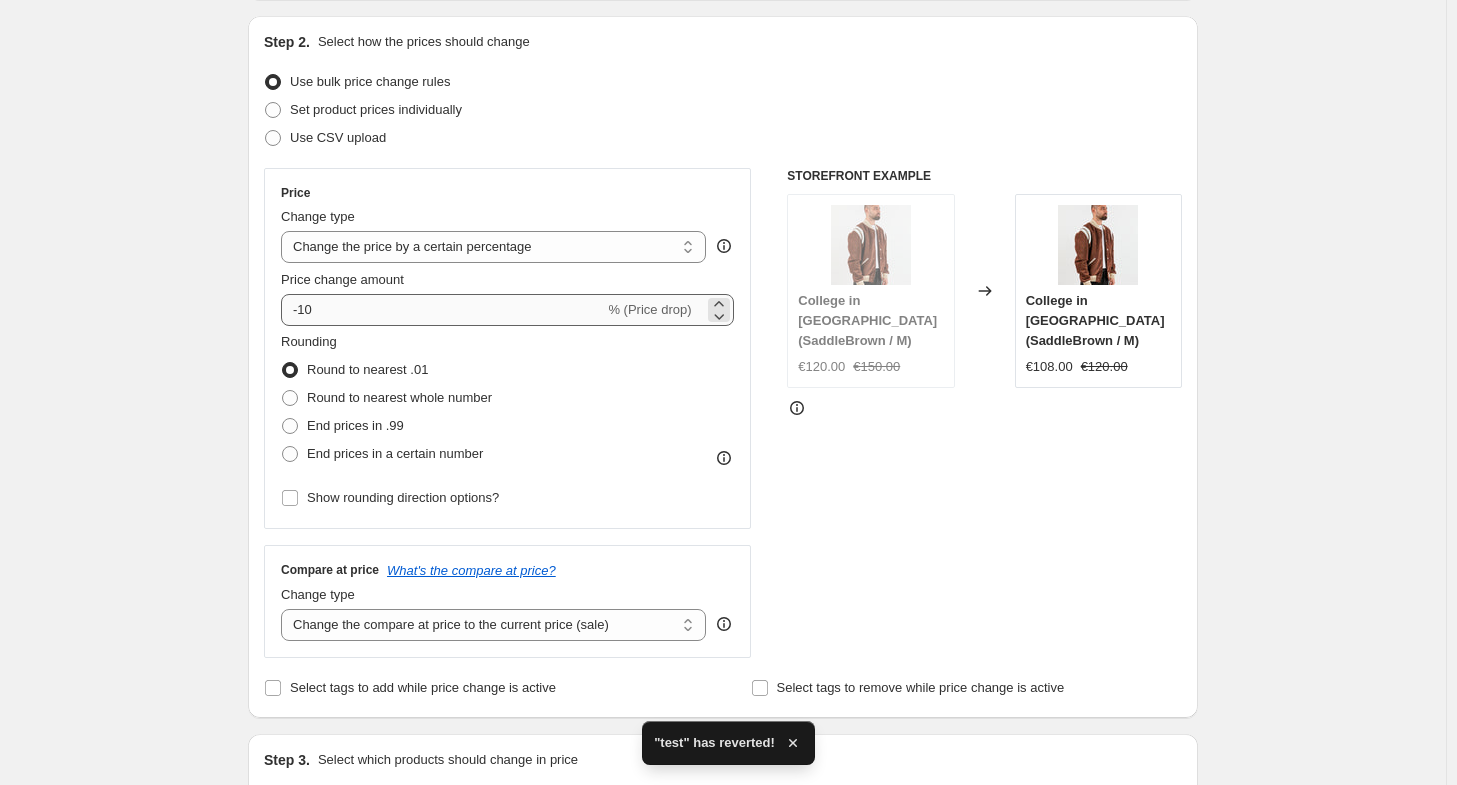 type on "test" 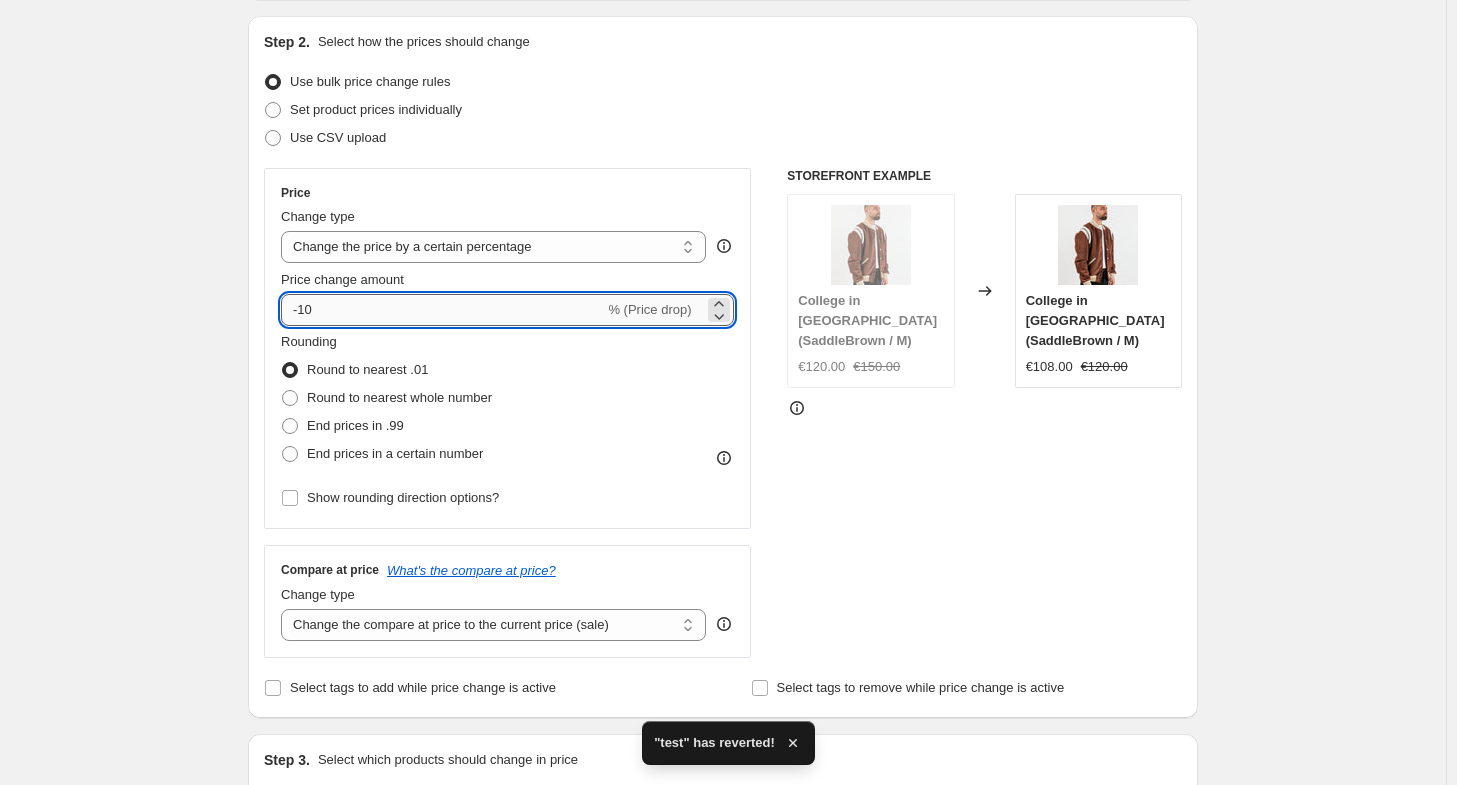 drag, startPoint x: 304, startPoint y: 308, endPoint x: 370, endPoint y: 316, distance: 66.48308 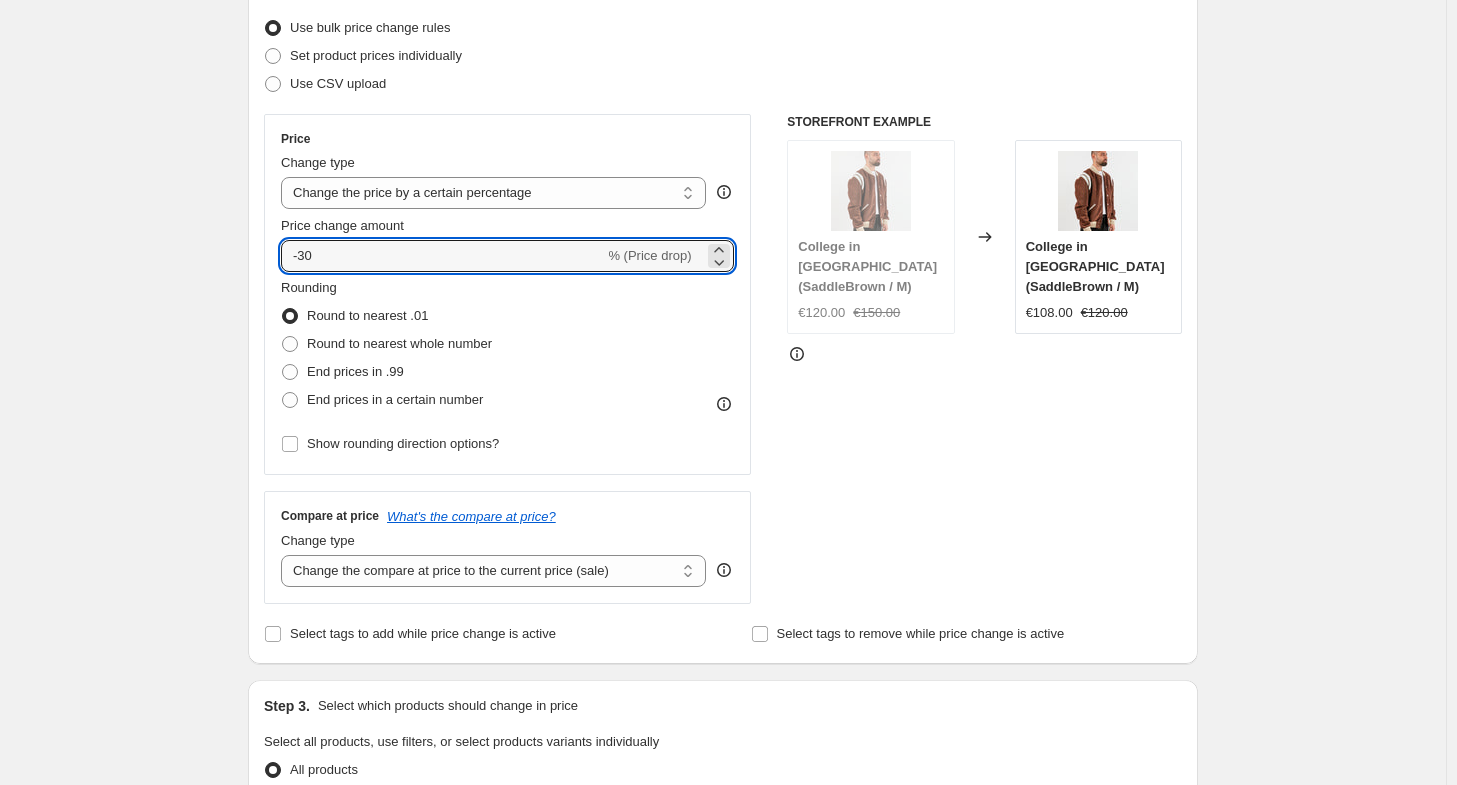 scroll, scrollTop: 700, scrollLeft: 0, axis: vertical 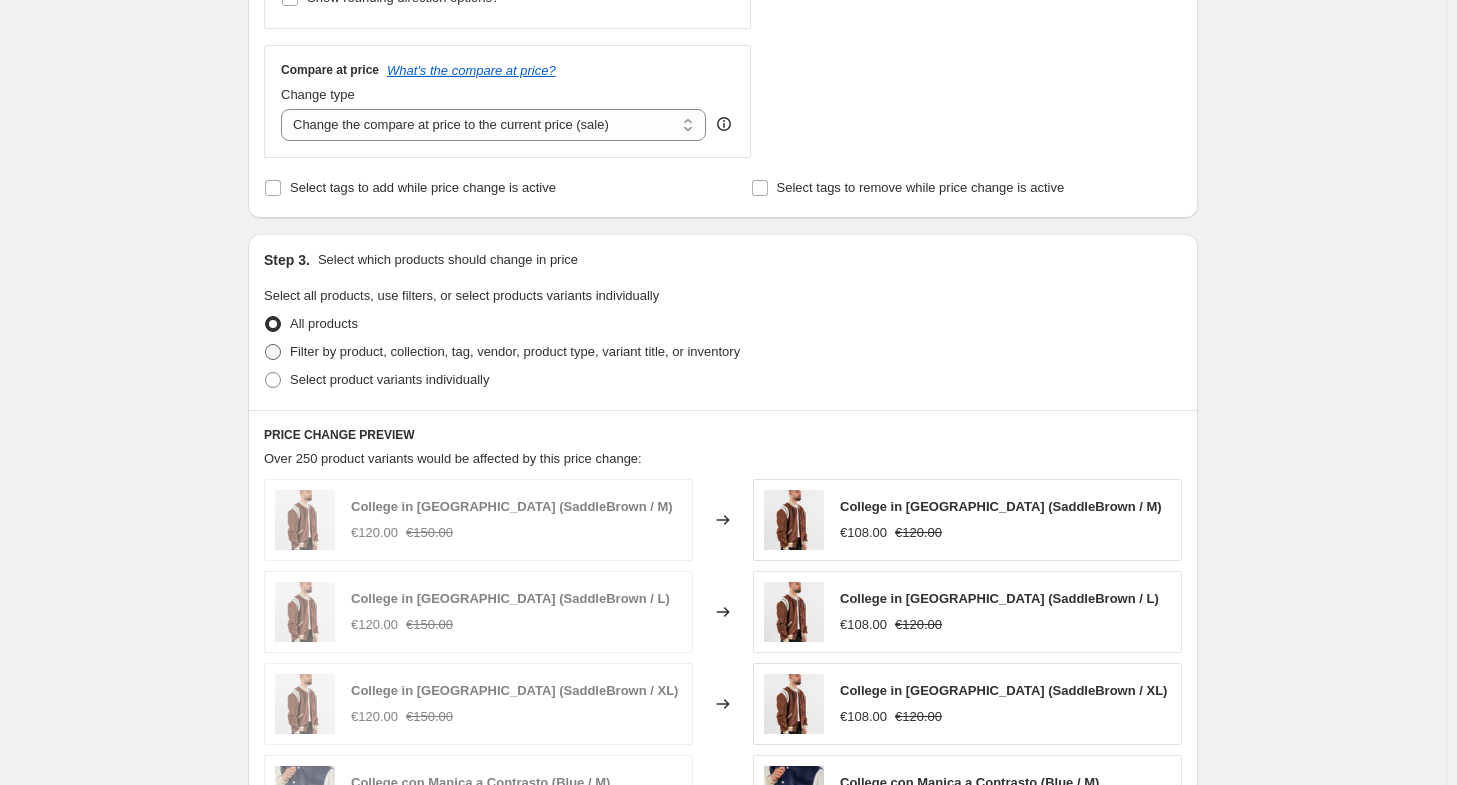 type on "-30" 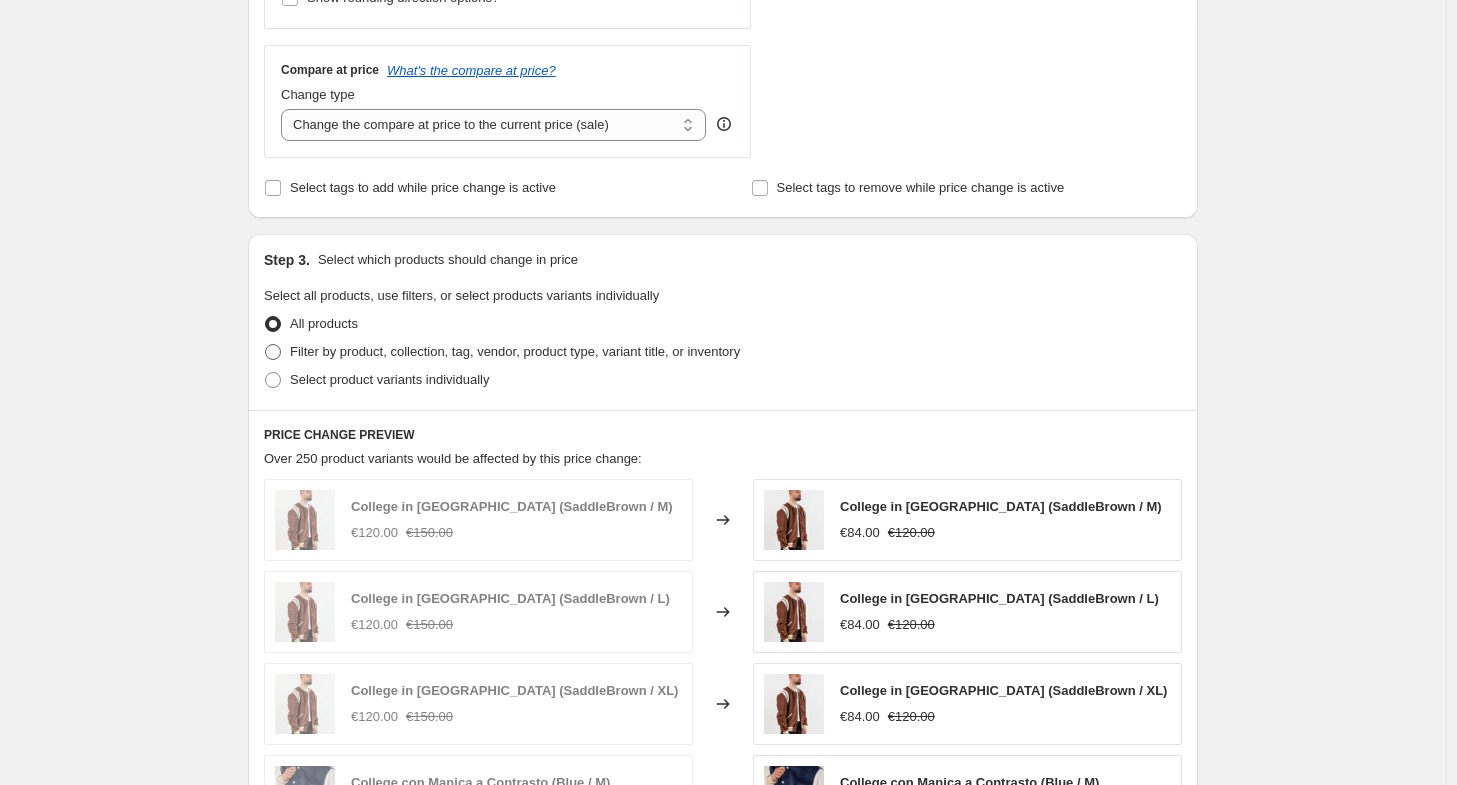 click on "Filter by product, collection, tag, vendor, product type, variant title, or inventory" at bounding box center (515, 351) 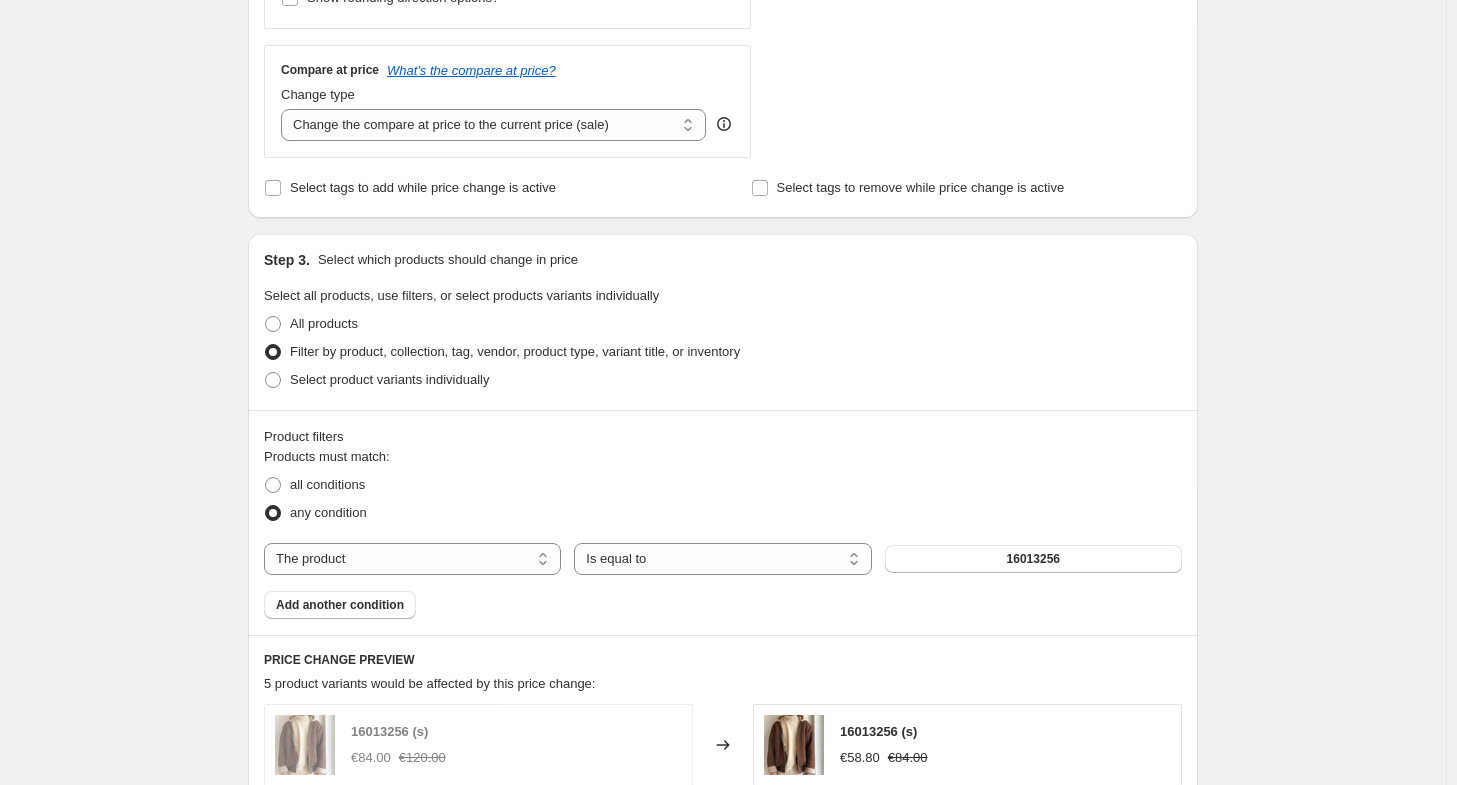 click on "16013256" at bounding box center [1033, 559] 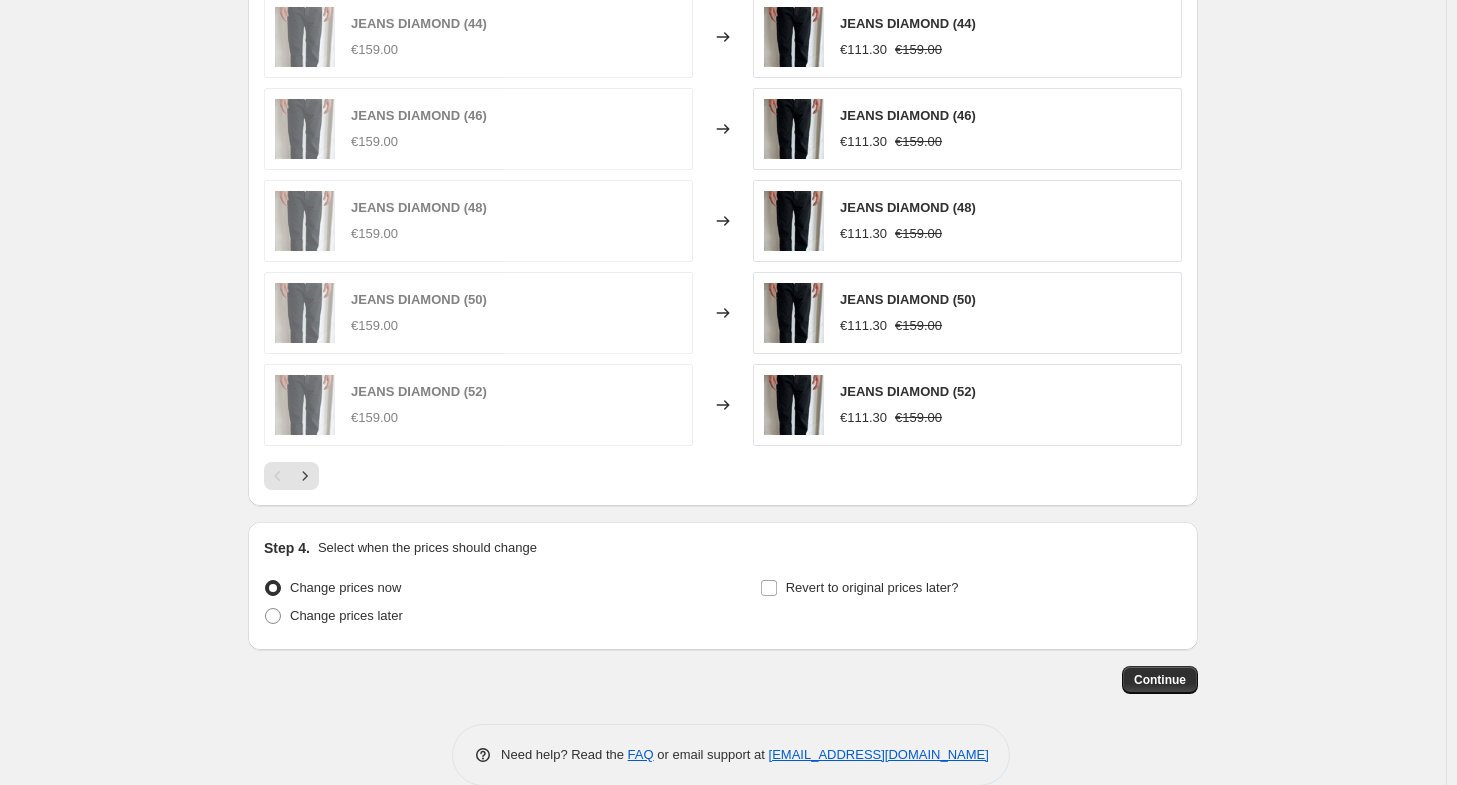 scroll, scrollTop: 1434, scrollLeft: 0, axis: vertical 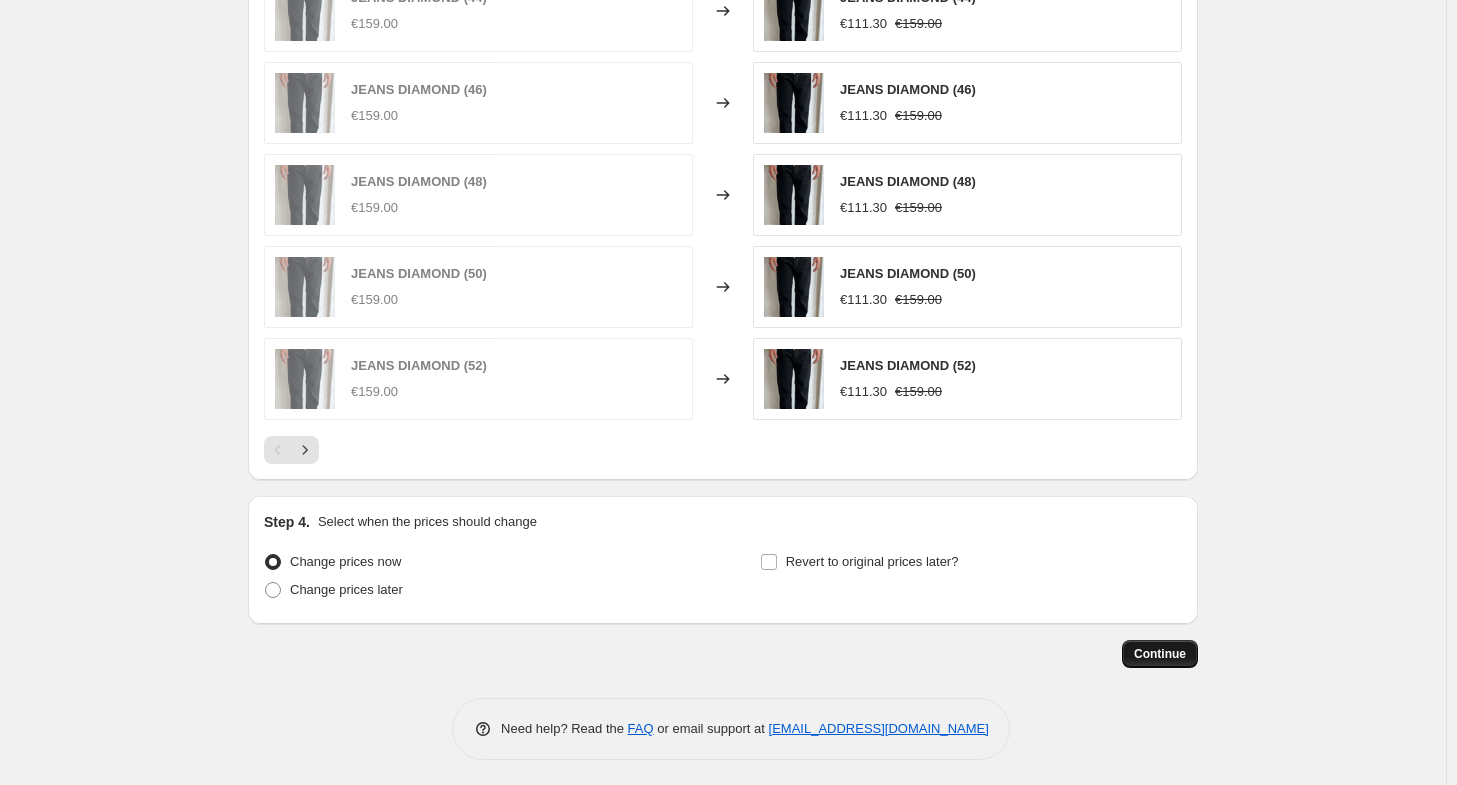 click on "Continue" at bounding box center (1160, 654) 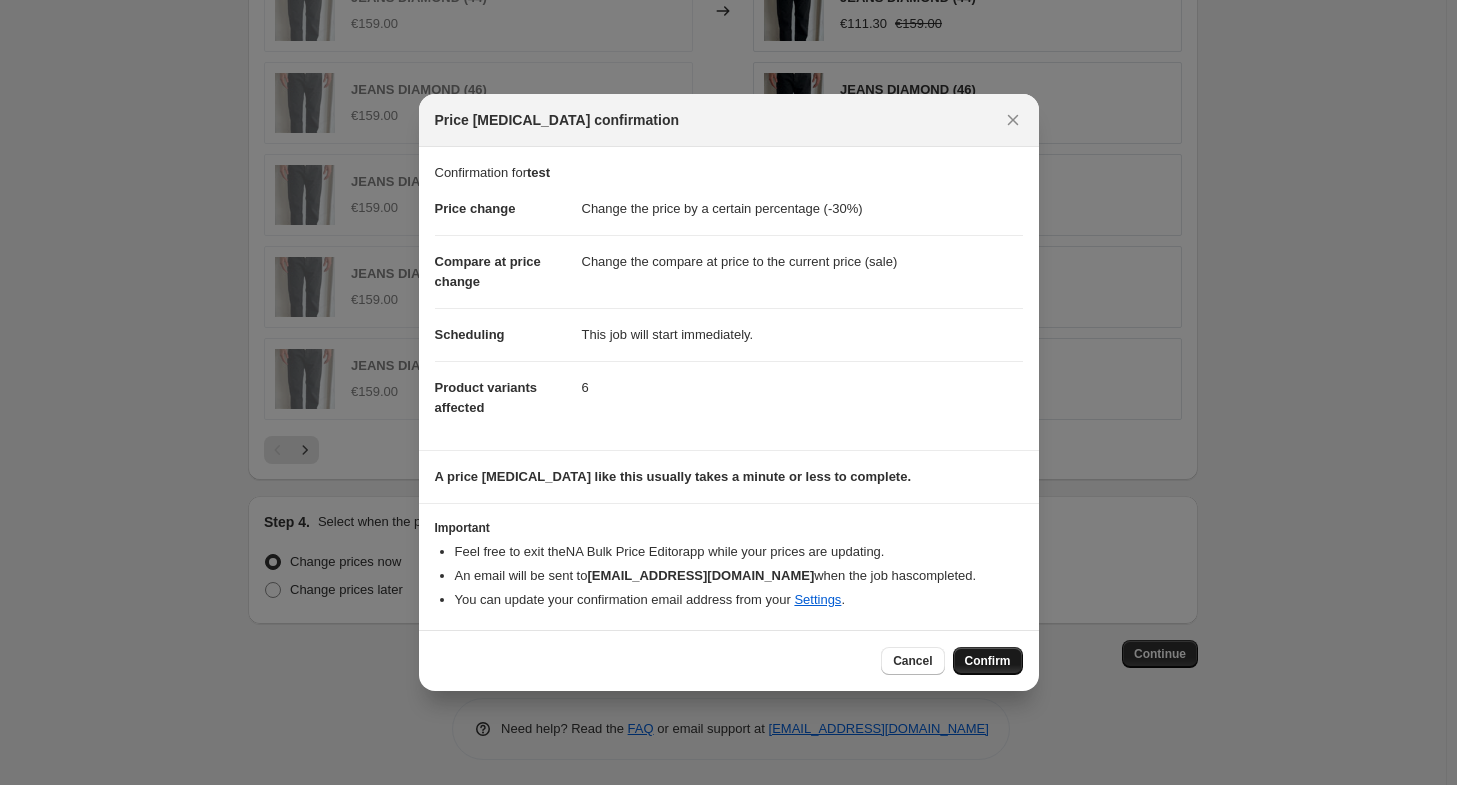 click on "Confirm" at bounding box center [988, 661] 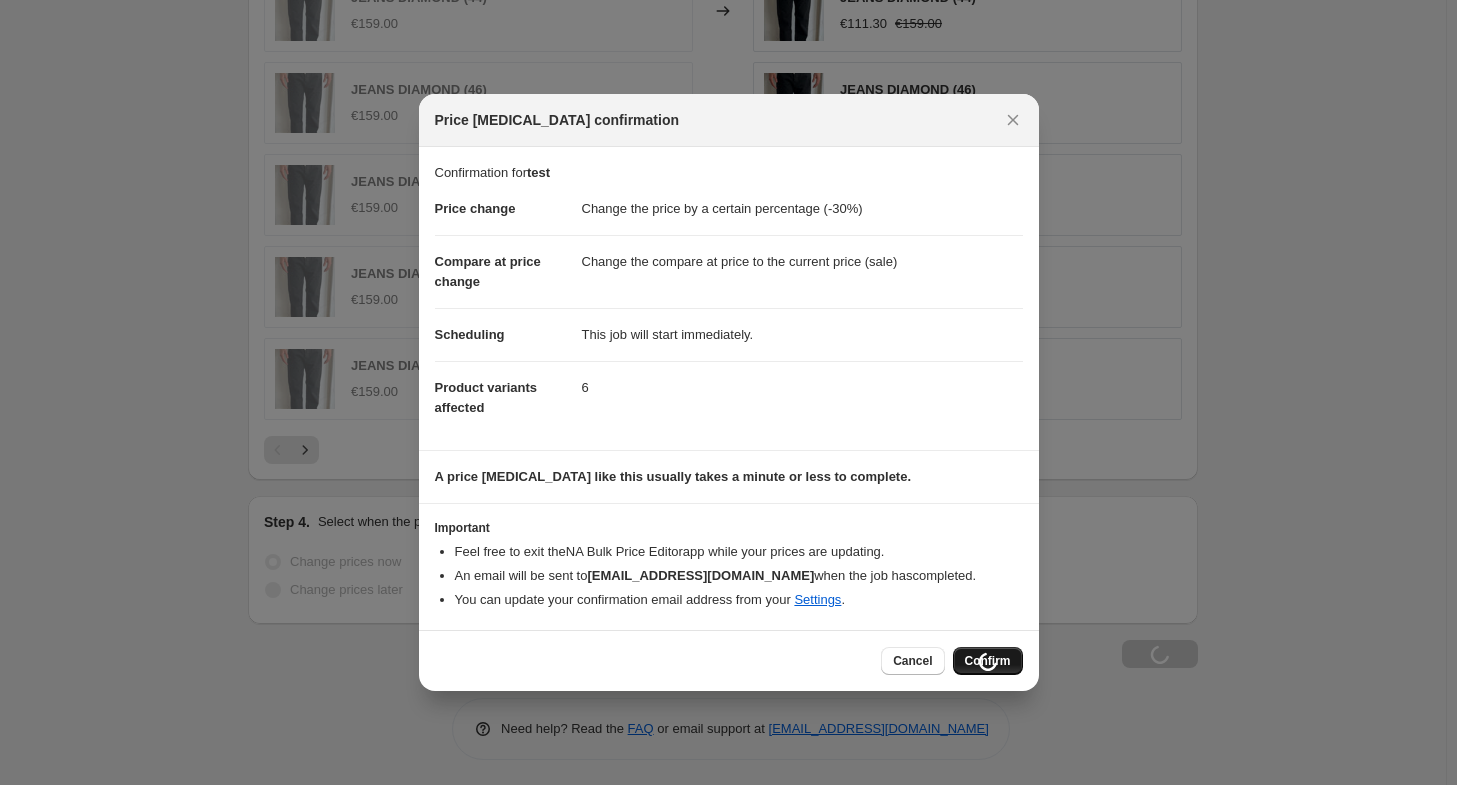 scroll, scrollTop: 1502, scrollLeft: 0, axis: vertical 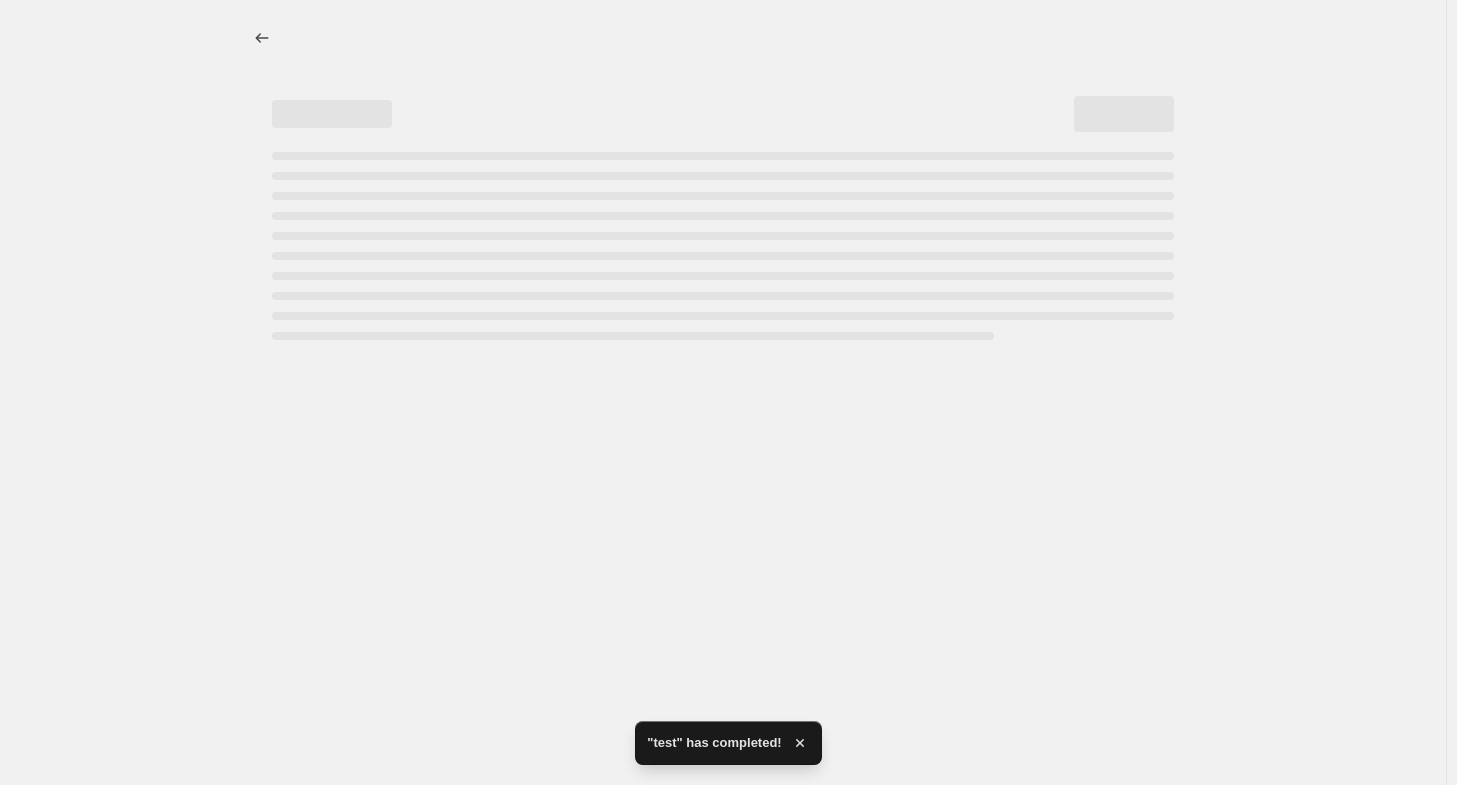 select on "percentage" 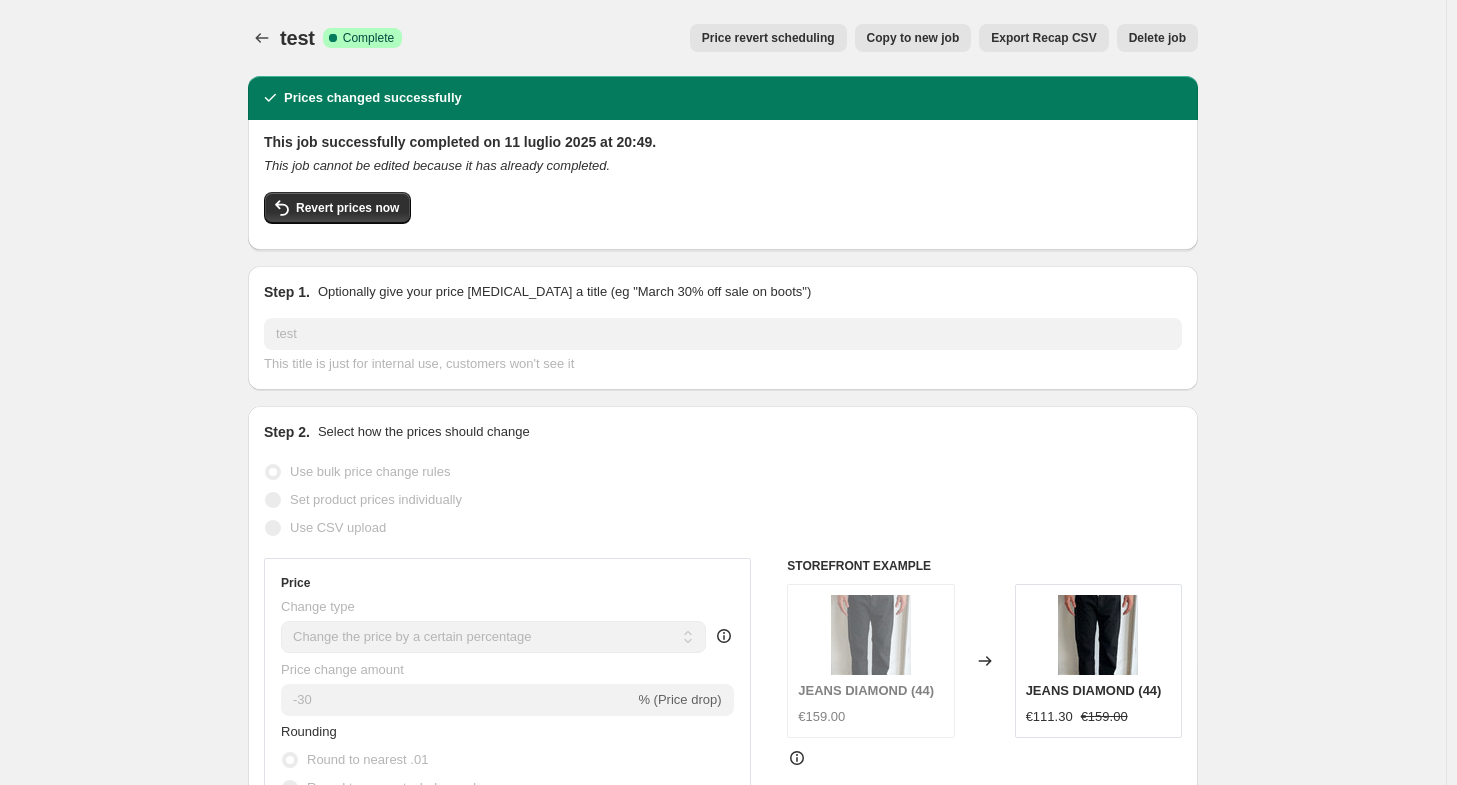 click on "test. This page is ready test Success Complete Complete Price revert scheduling Copy to new job Export Recap CSV Delete job More actions Price revert scheduling Copy to new job Export Recap CSV Delete job Prices changed successfully This job successfully completed on 11 luglio 2025 at 20:49. This job cannot be edited because it has already completed. Revert prices now Step 1. Optionally give your price [MEDICAL_DATA] a title (eg "March 30% off sale on boots") test This title is just for internal use, customers won't see it Step 2. Select how the prices should change Use bulk price change rules Set product prices individually Use CSV upload Price Change type Change the price to a certain amount Change the price by a certain amount Change the price by a certain percentage Change the price to the current compare at price (price before sale) Change the price by a certain amount relative to the compare at price Change the price by a certain percentage relative to the compare at price Don't change the price -30 Step 3." at bounding box center (723, 1185) 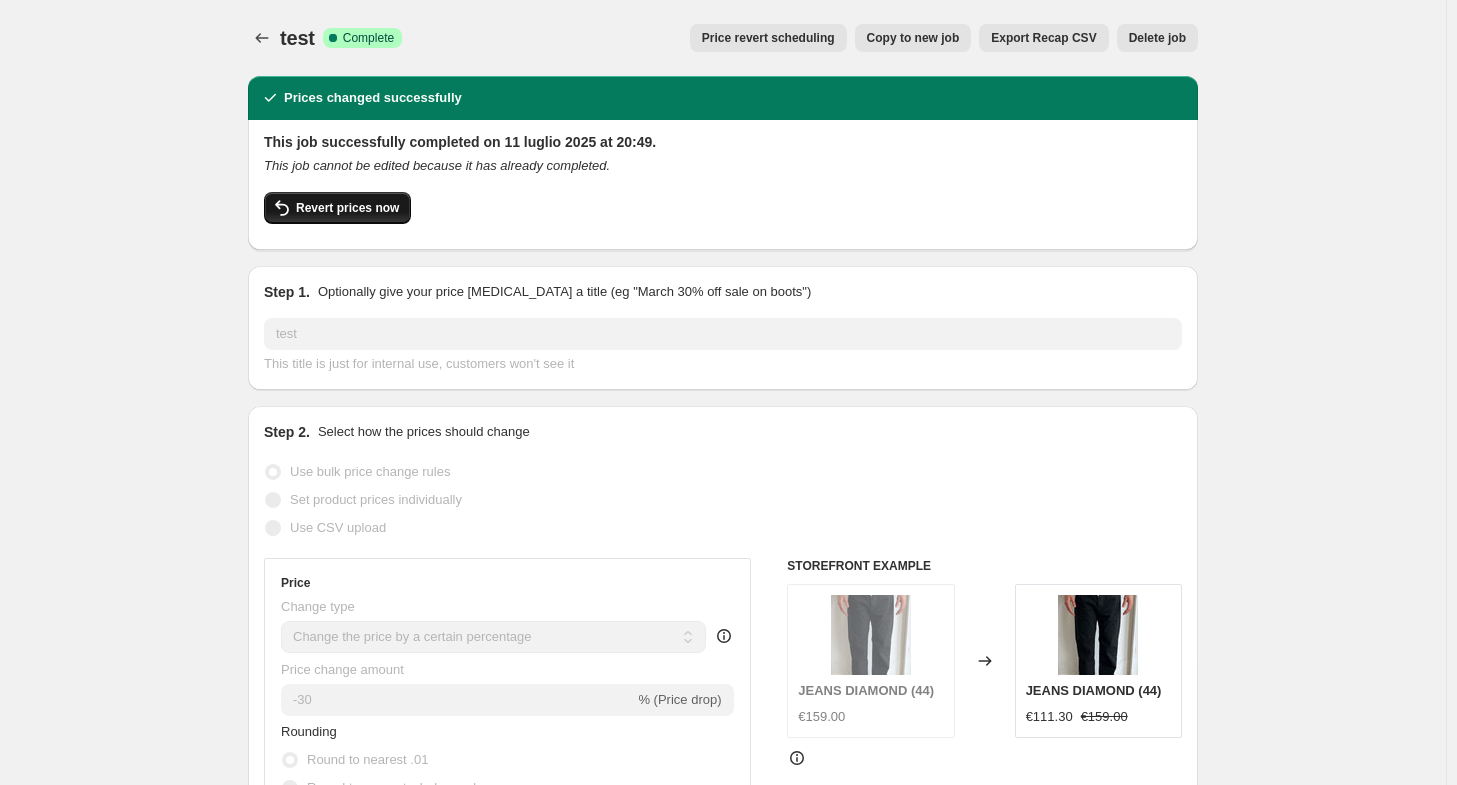 click on "Revert prices now" at bounding box center (347, 208) 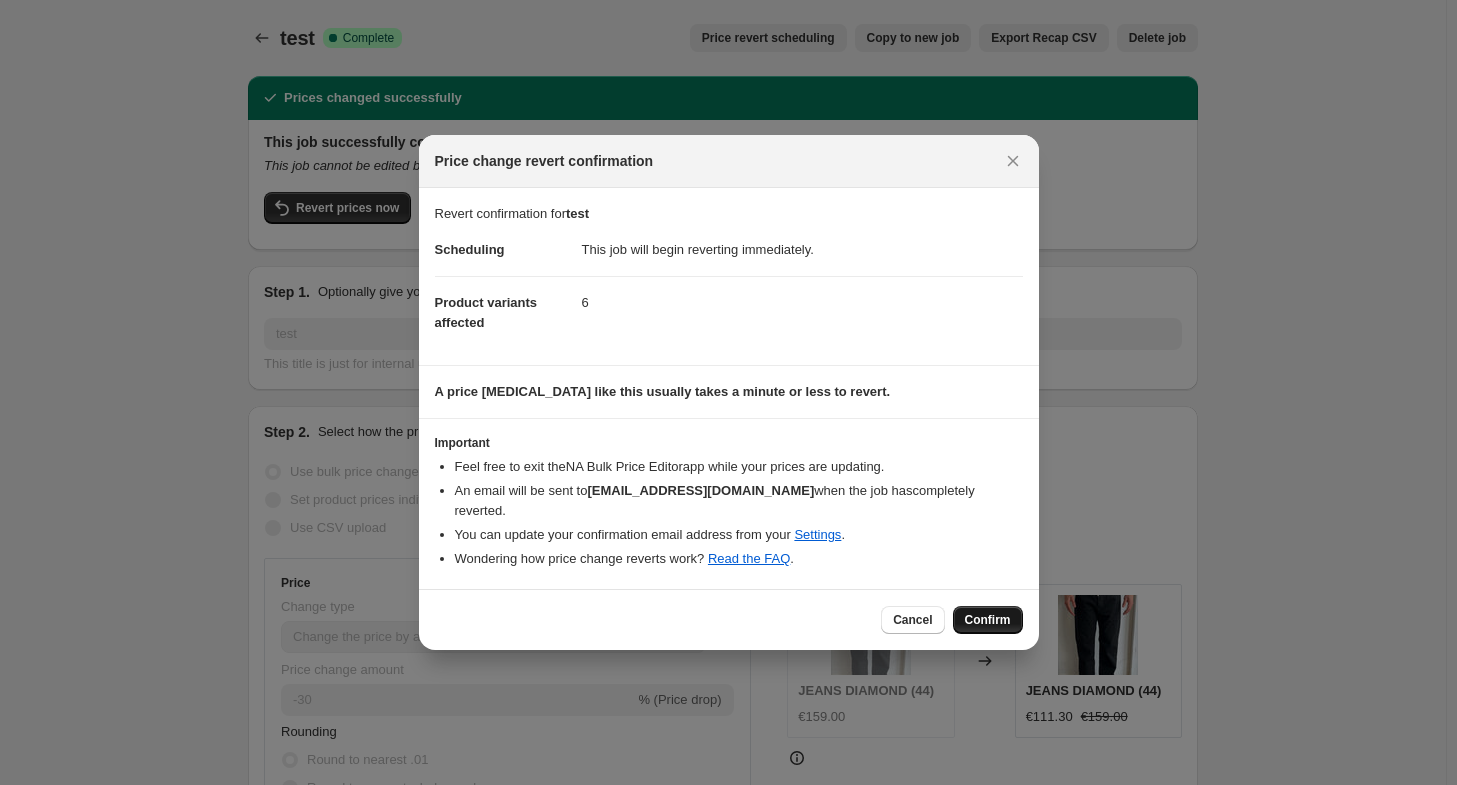 click on "Confirm" at bounding box center (988, 620) 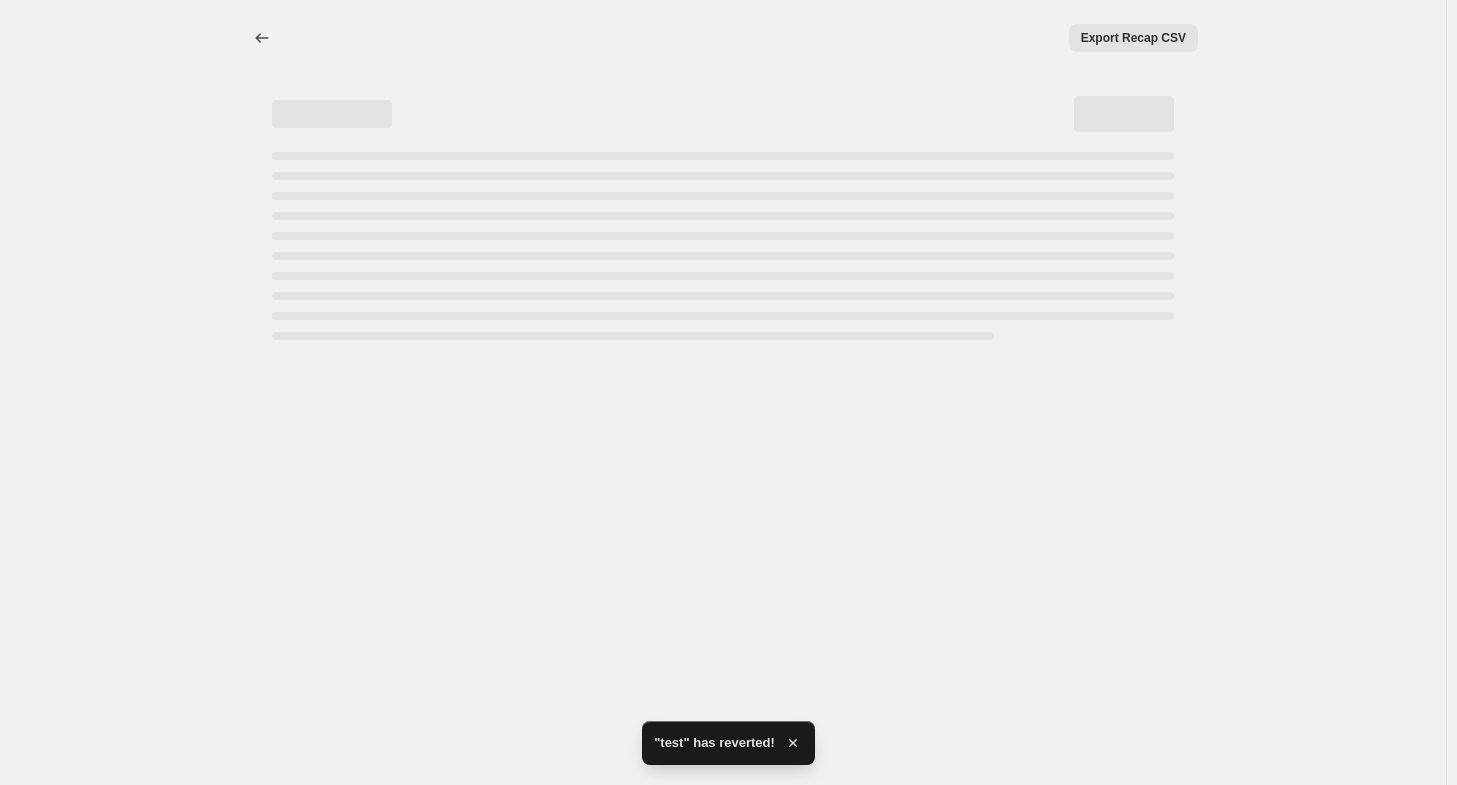 select on "percentage" 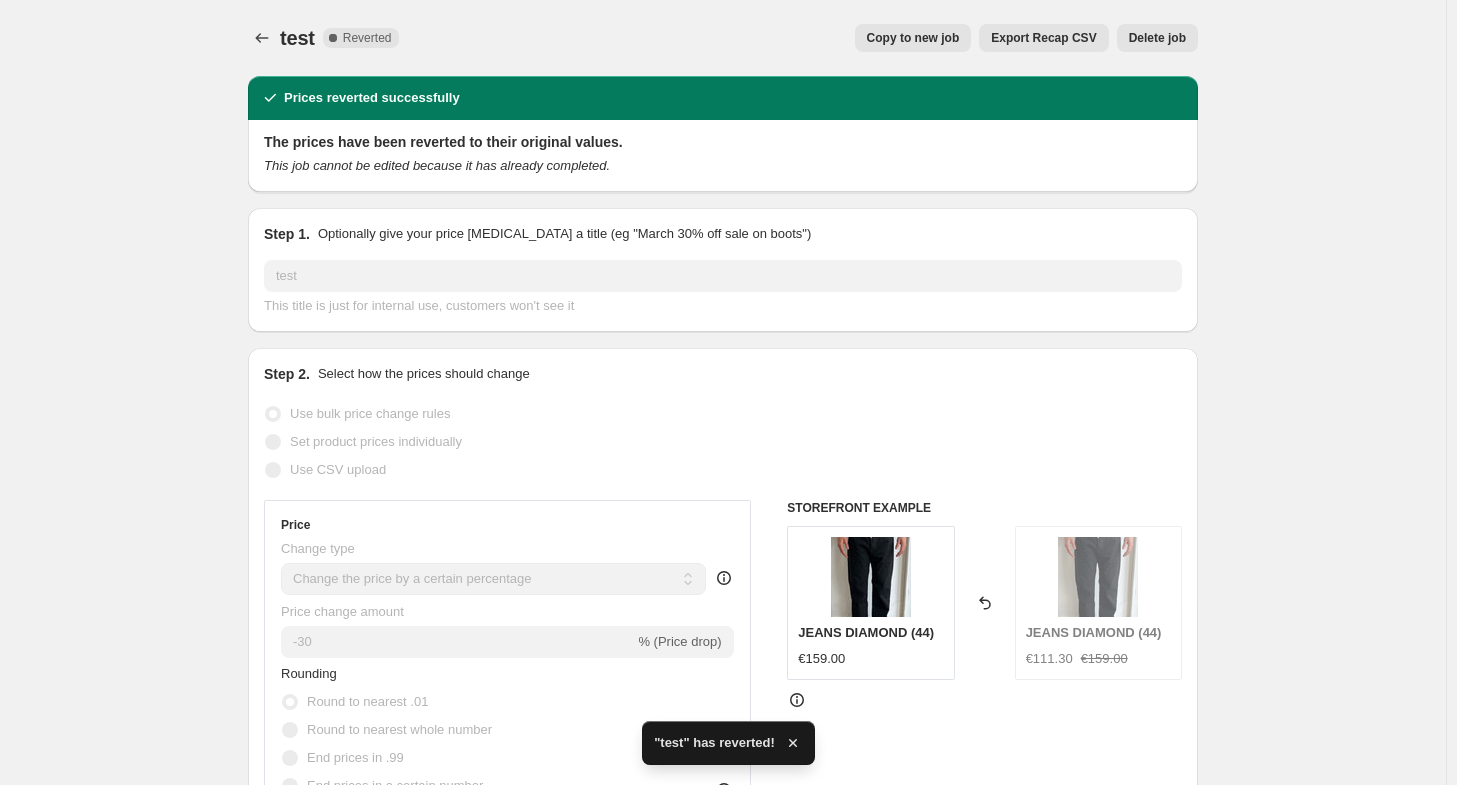 click on "Delete job" at bounding box center [1157, 38] 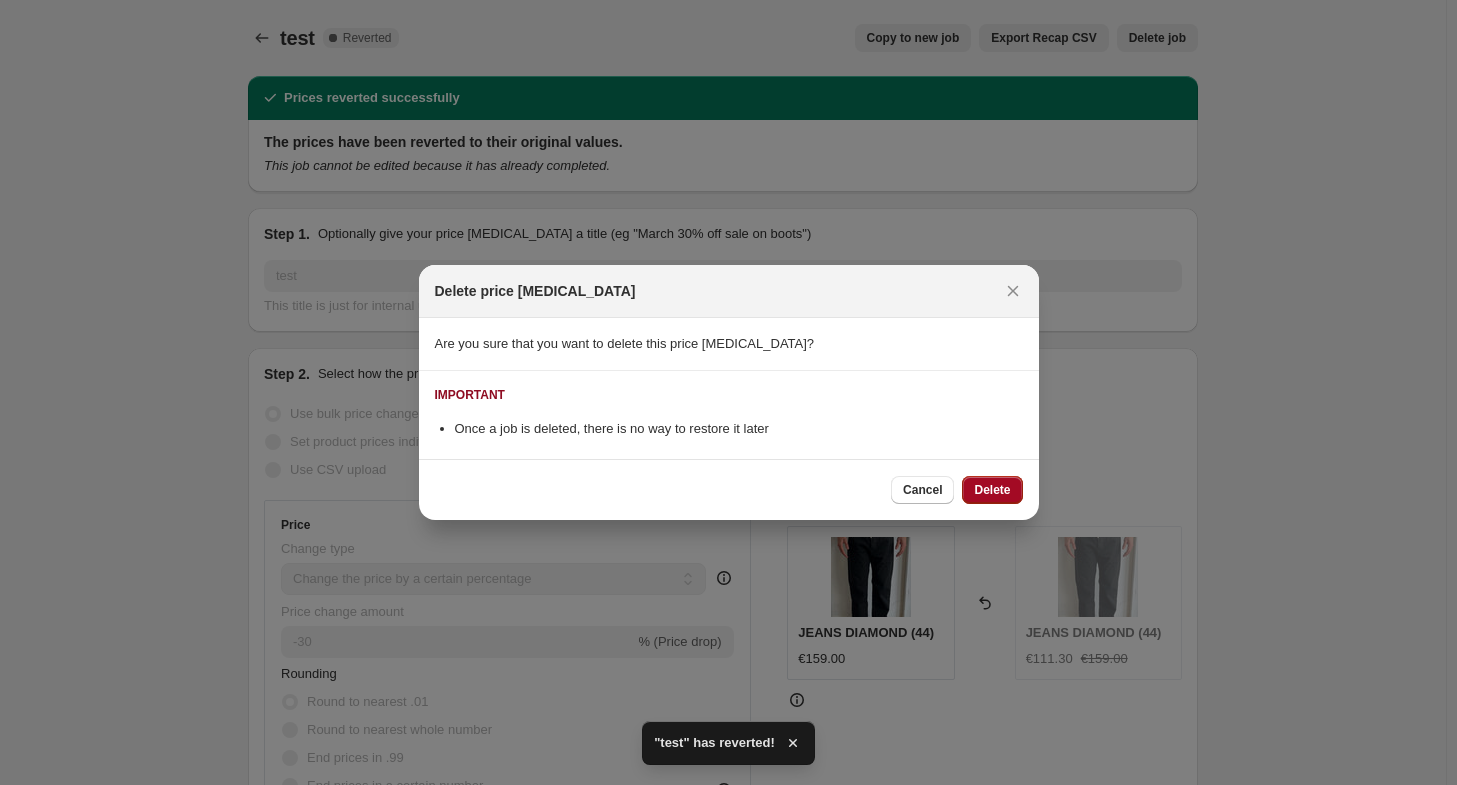 click on "Delete" at bounding box center [992, 490] 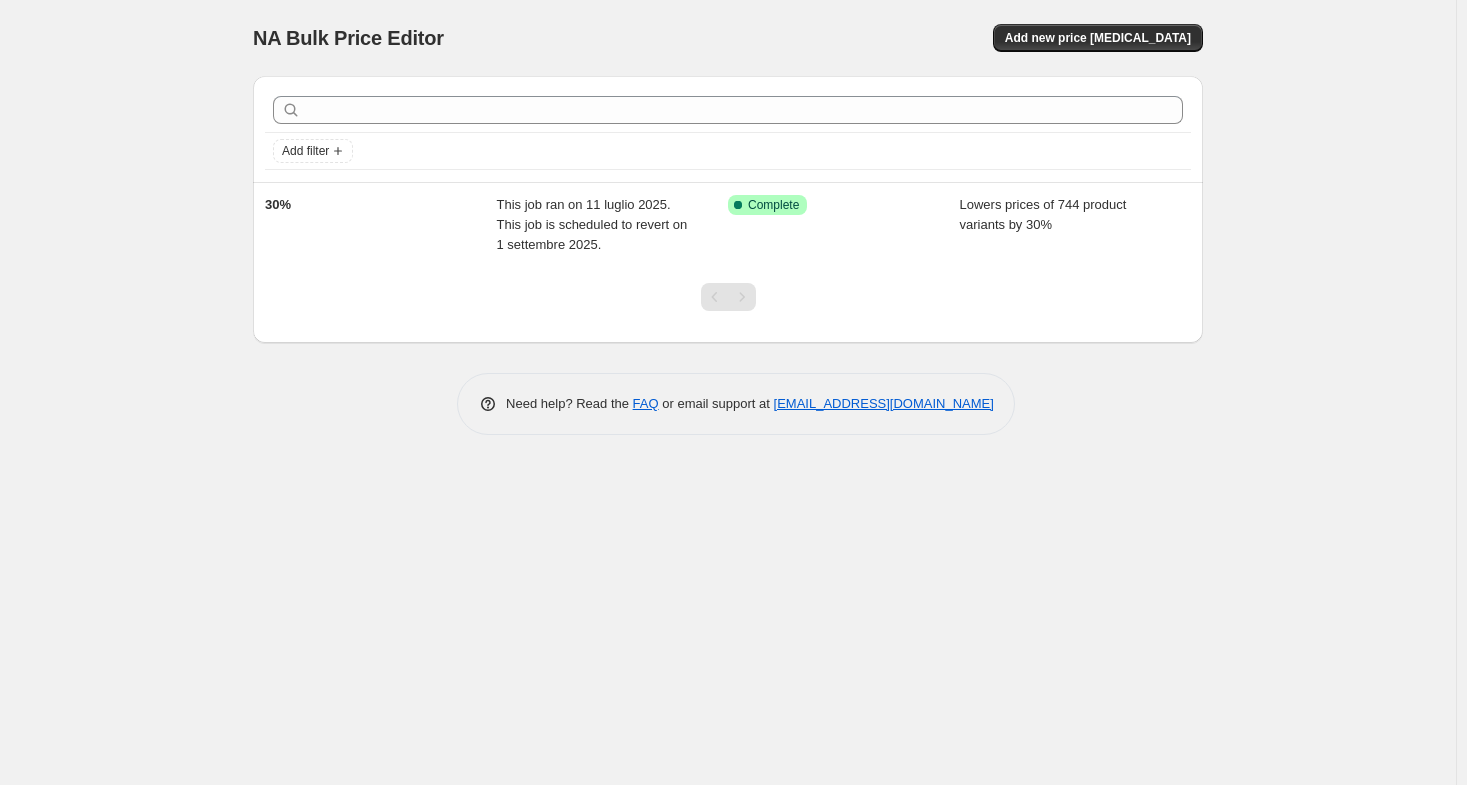 click on "NA Bulk Price Editor. This page is ready NA Bulk Price Editor Add new price [MEDICAL_DATA]" at bounding box center (728, 38) 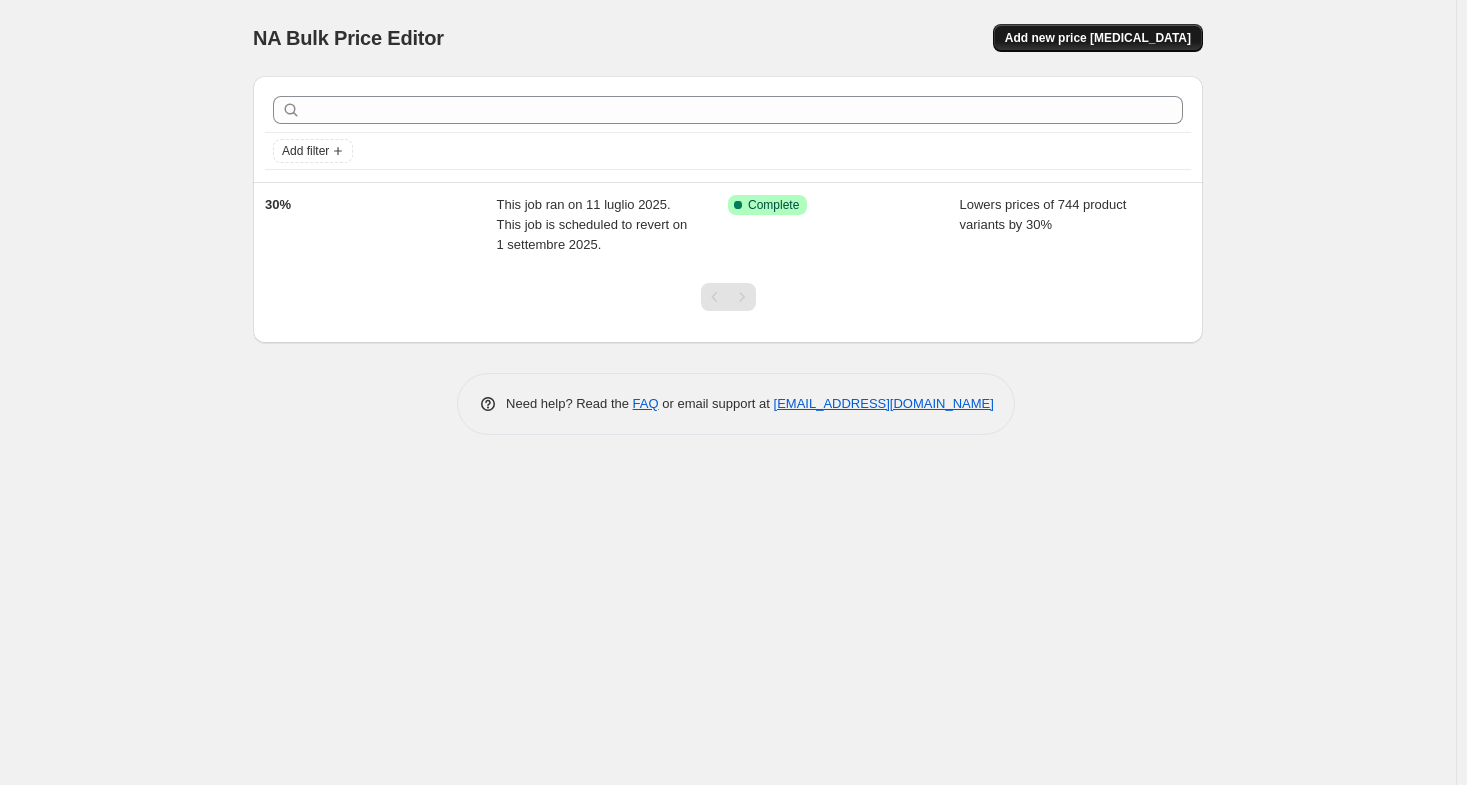 click on "Add new price [MEDICAL_DATA]" at bounding box center (1098, 38) 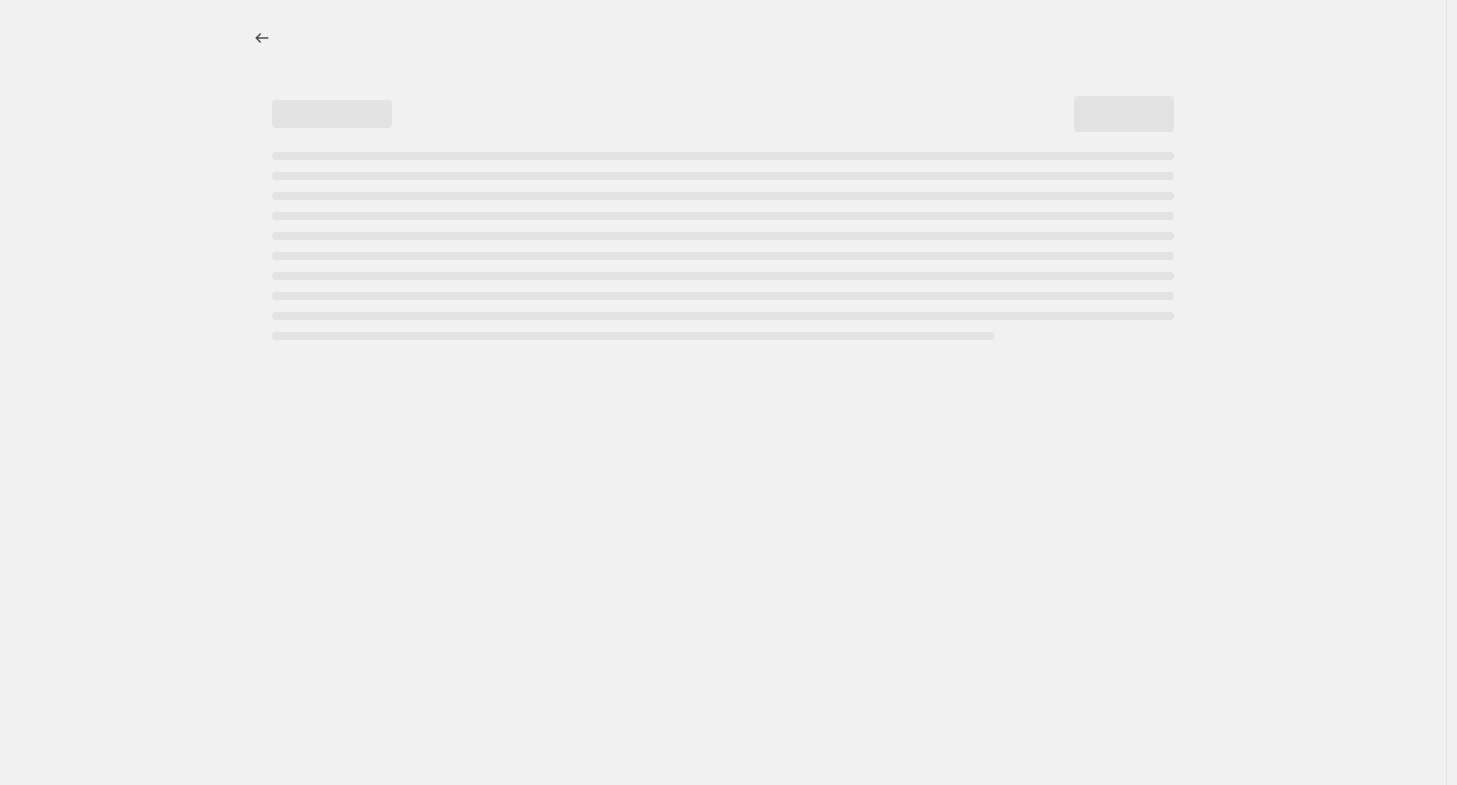 select on "percentage" 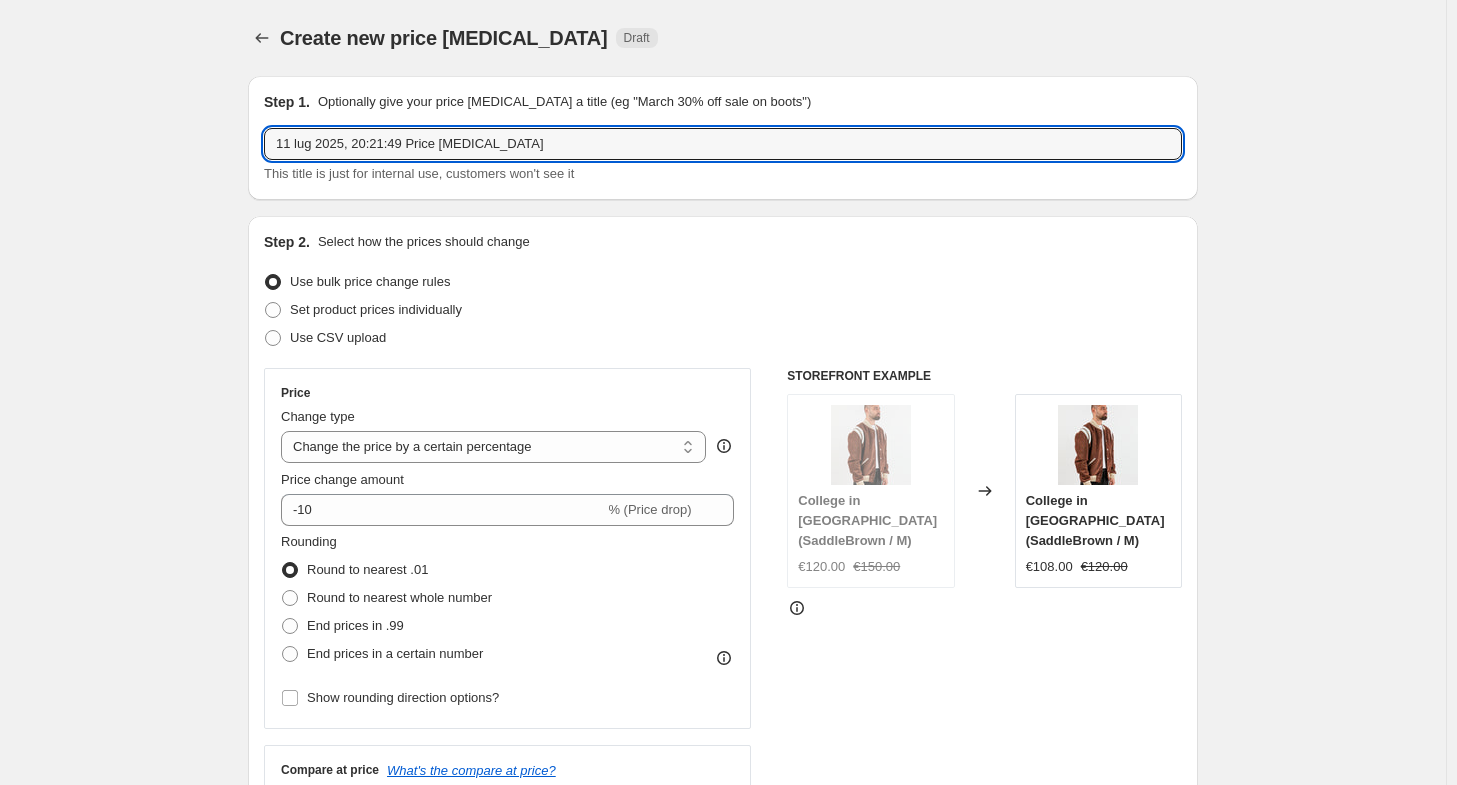 drag, startPoint x: 569, startPoint y: 147, endPoint x: 58, endPoint y: 139, distance: 511.06262 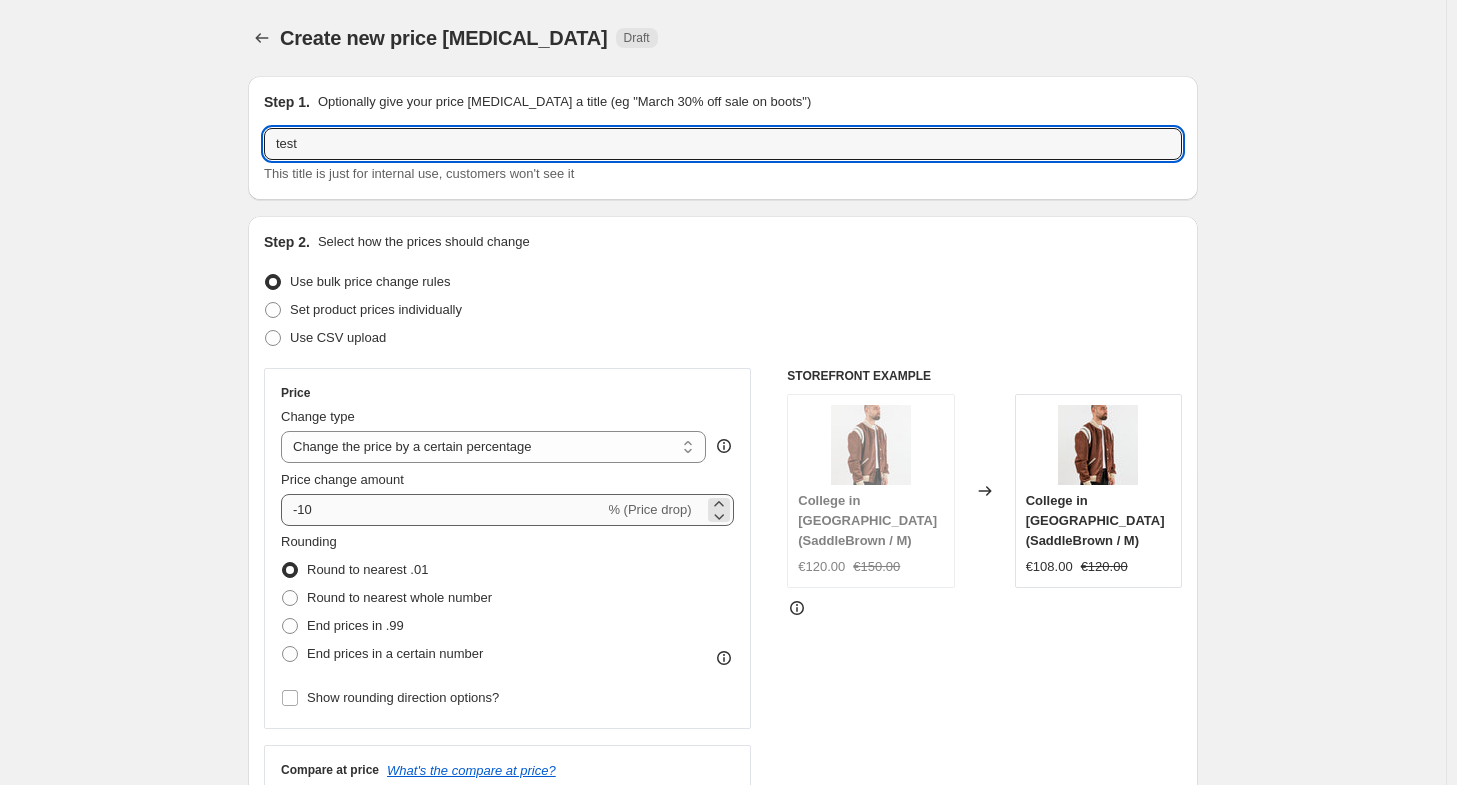 type on "test" 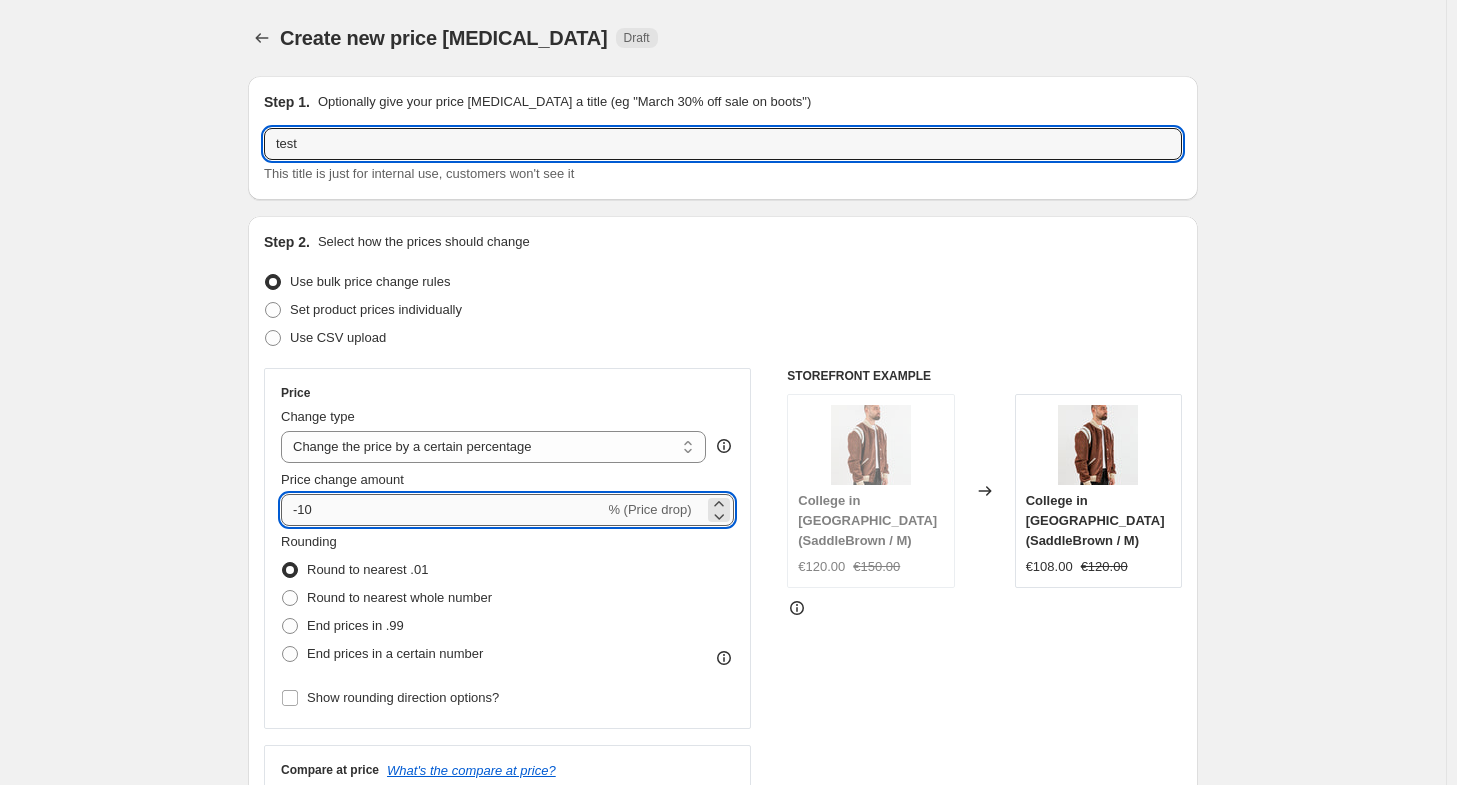 drag, startPoint x: 304, startPoint y: 519, endPoint x: 384, endPoint y: 519, distance: 80 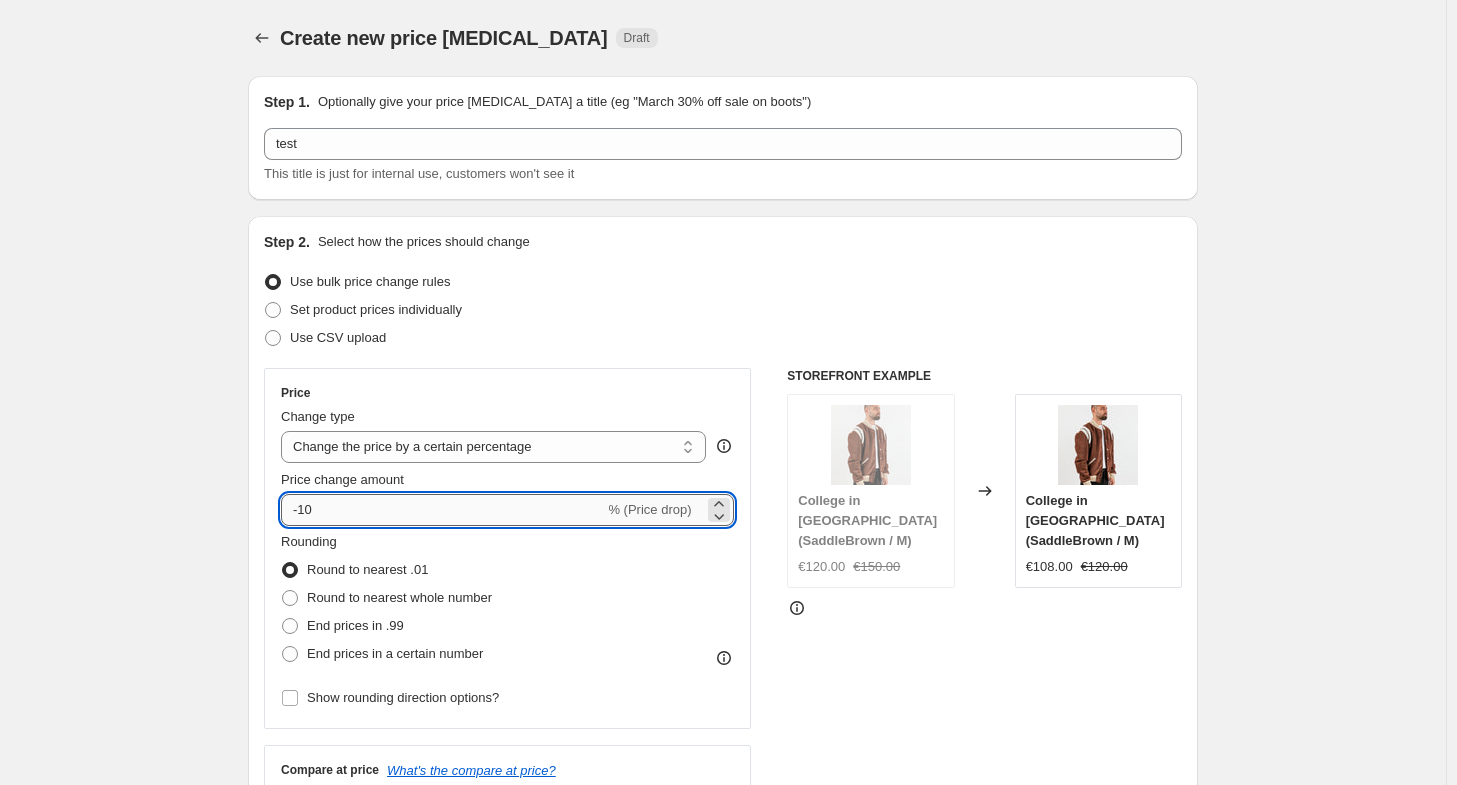 type on "-2" 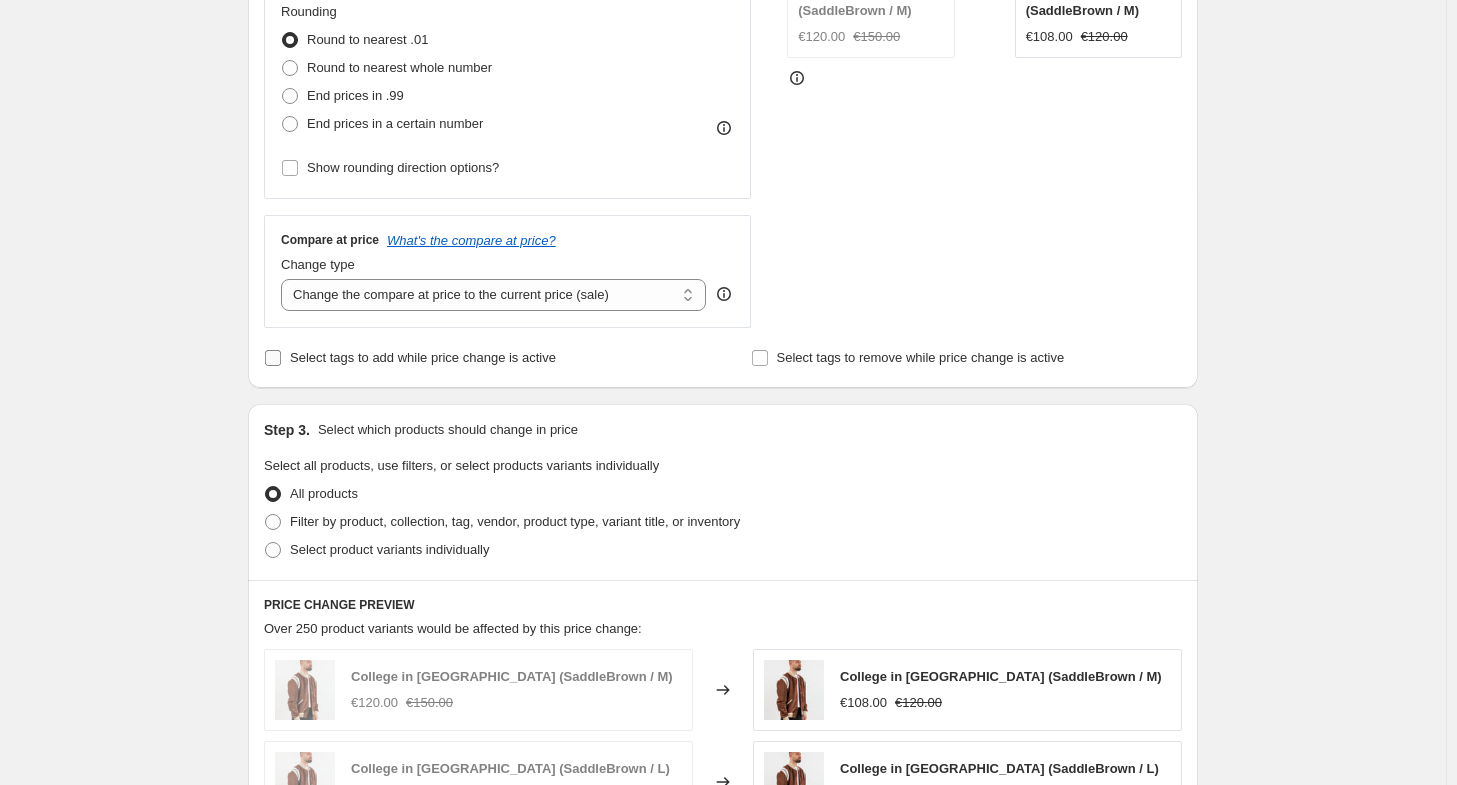 scroll, scrollTop: 700, scrollLeft: 0, axis: vertical 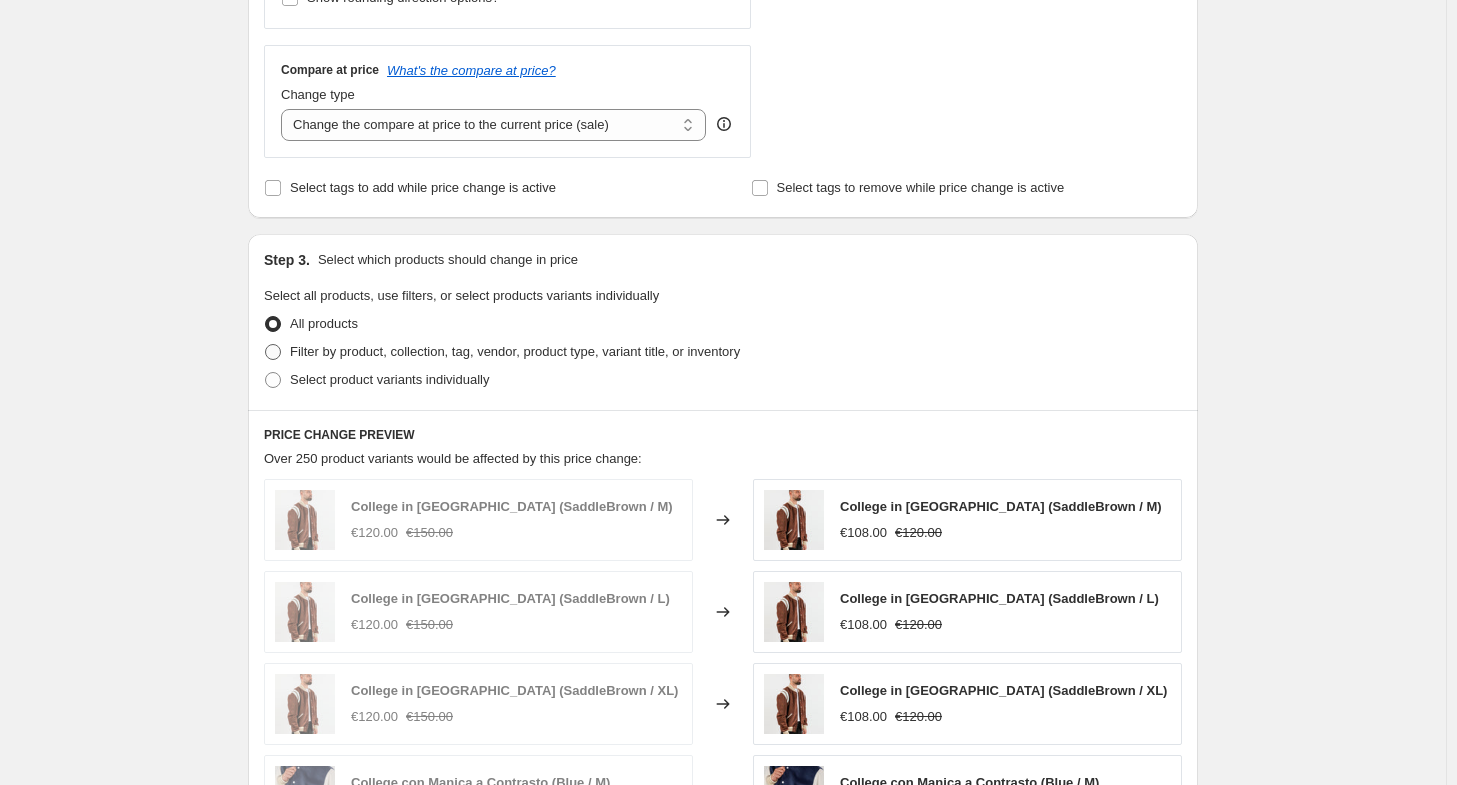 type on "-30" 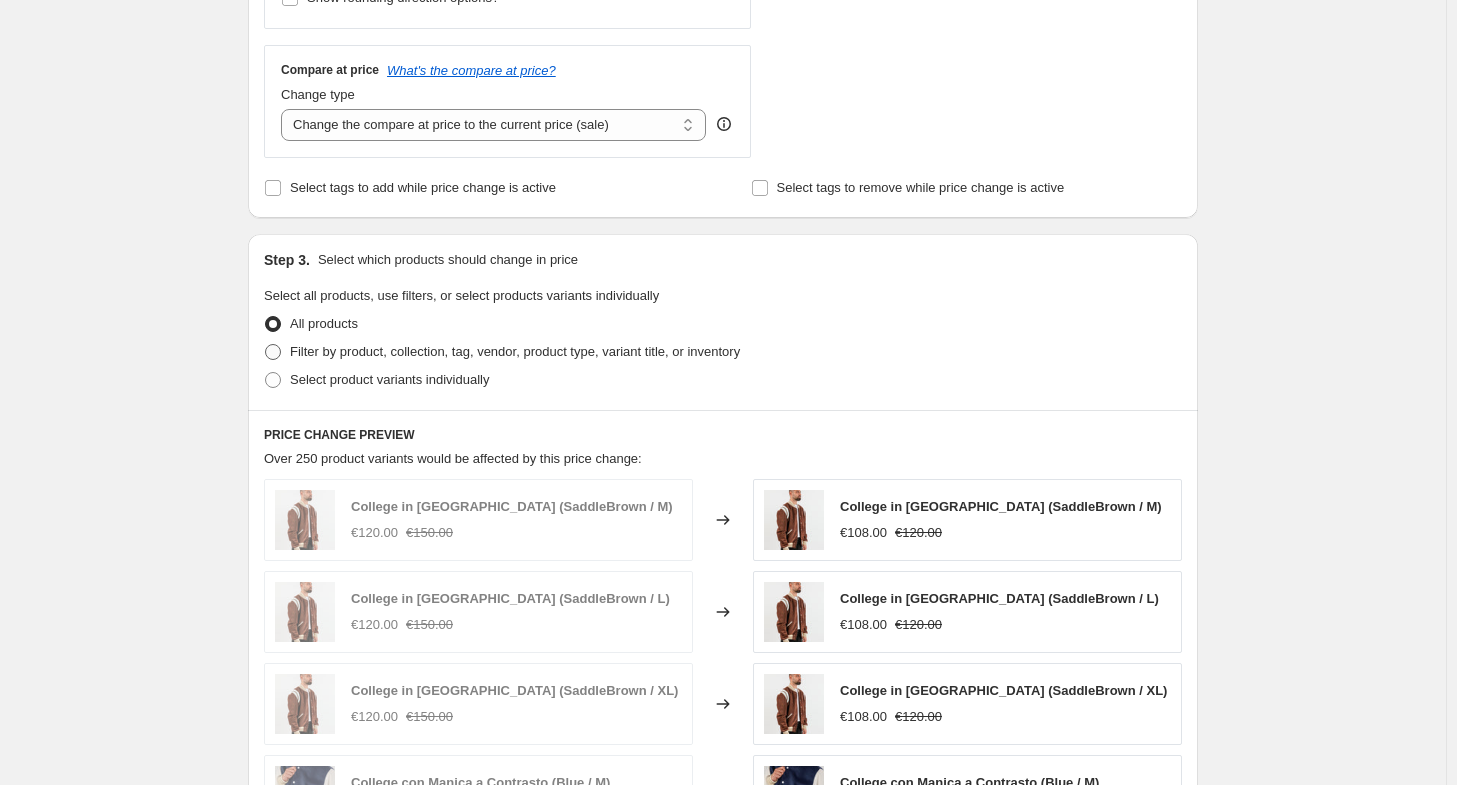 radio on "true" 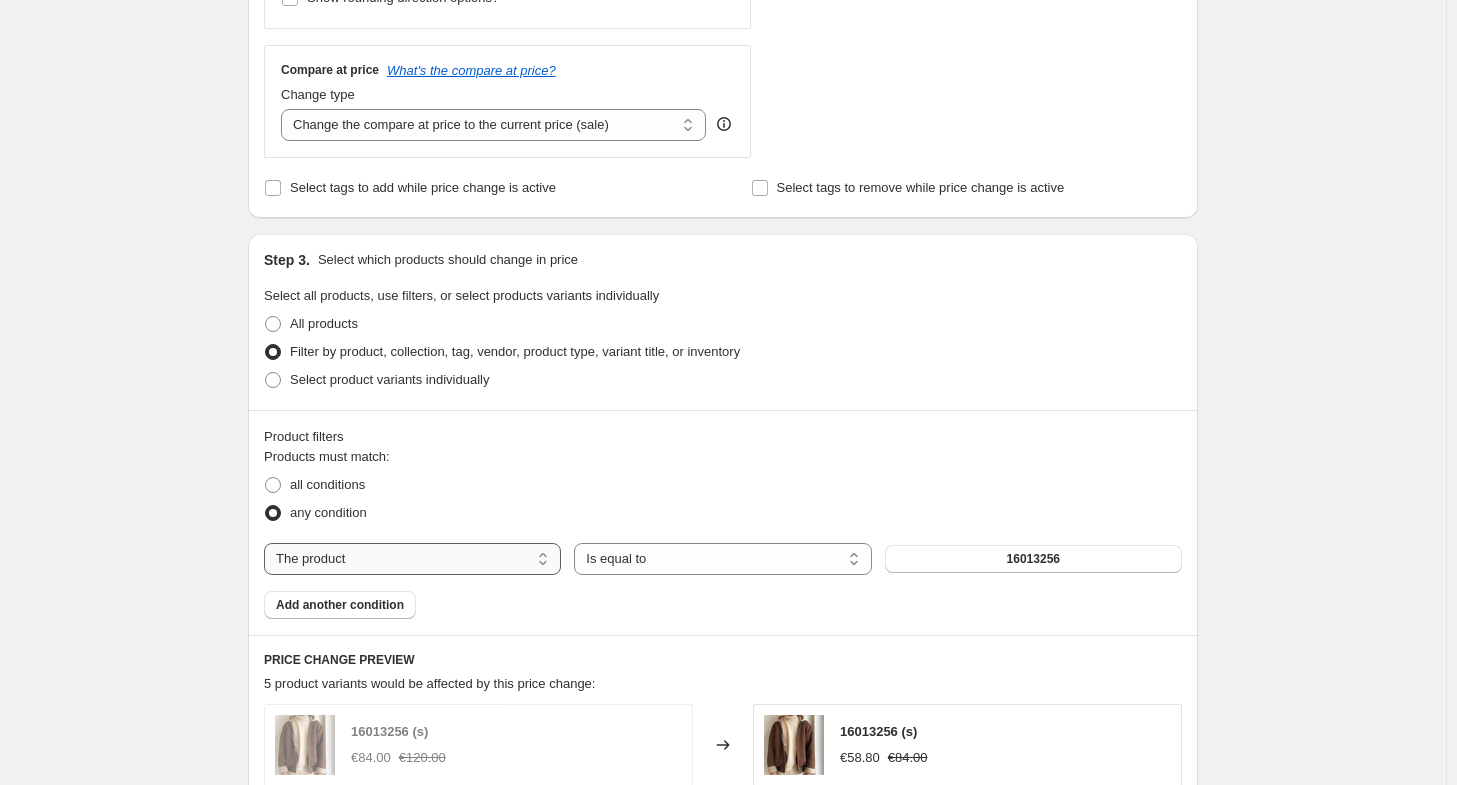 click on "The product The product's collection The product's tag The product's vendor The product's type The product's status The variant's title Inventory quantity" at bounding box center [412, 559] 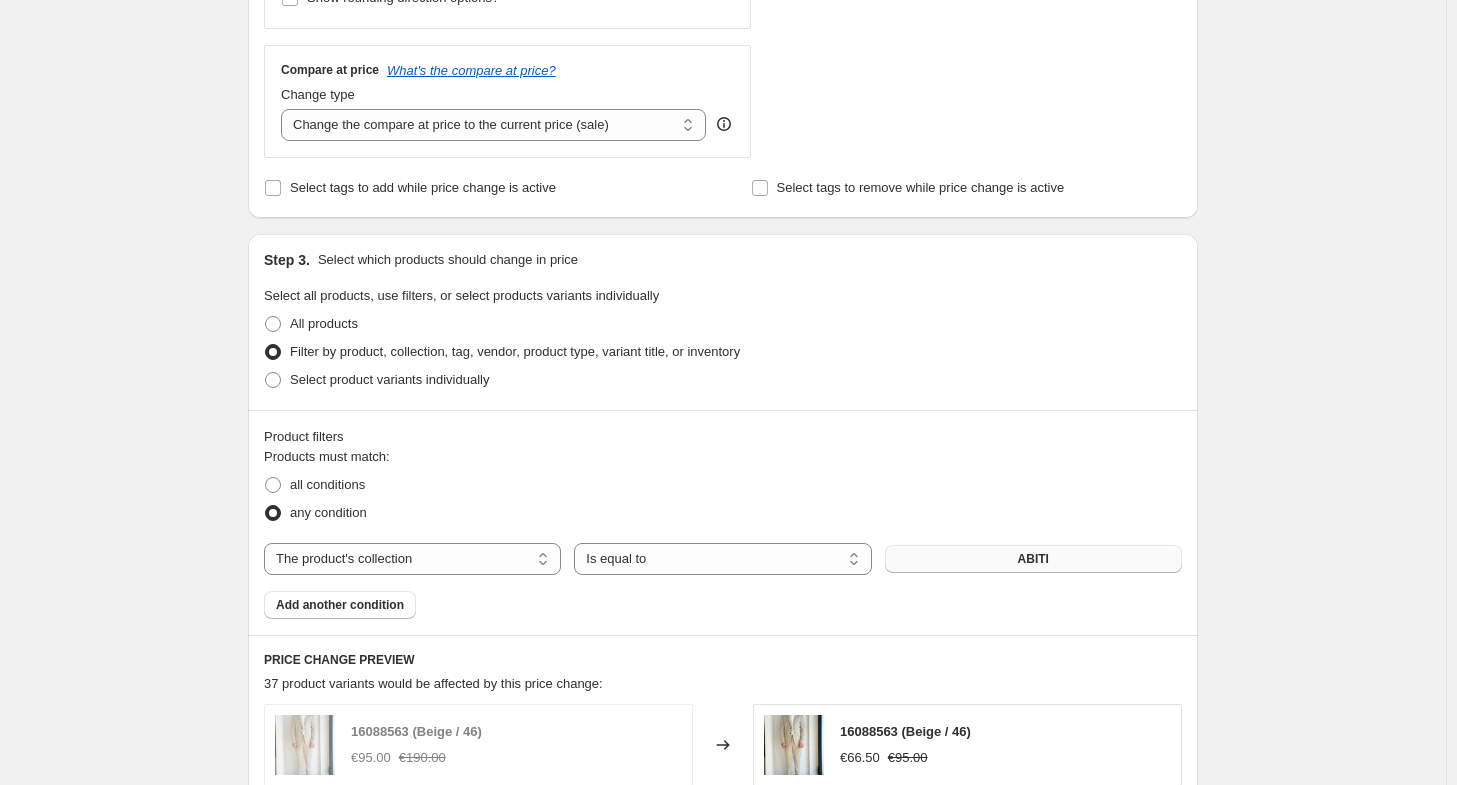 click on "ABITI" at bounding box center (1033, 559) 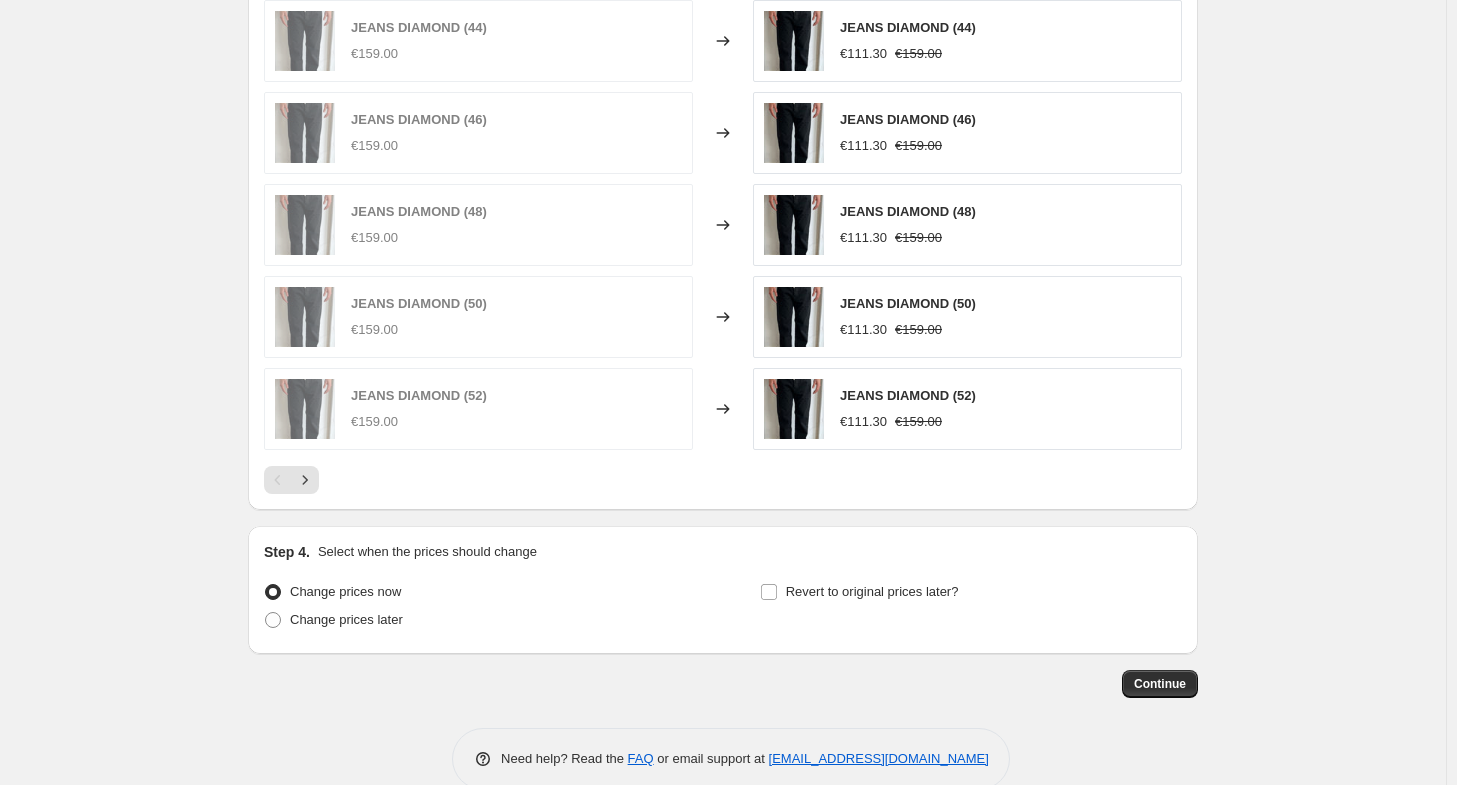 scroll, scrollTop: 1434, scrollLeft: 0, axis: vertical 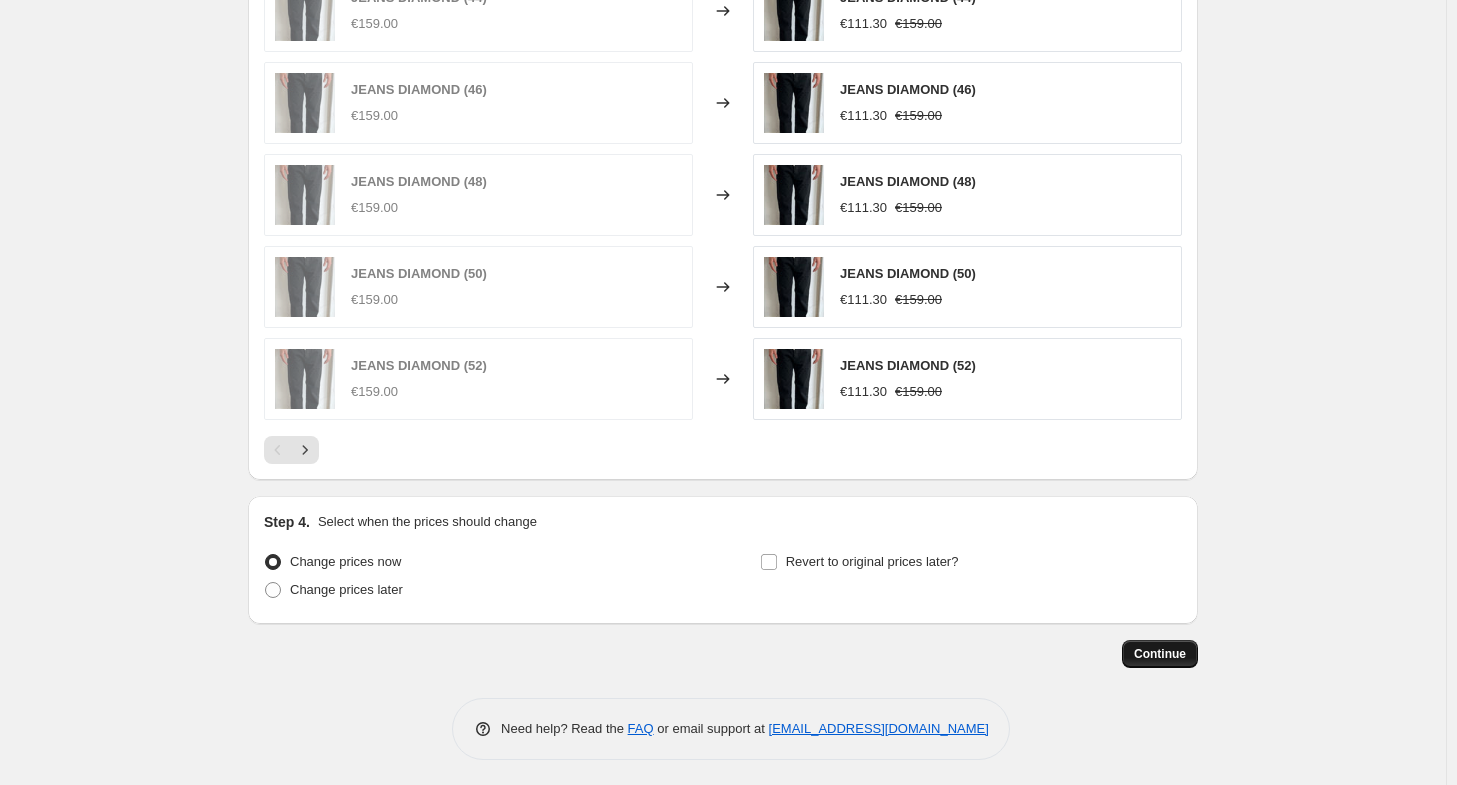 click on "Continue" at bounding box center (1160, 654) 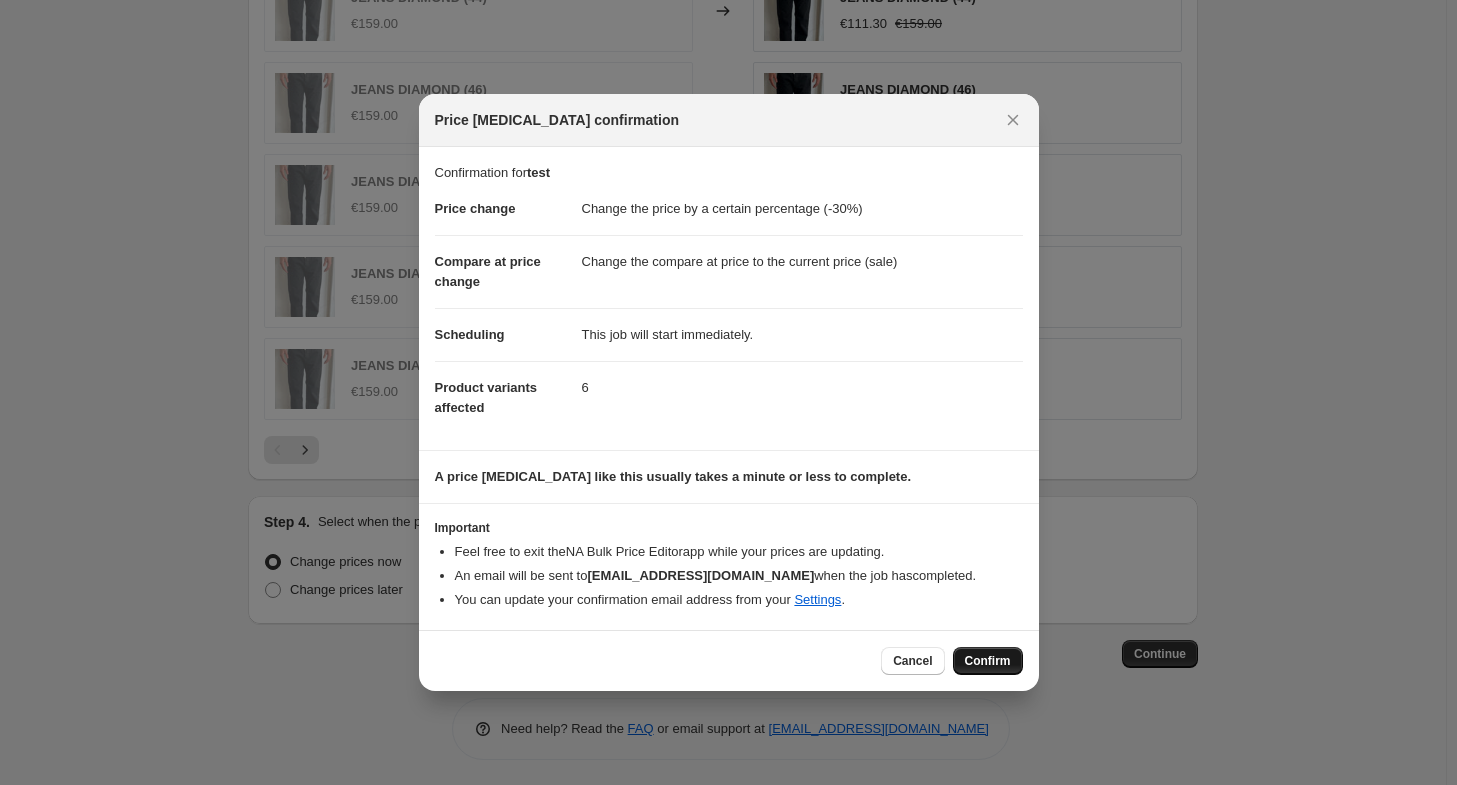 click on "Confirm" at bounding box center [988, 661] 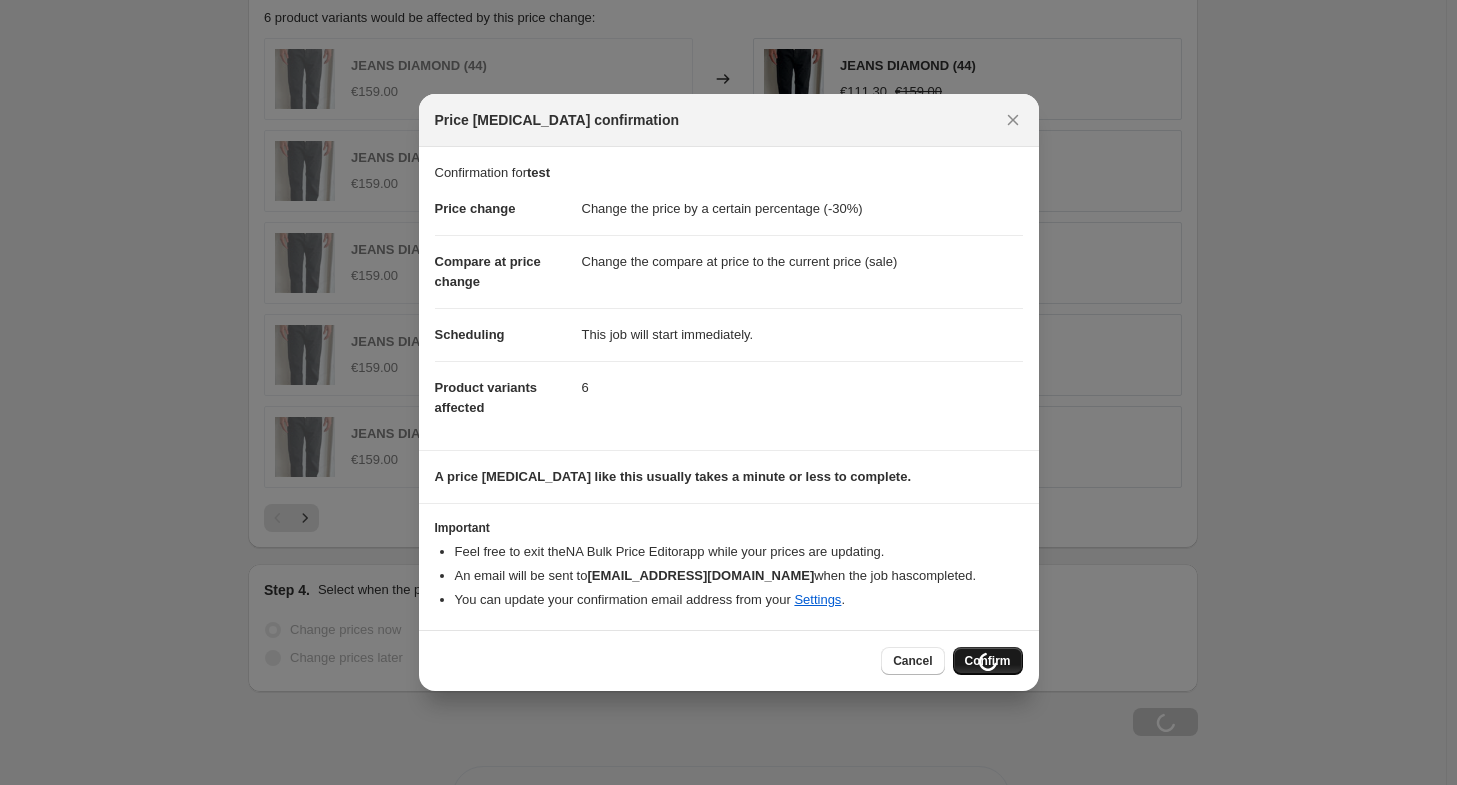 scroll, scrollTop: 1502, scrollLeft: 0, axis: vertical 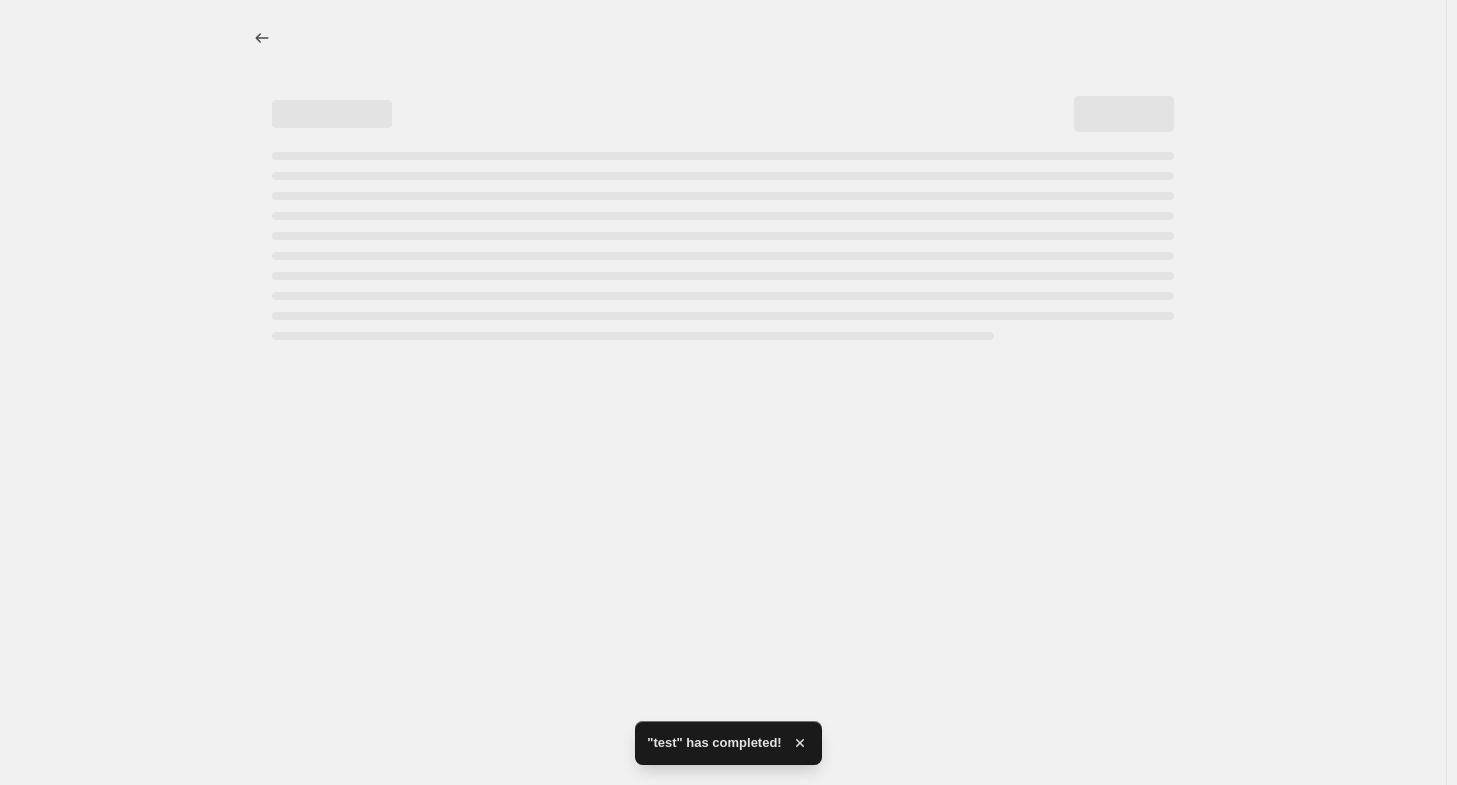 select on "percentage" 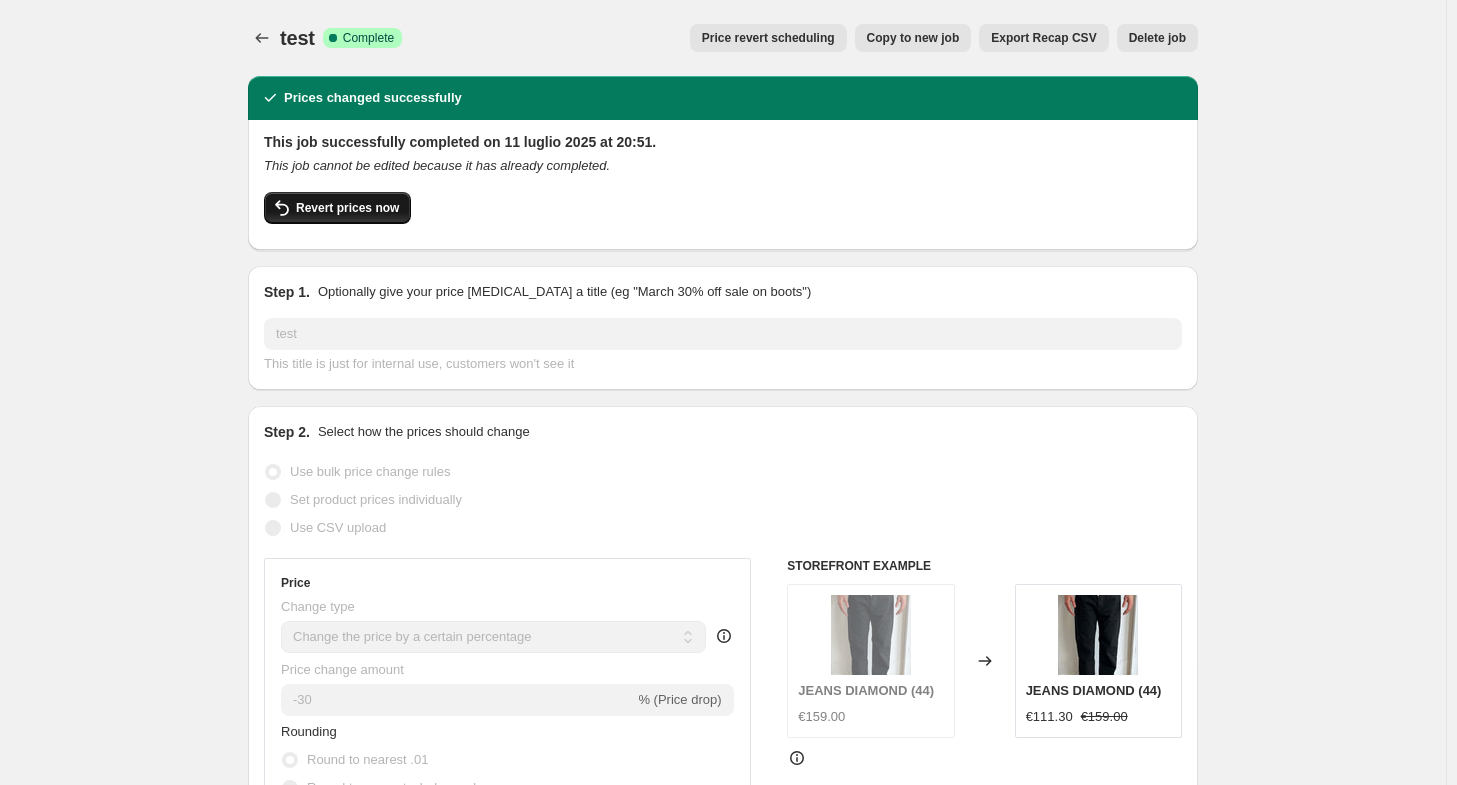 click on "Revert prices now" at bounding box center [347, 208] 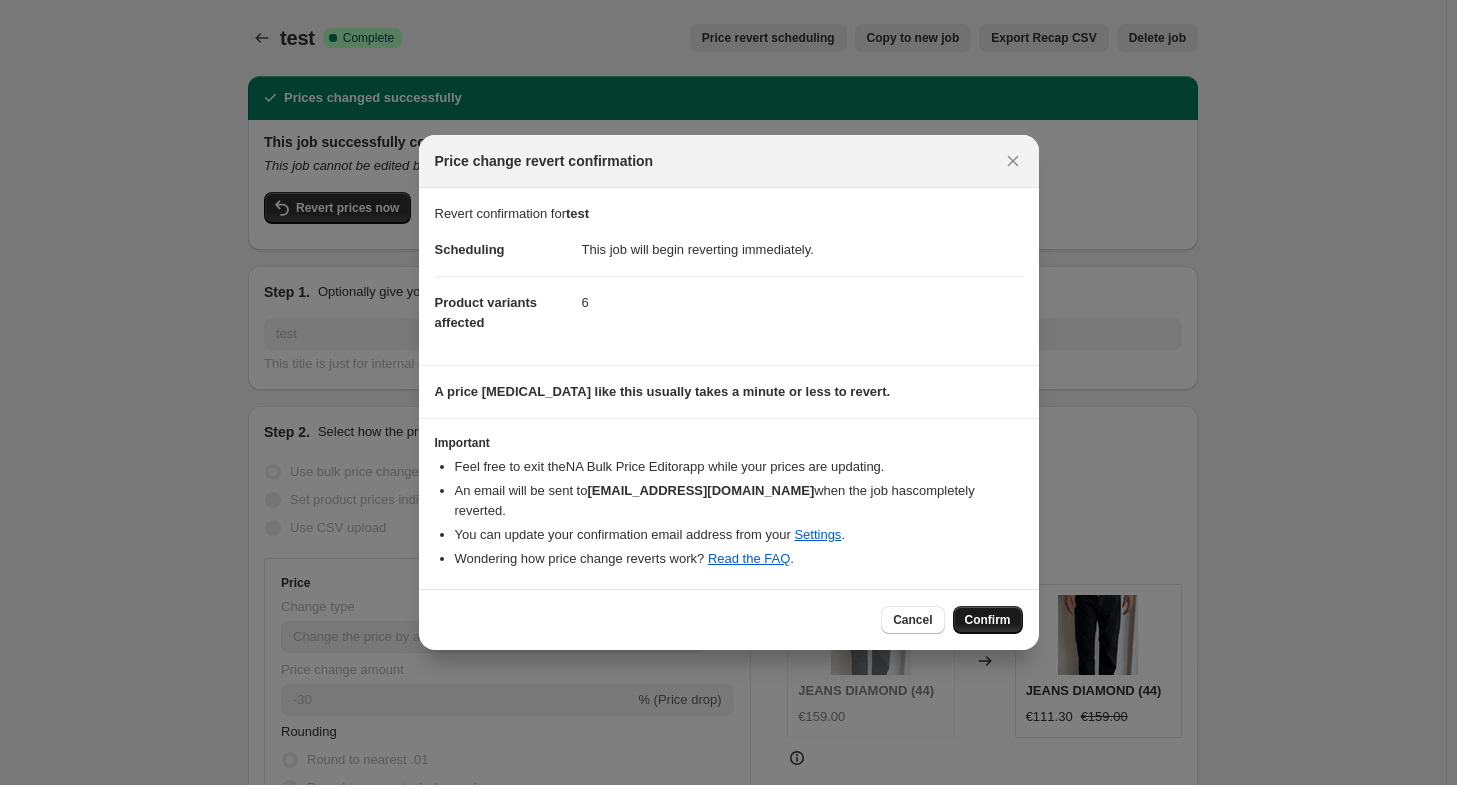 click on "Confirm" at bounding box center [988, 620] 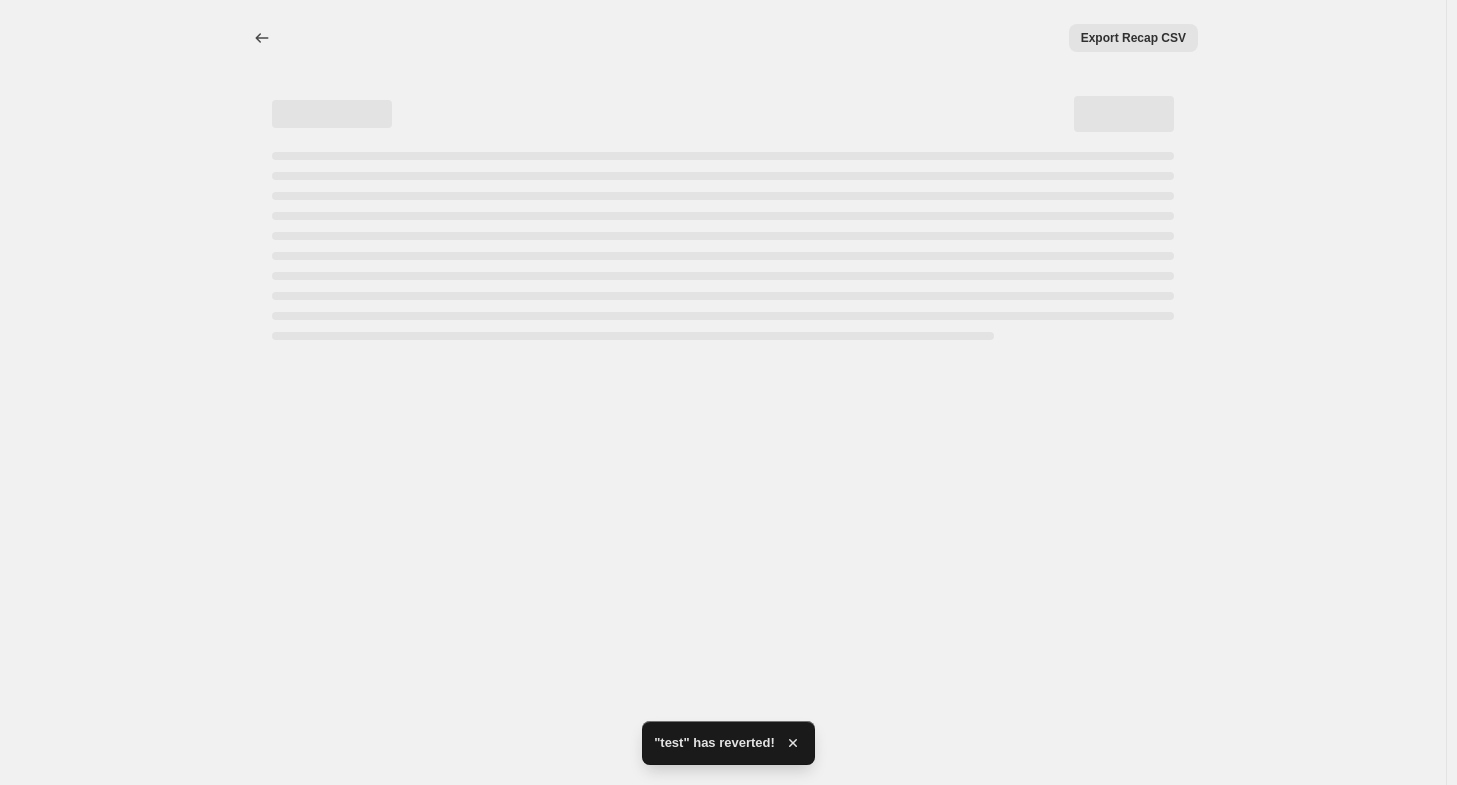 select on "percentage" 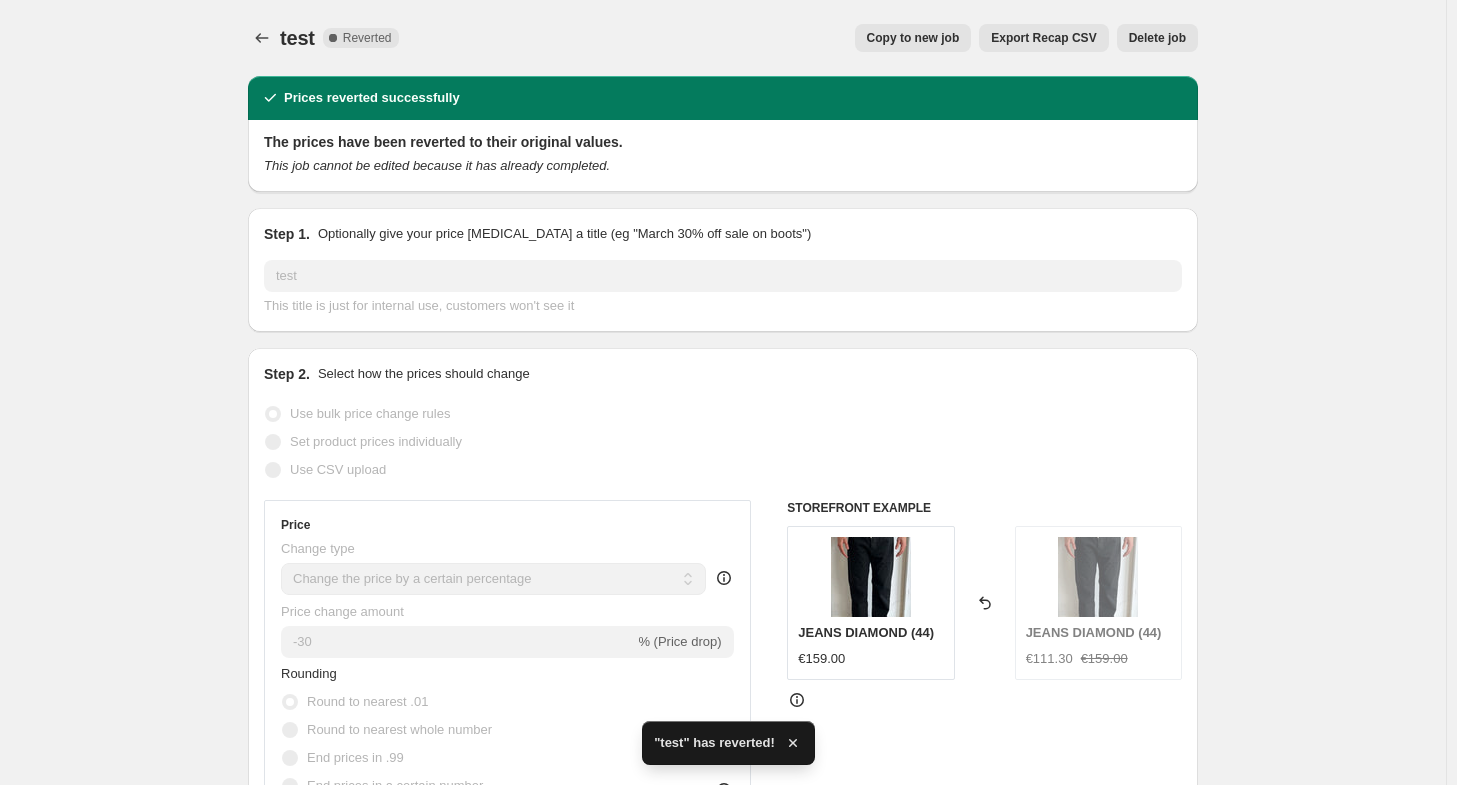 click on "Delete job" at bounding box center [1157, 38] 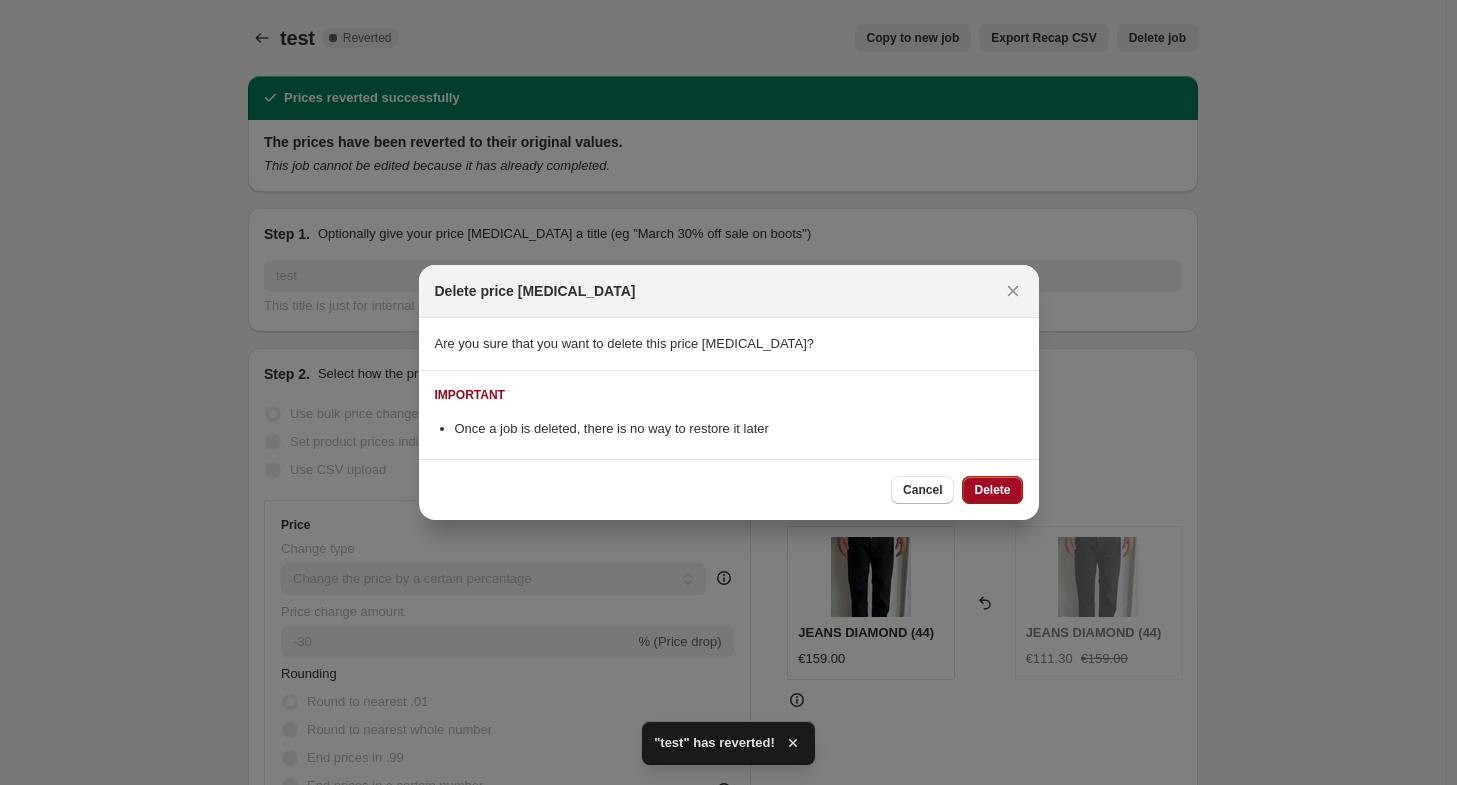 click on "Delete" at bounding box center [992, 490] 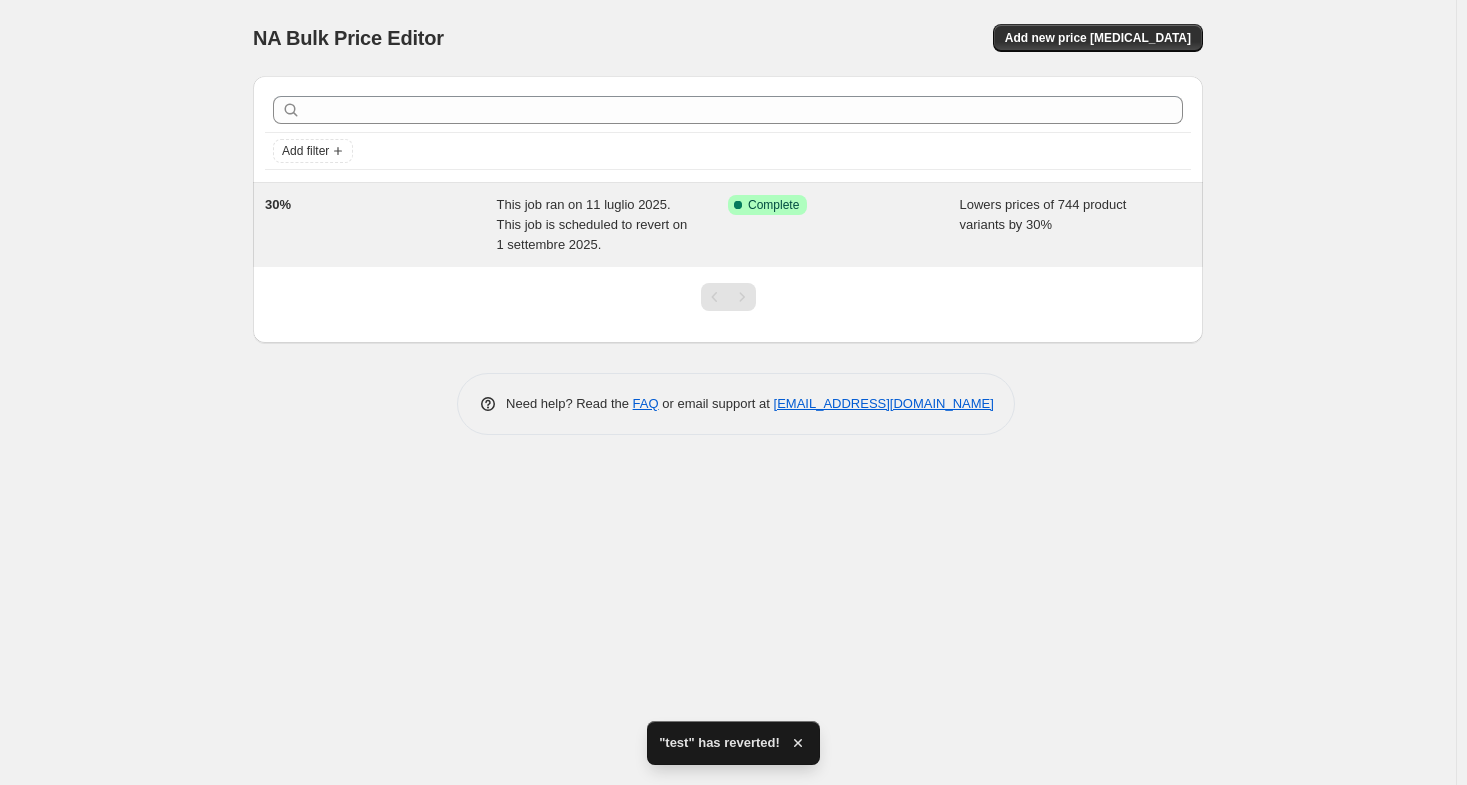 click on "30%" at bounding box center [381, 225] 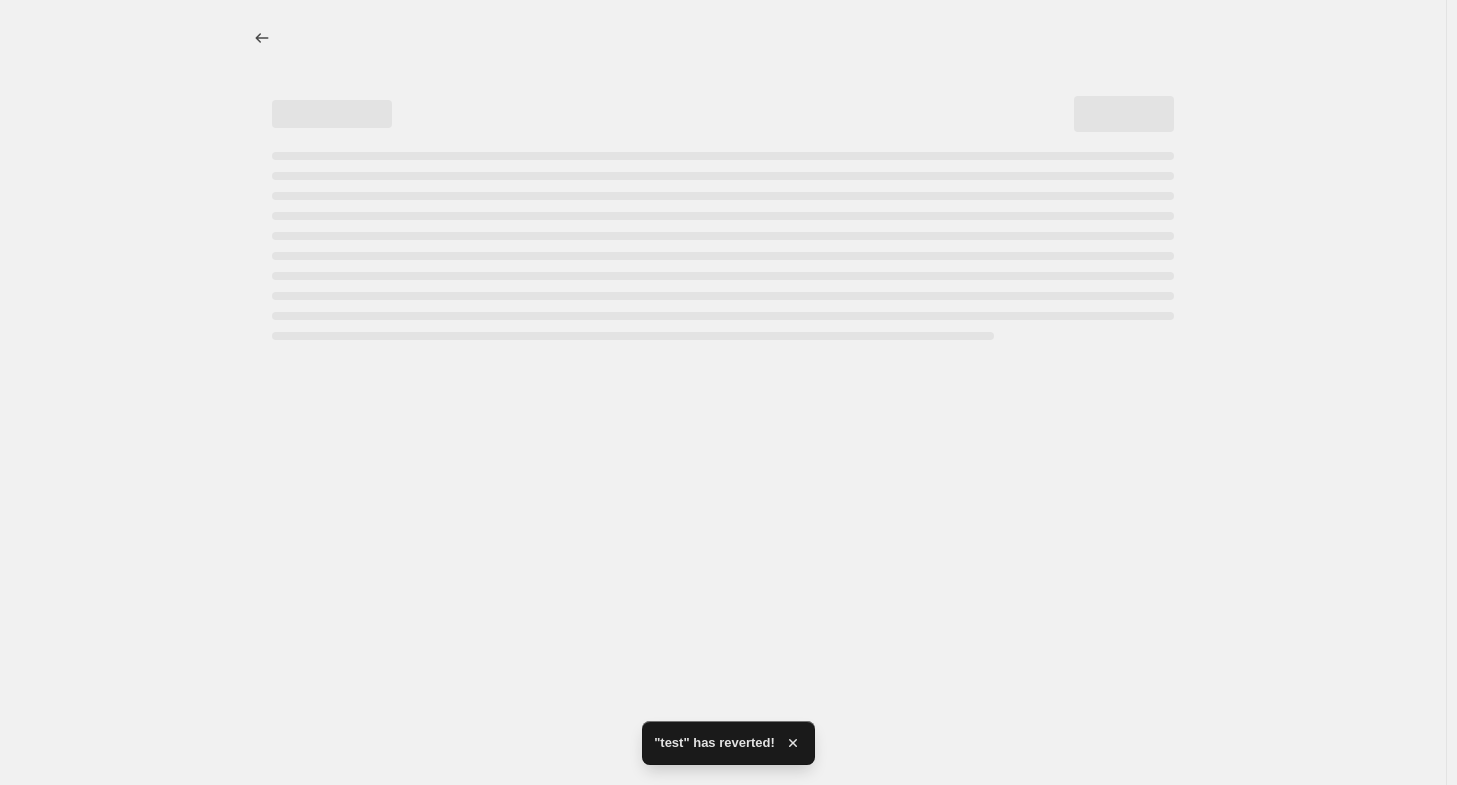 select on "percentage" 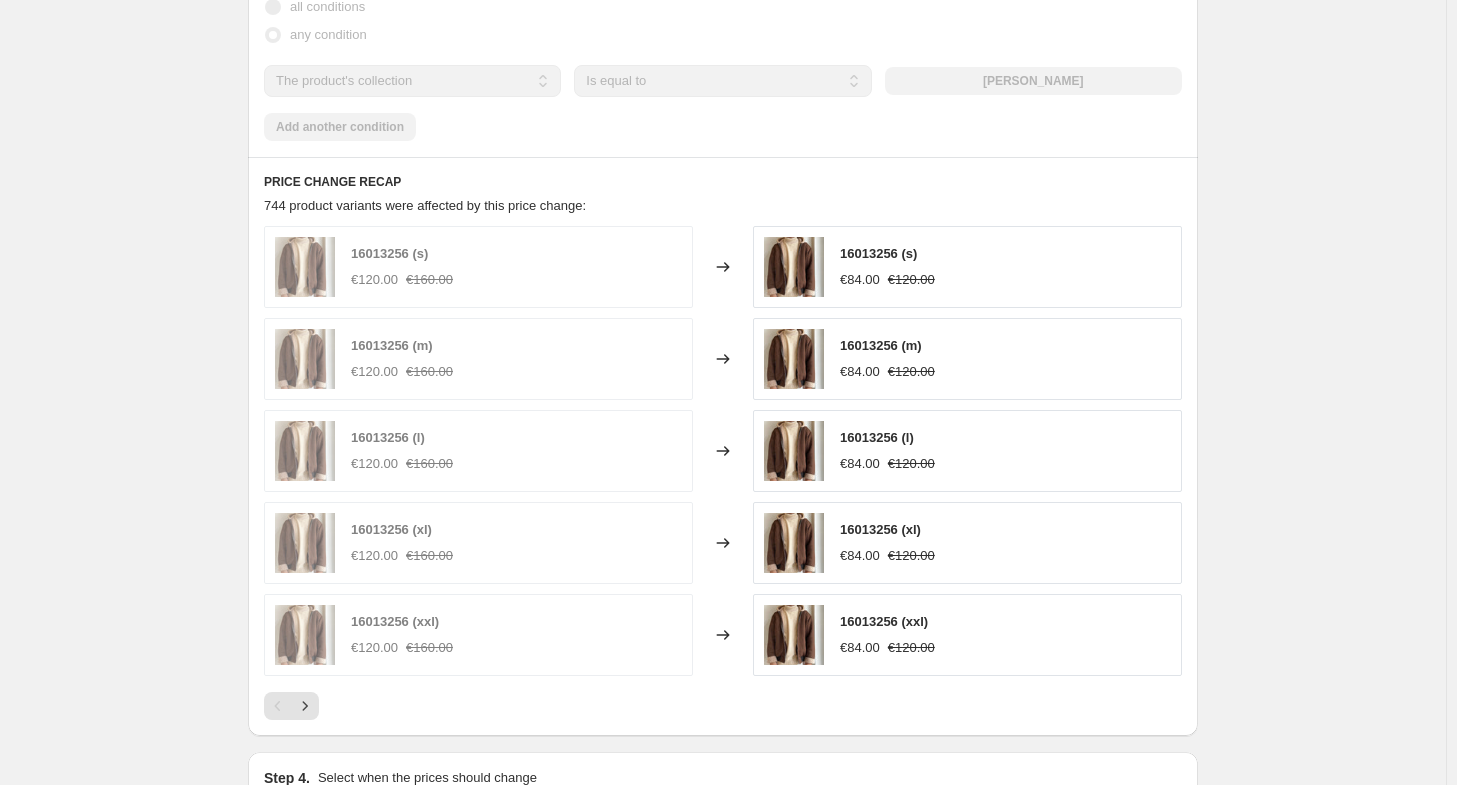 scroll, scrollTop: 1400, scrollLeft: 0, axis: vertical 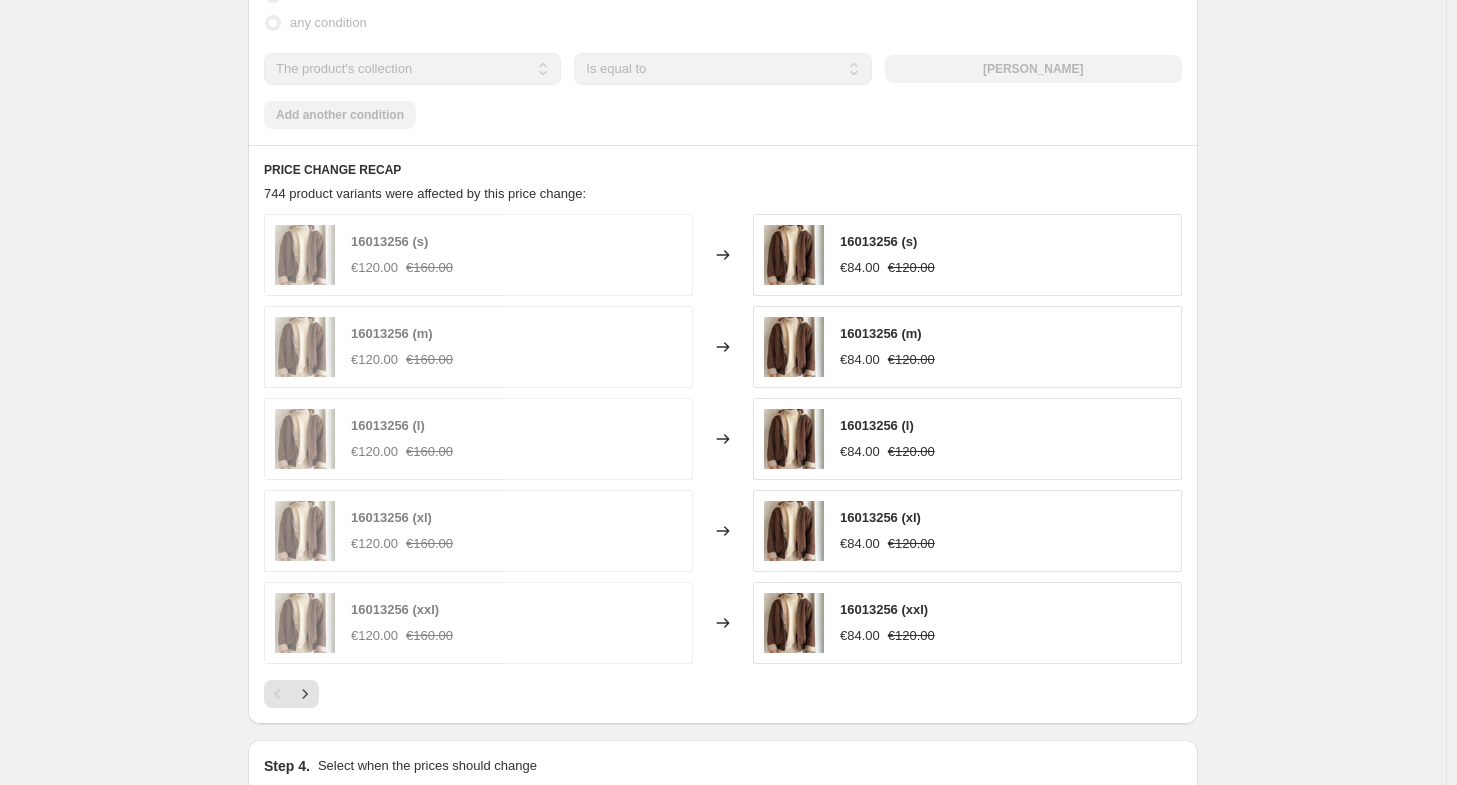 click on "16013256 (l)" at bounding box center (877, 425) 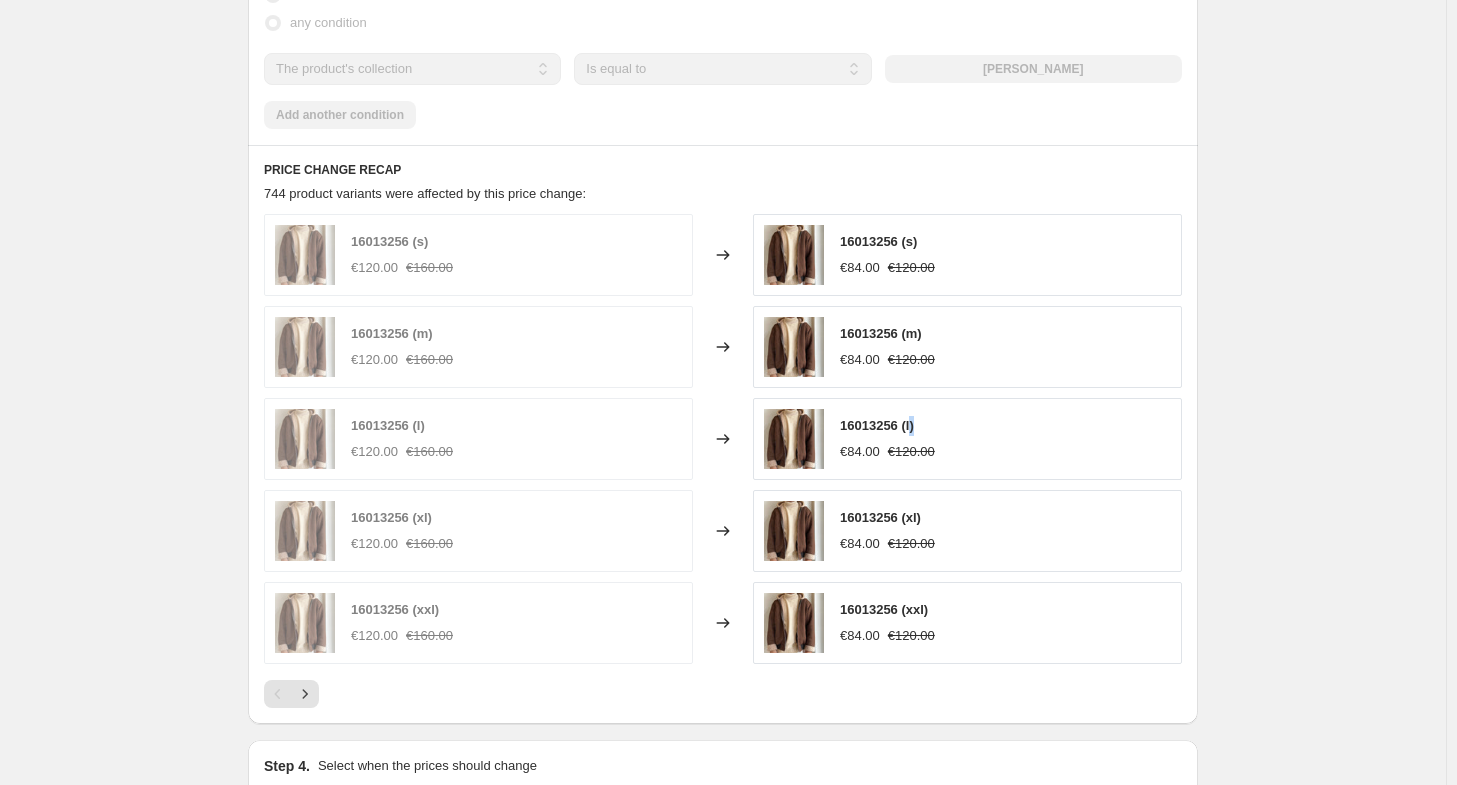 click on "16013256 (l)" at bounding box center [877, 425] 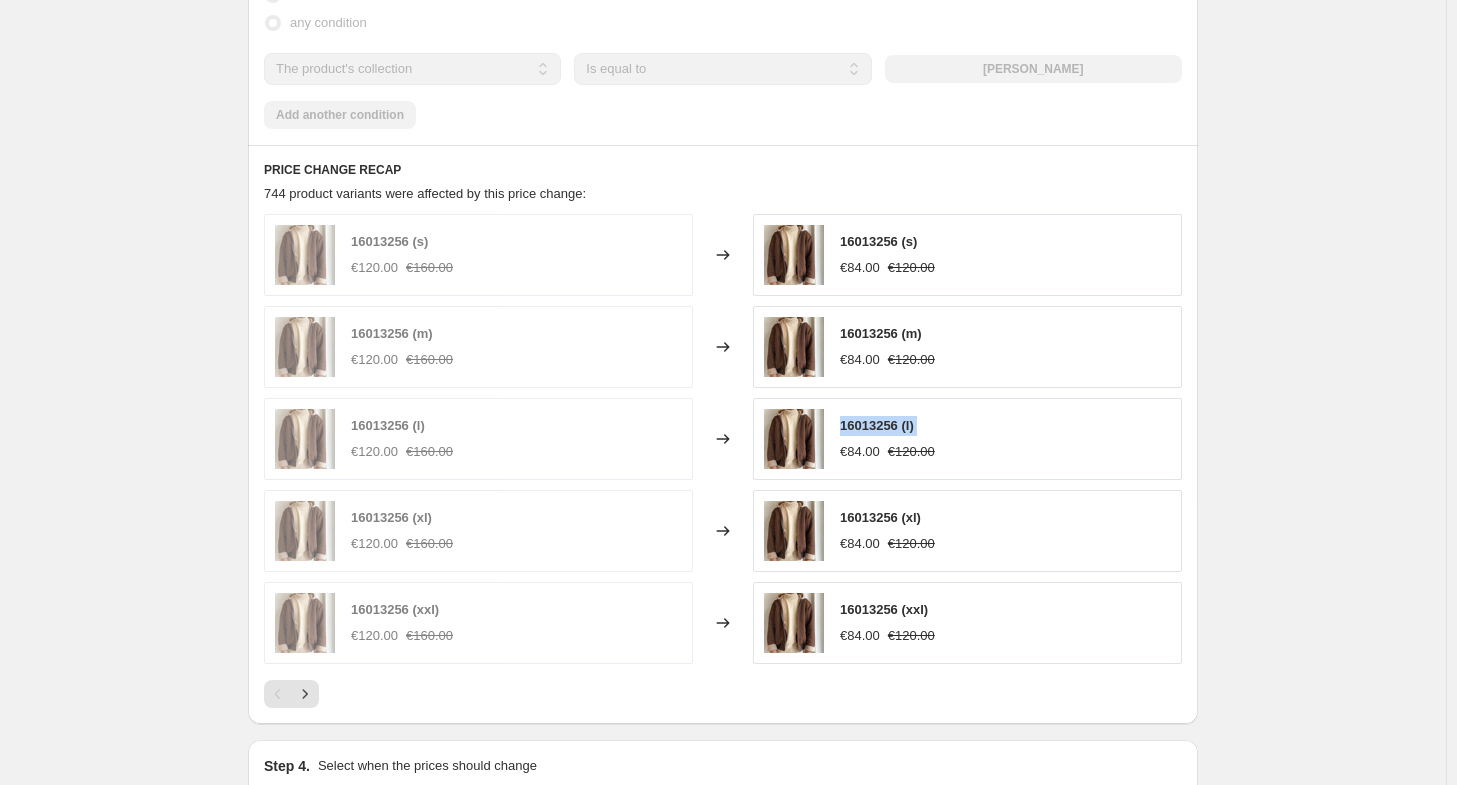 click on "16013256 (l)" at bounding box center (877, 425) 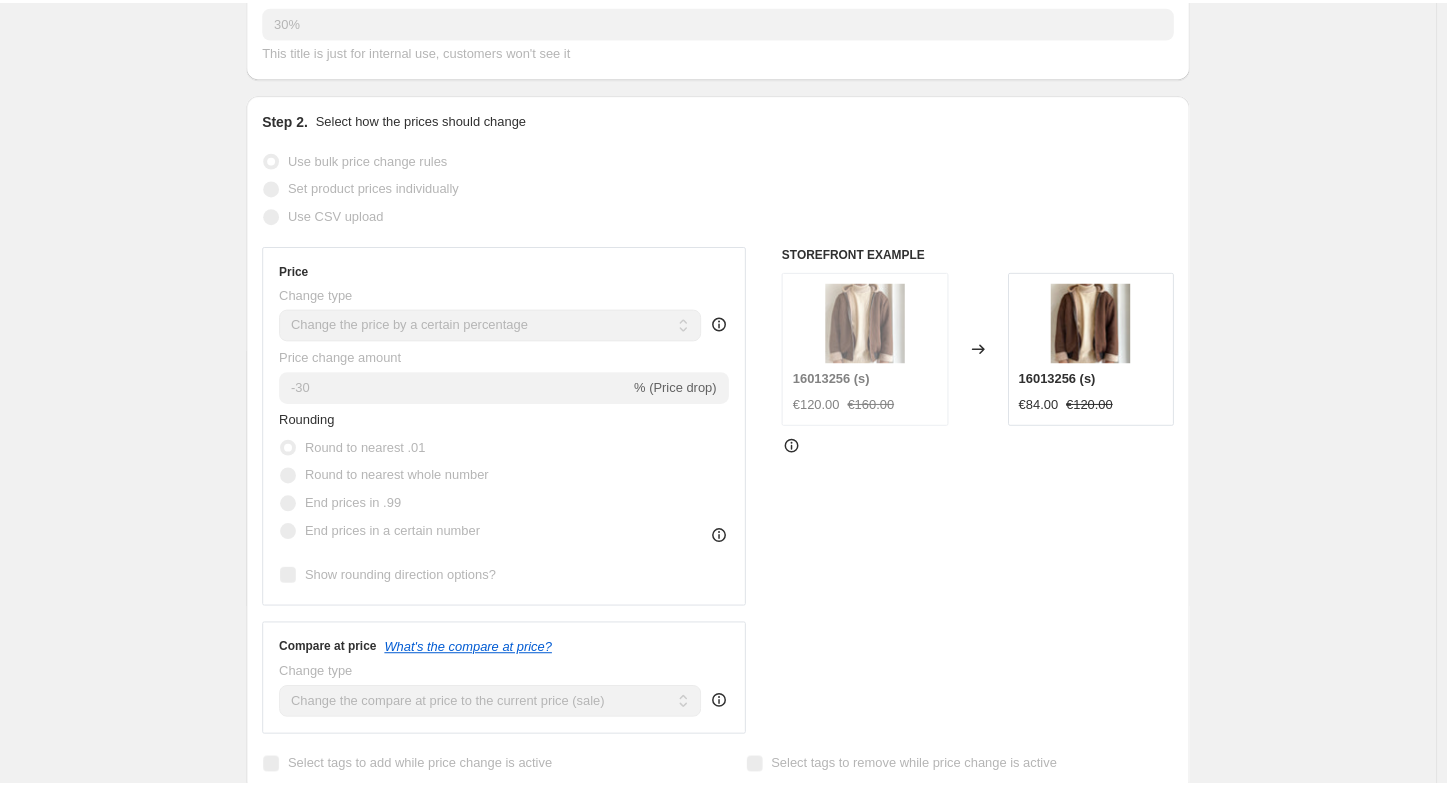 scroll, scrollTop: 400, scrollLeft: 0, axis: vertical 